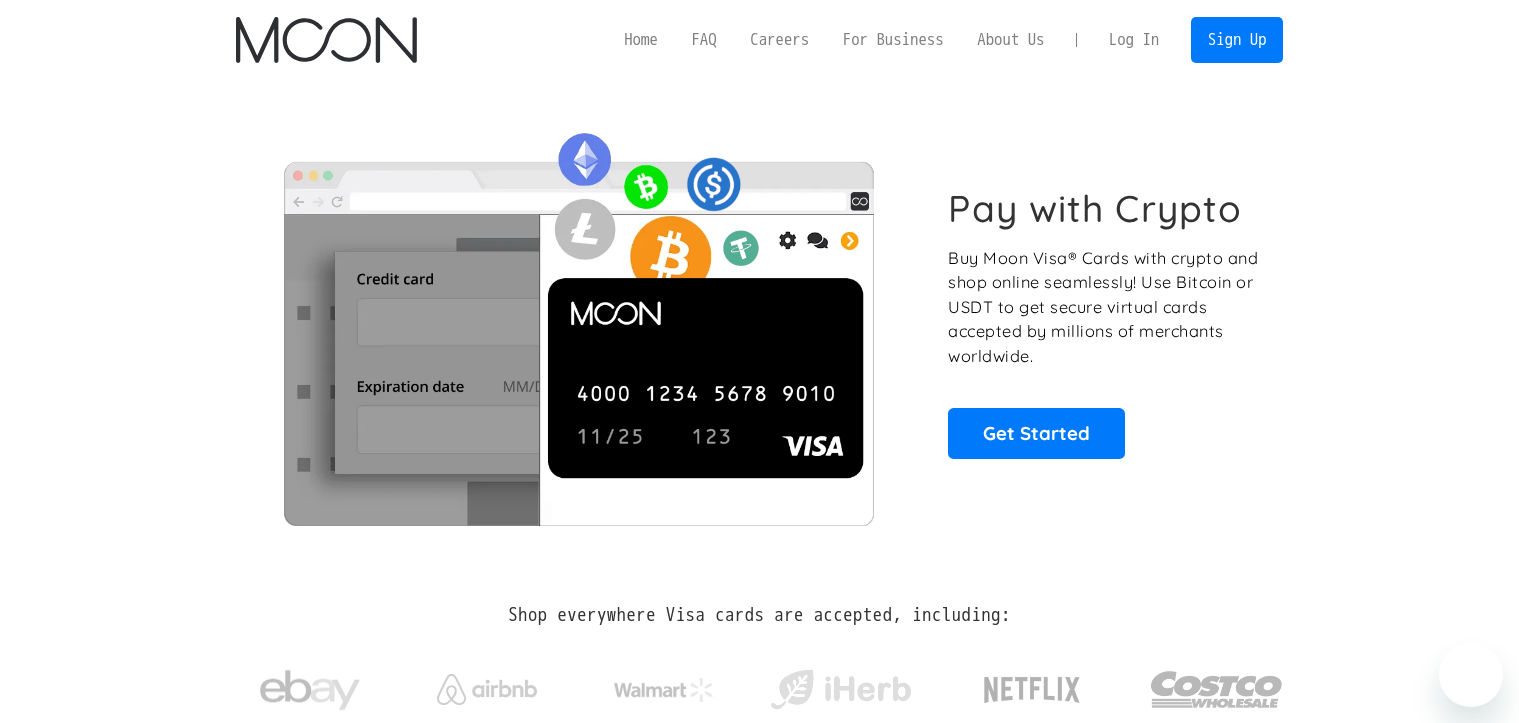 scroll, scrollTop: 0, scrollLeft: 0, axis: both 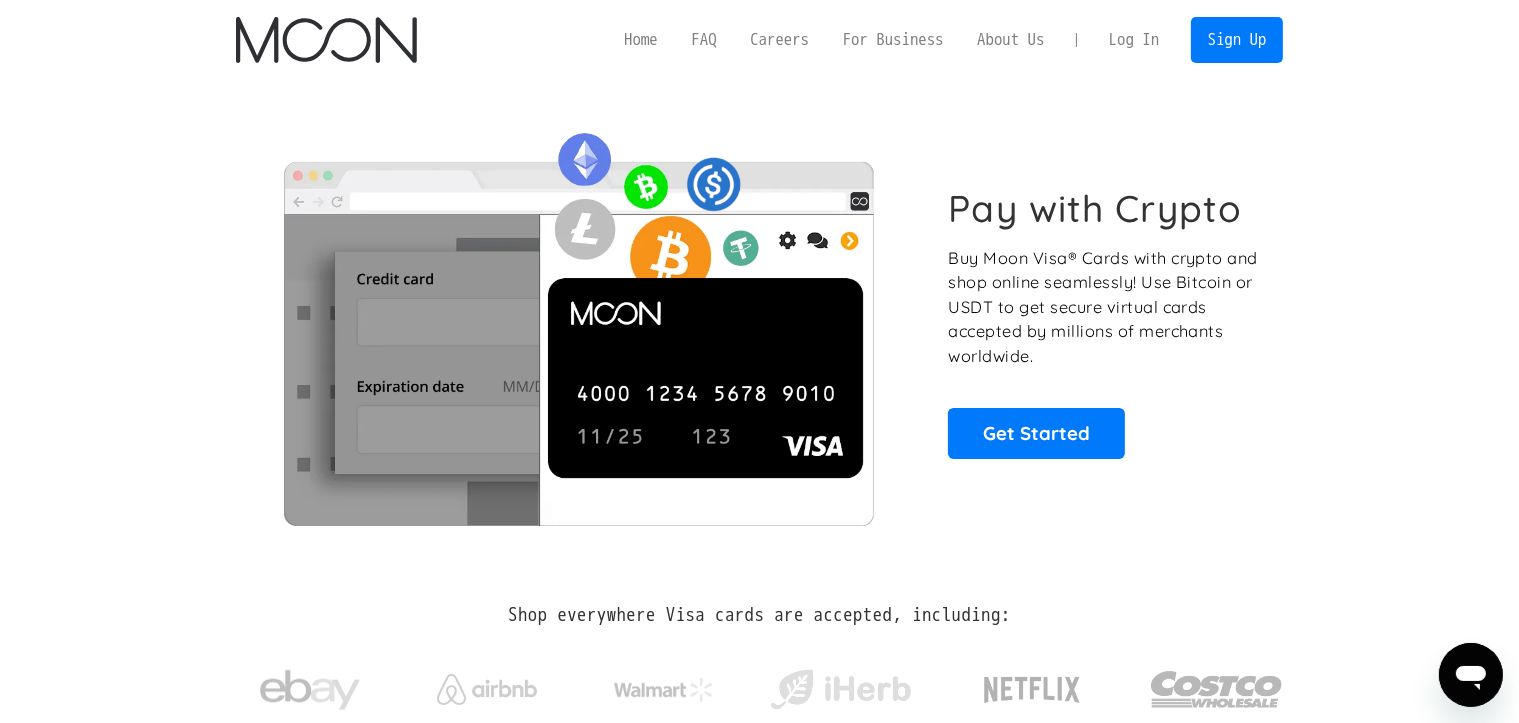 click on "Log In" at bounding box center [1134, 40] 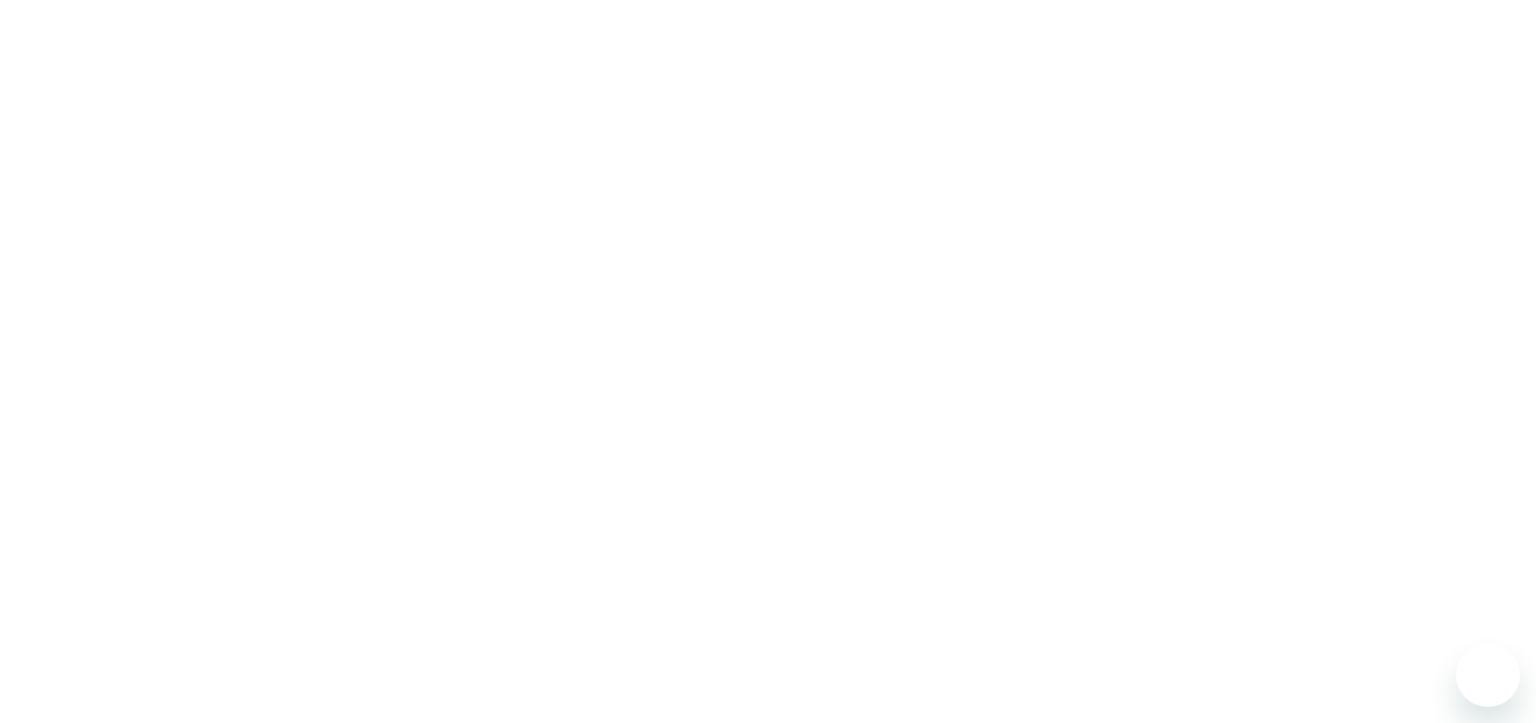scroll, scrollTop: 0, scrollLeft: 0, axis: both 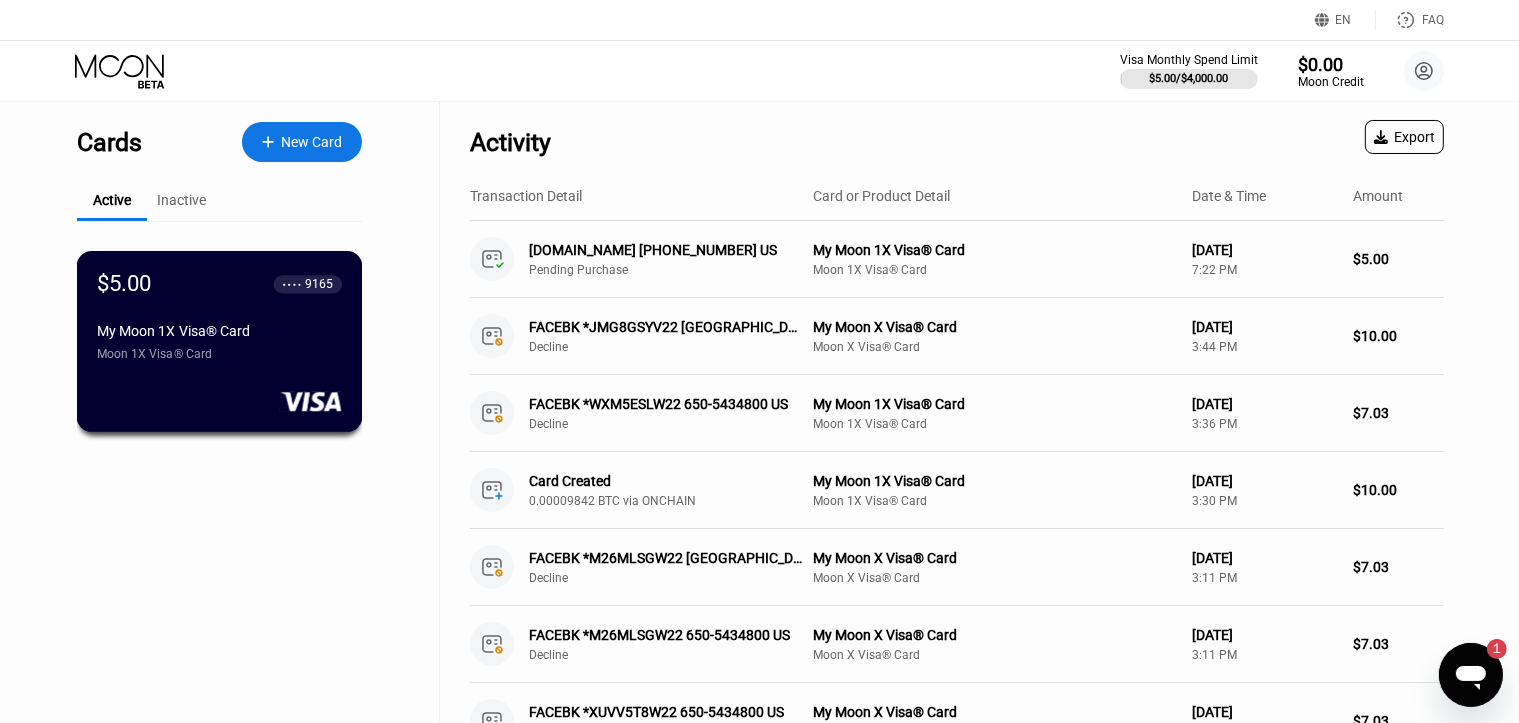 click on "$5.00 ● ● ● ● 9165" at bounding box center (219, 283) 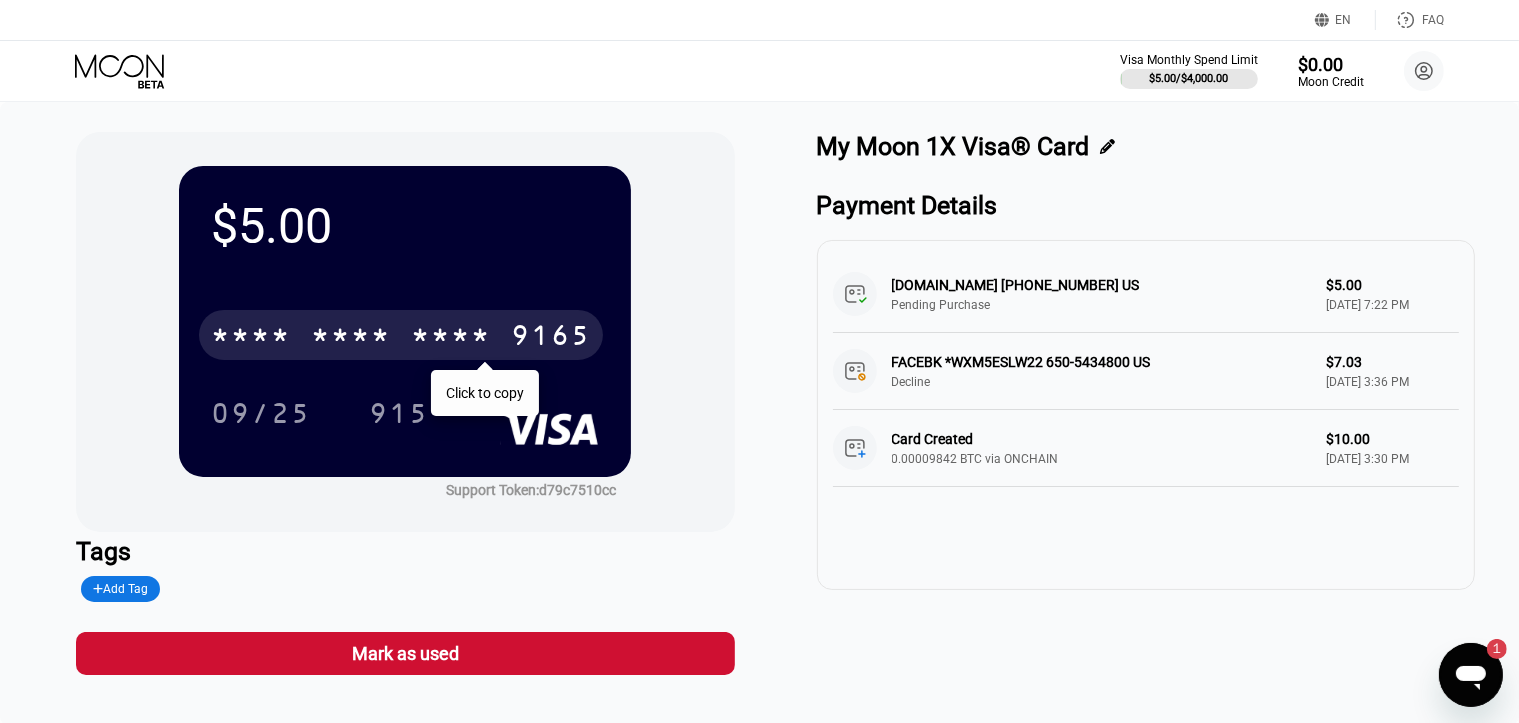 click on "* * * *" at bounding box center [351, 338] 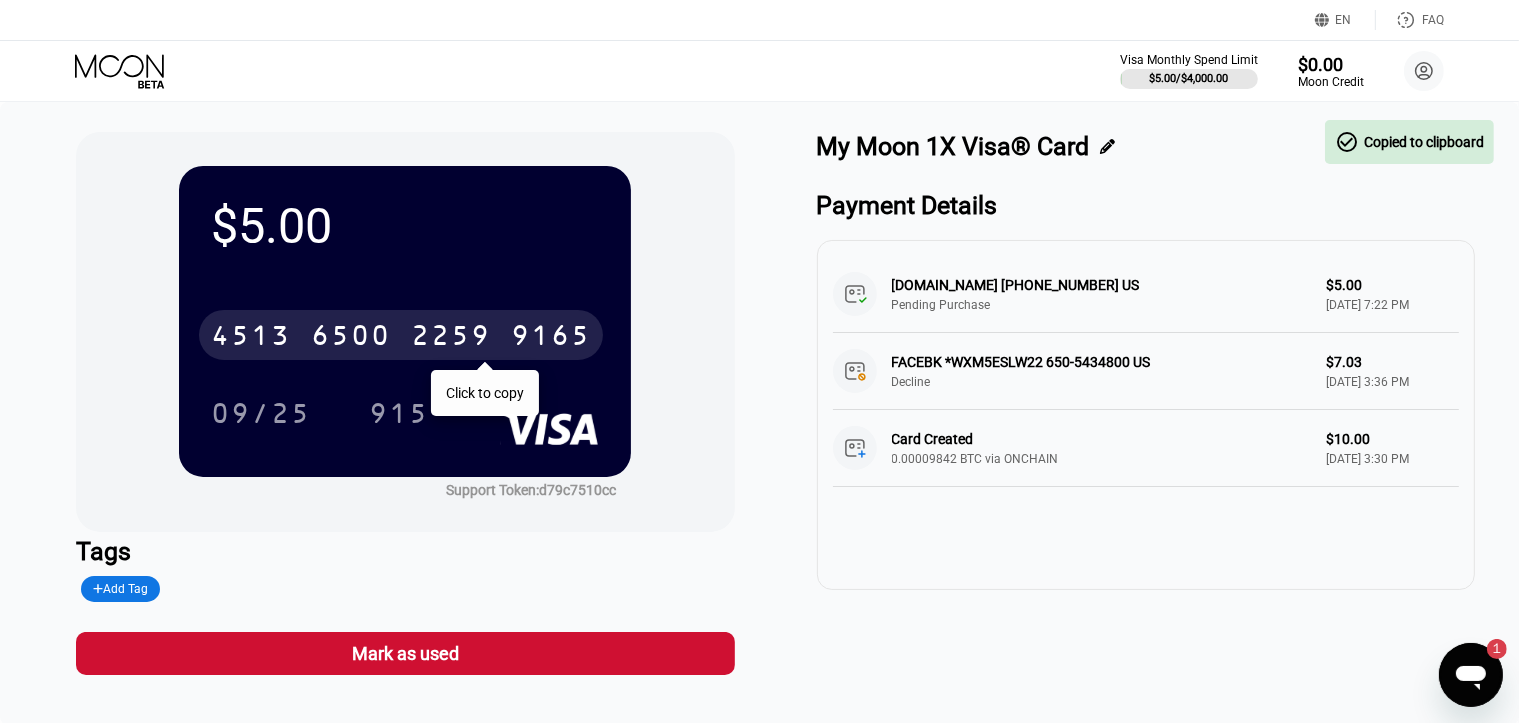 click on "6500" at bounding box center (351, 338) 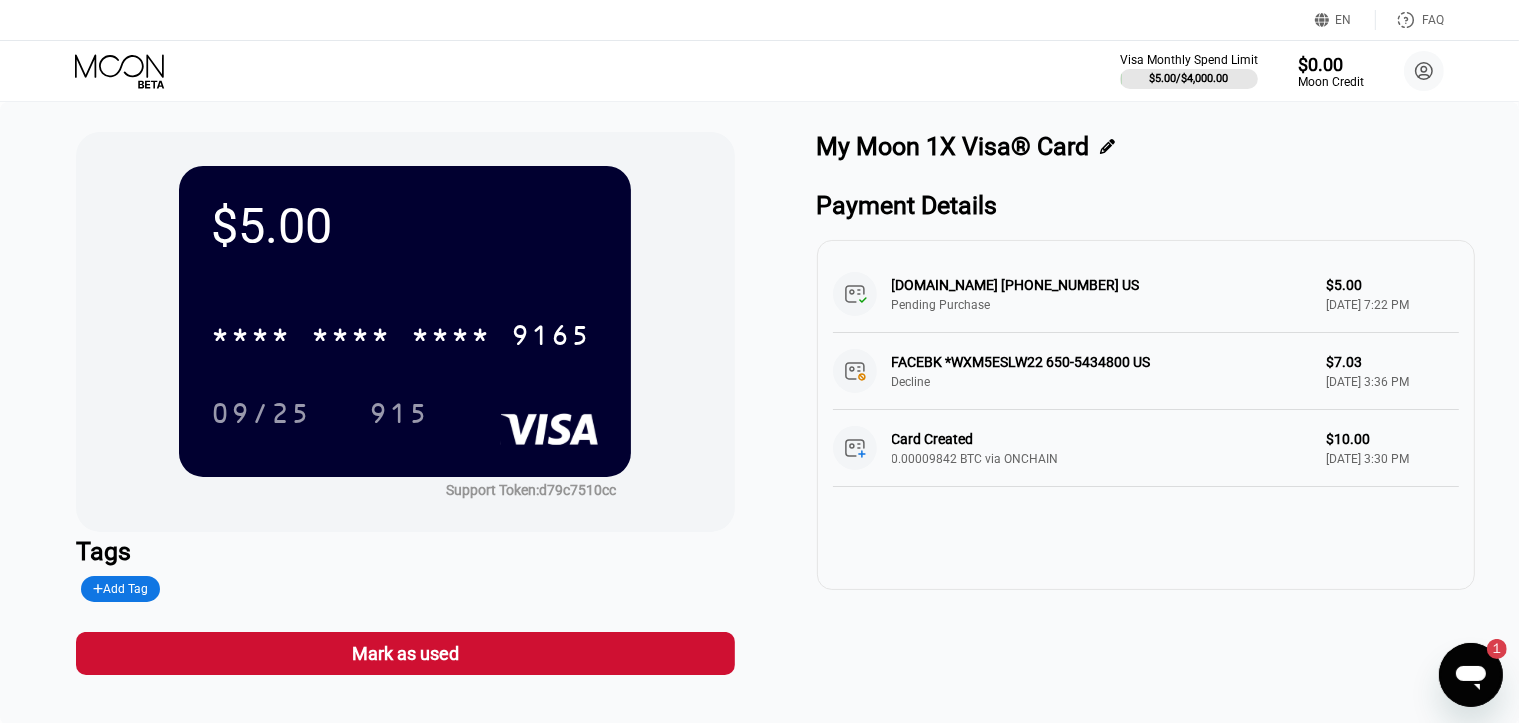 click on "* * * * * * * * * * * * 9165 09/25 915" at bounding box center (405, 354) 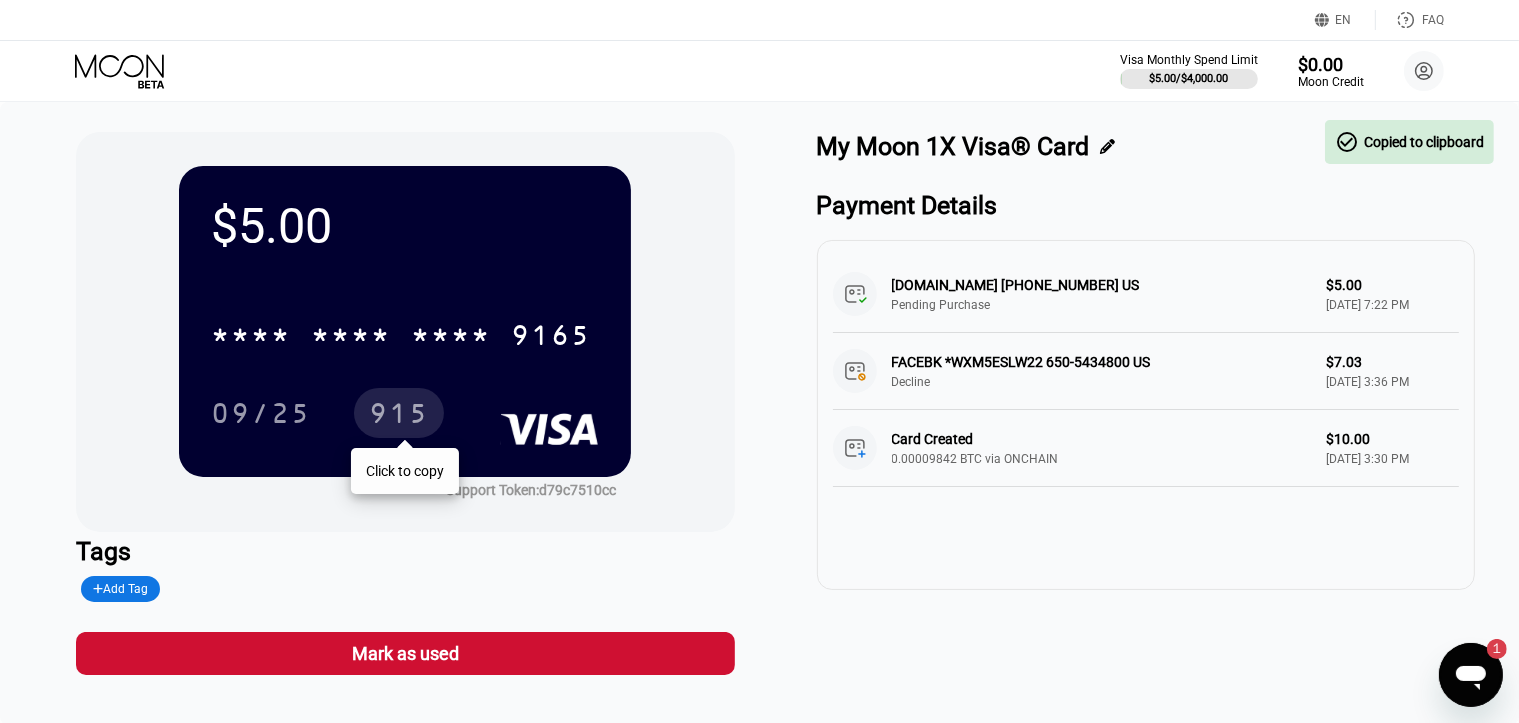 click on "915" at bounding box center [399, 416] 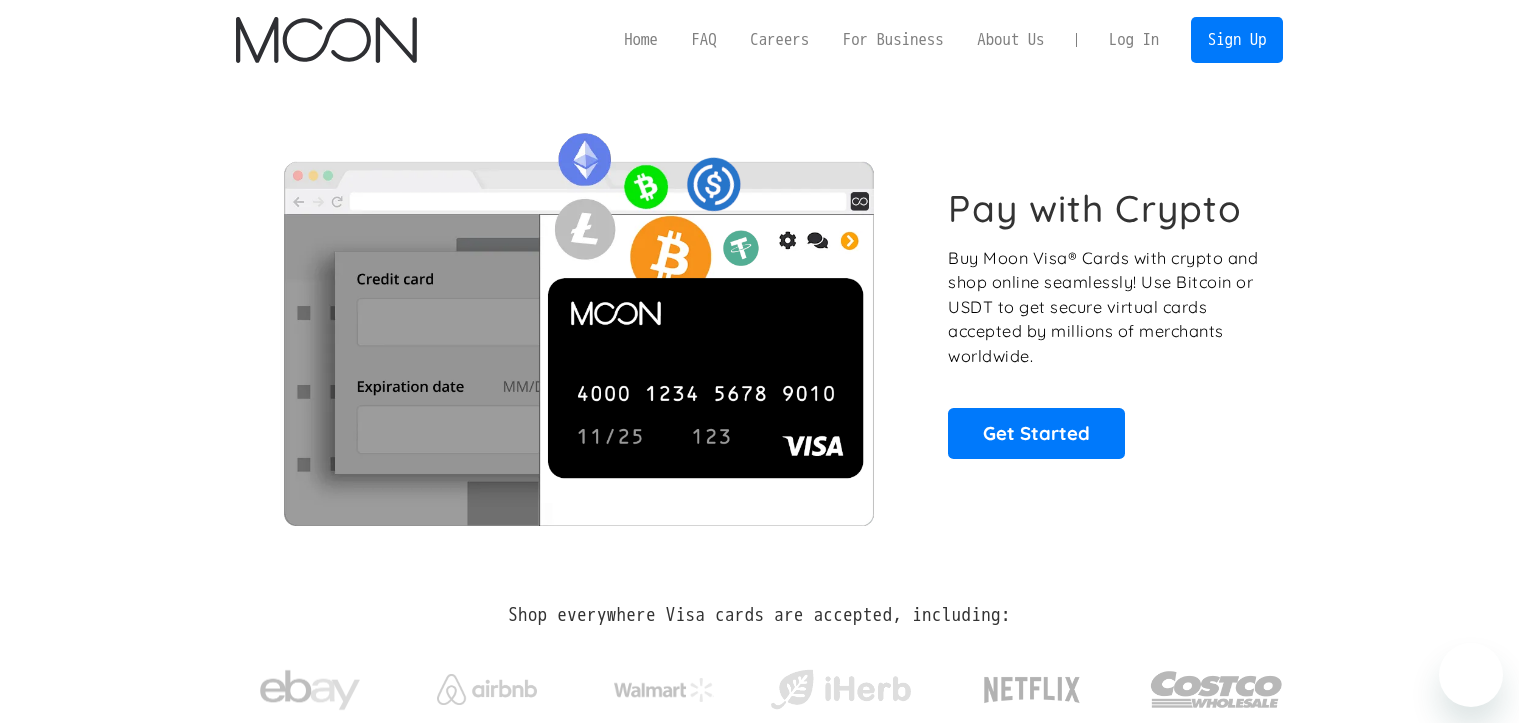 scroll, scrollTop: 0, scrollLeft: 0, axis: both 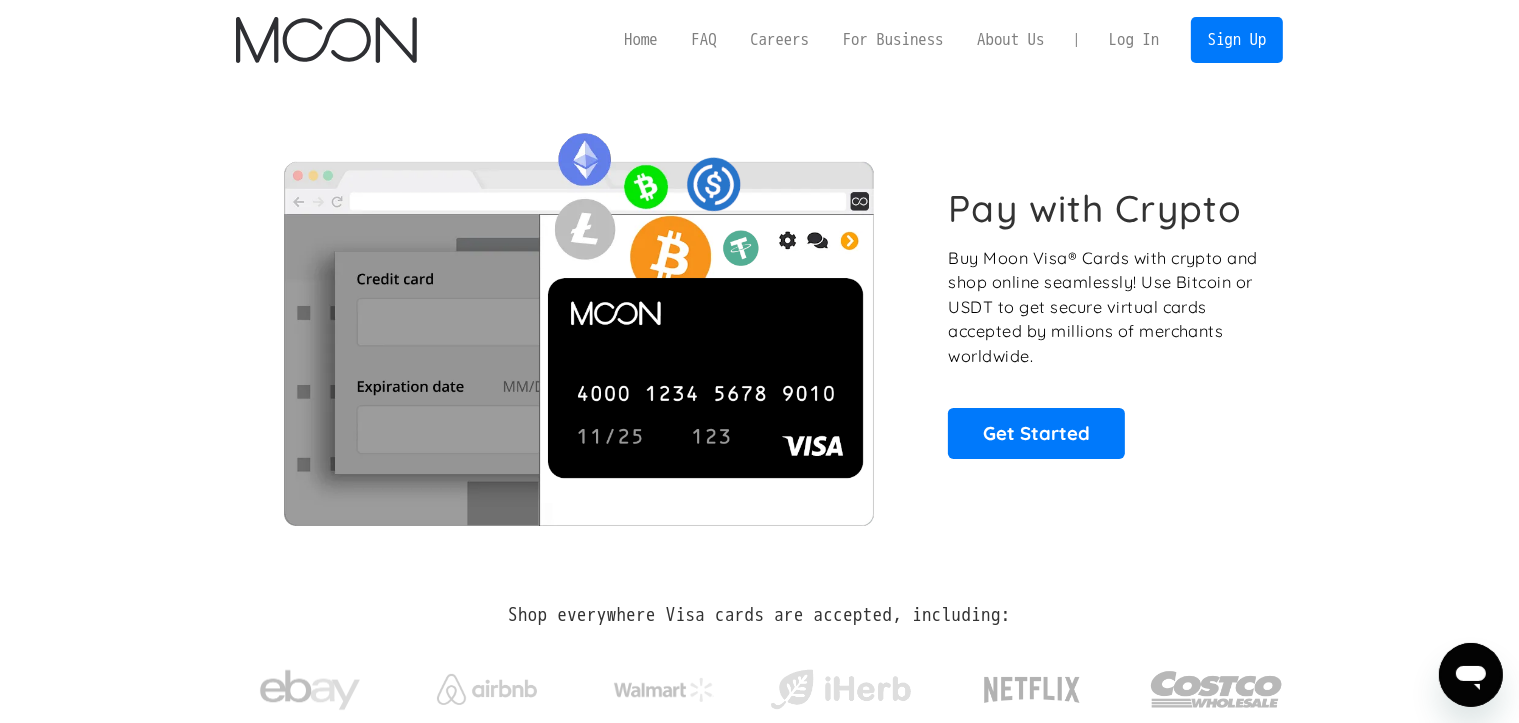 click on "Log In" at bounding box center (1134, 40) 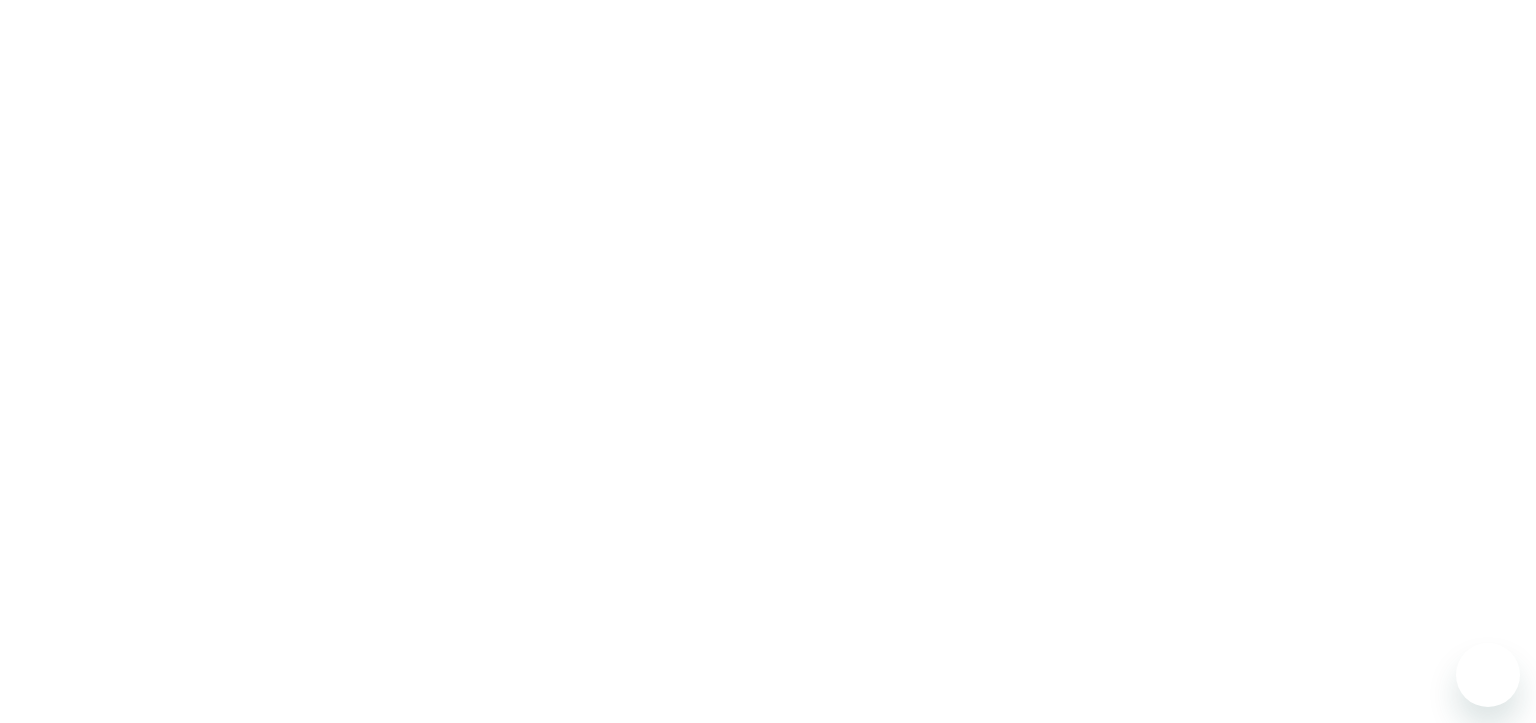 scroll, scrollTop: 0, scrollLeft: 0, axis: both 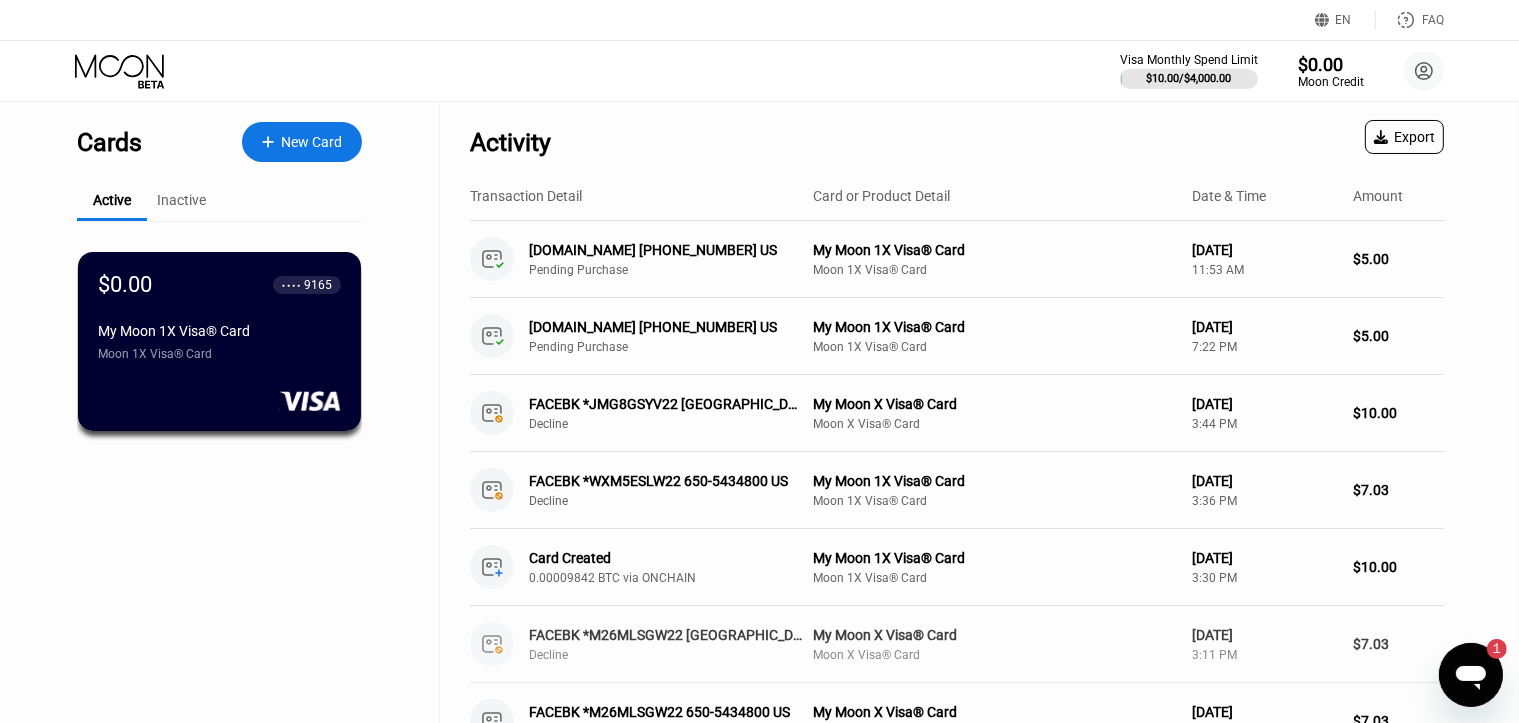click on "1" at bounding box center [1486, 648] 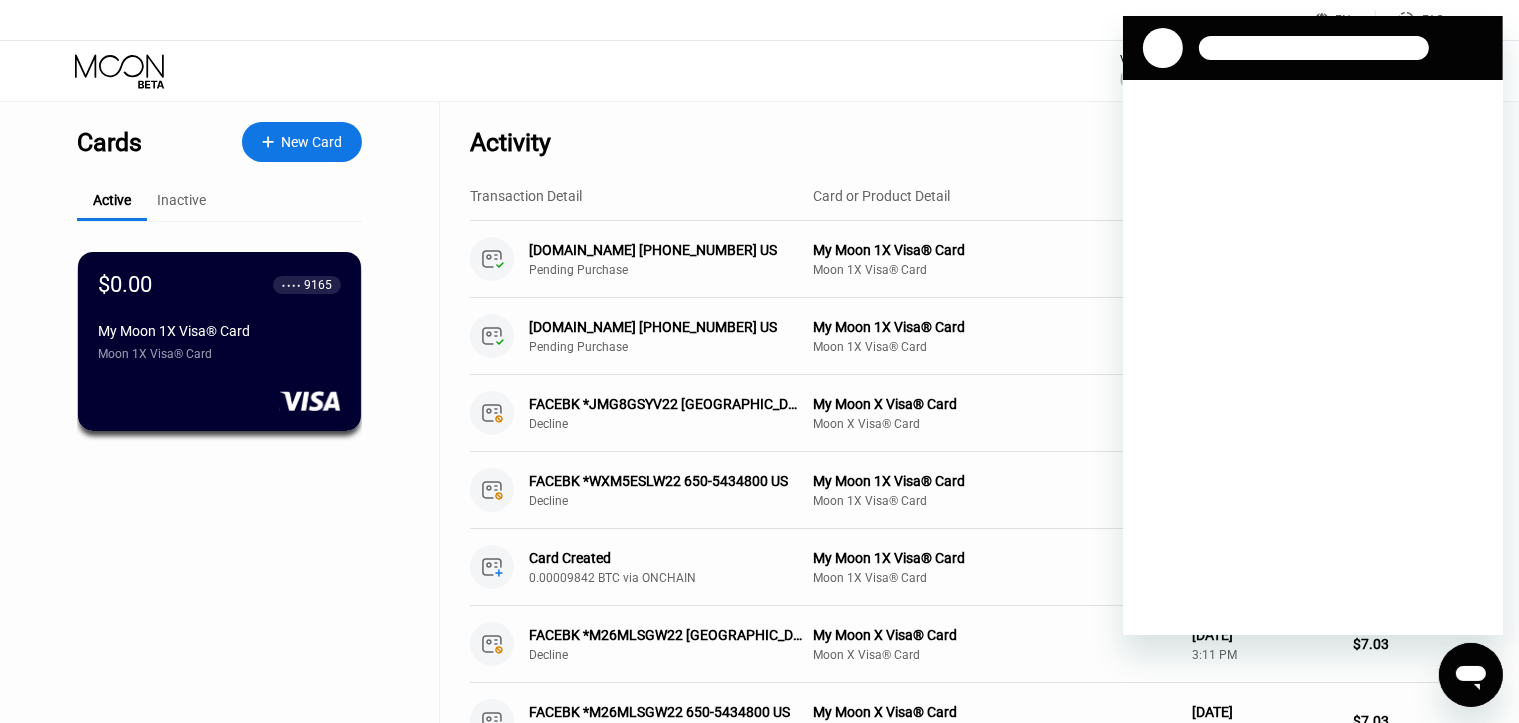 scroll, scrollTop: 0, scrollLeft: 0, axis: both 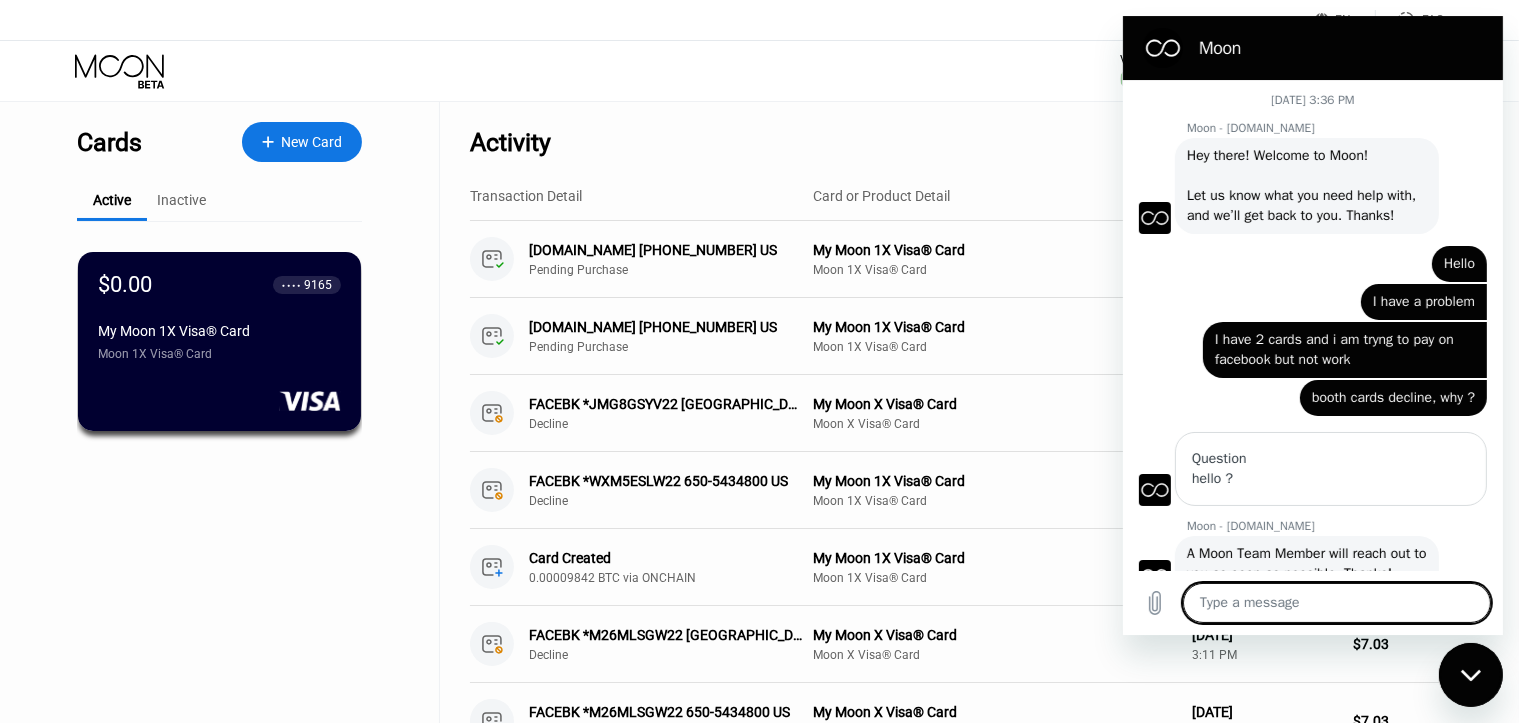 type on "x" 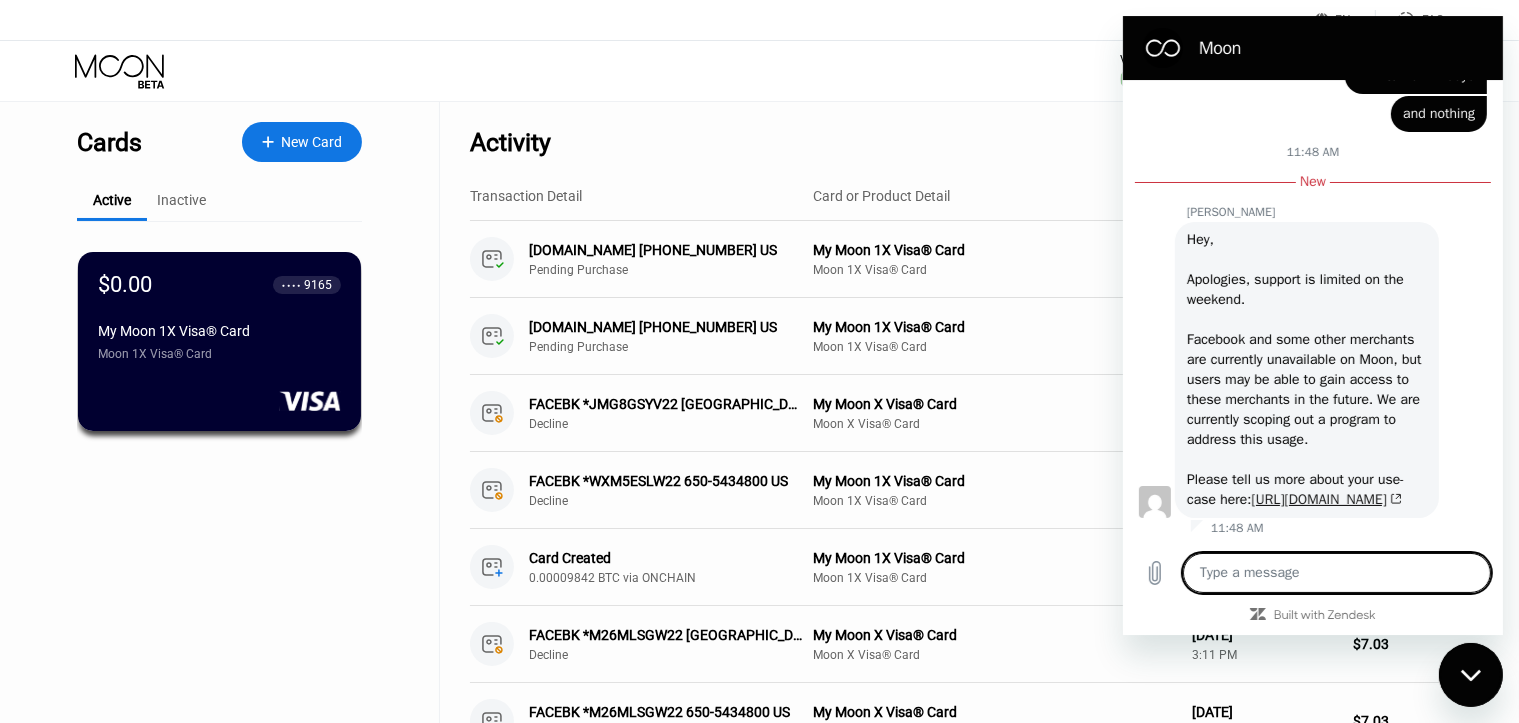 scroll, scrollTop: 951, scrollLeft: 0, axis: vertical 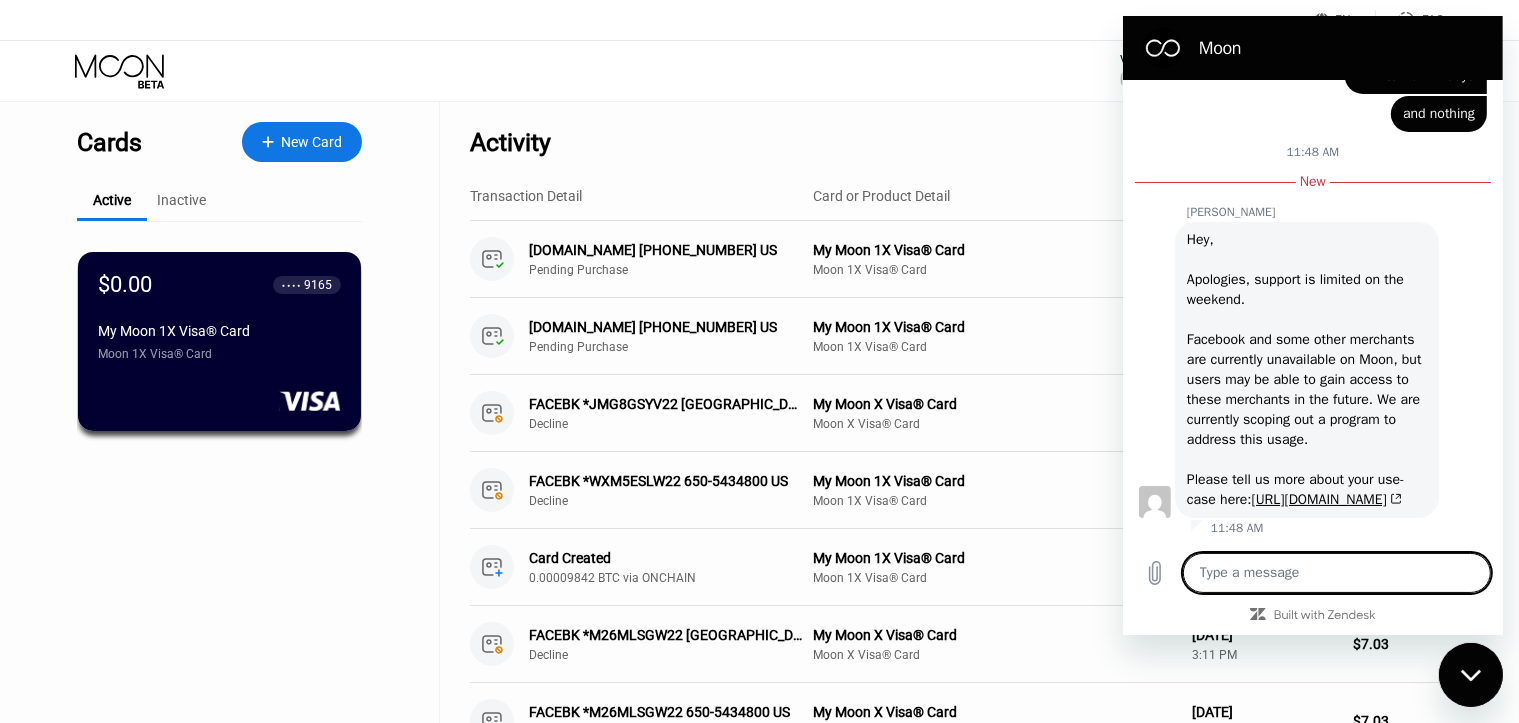 type on "I" 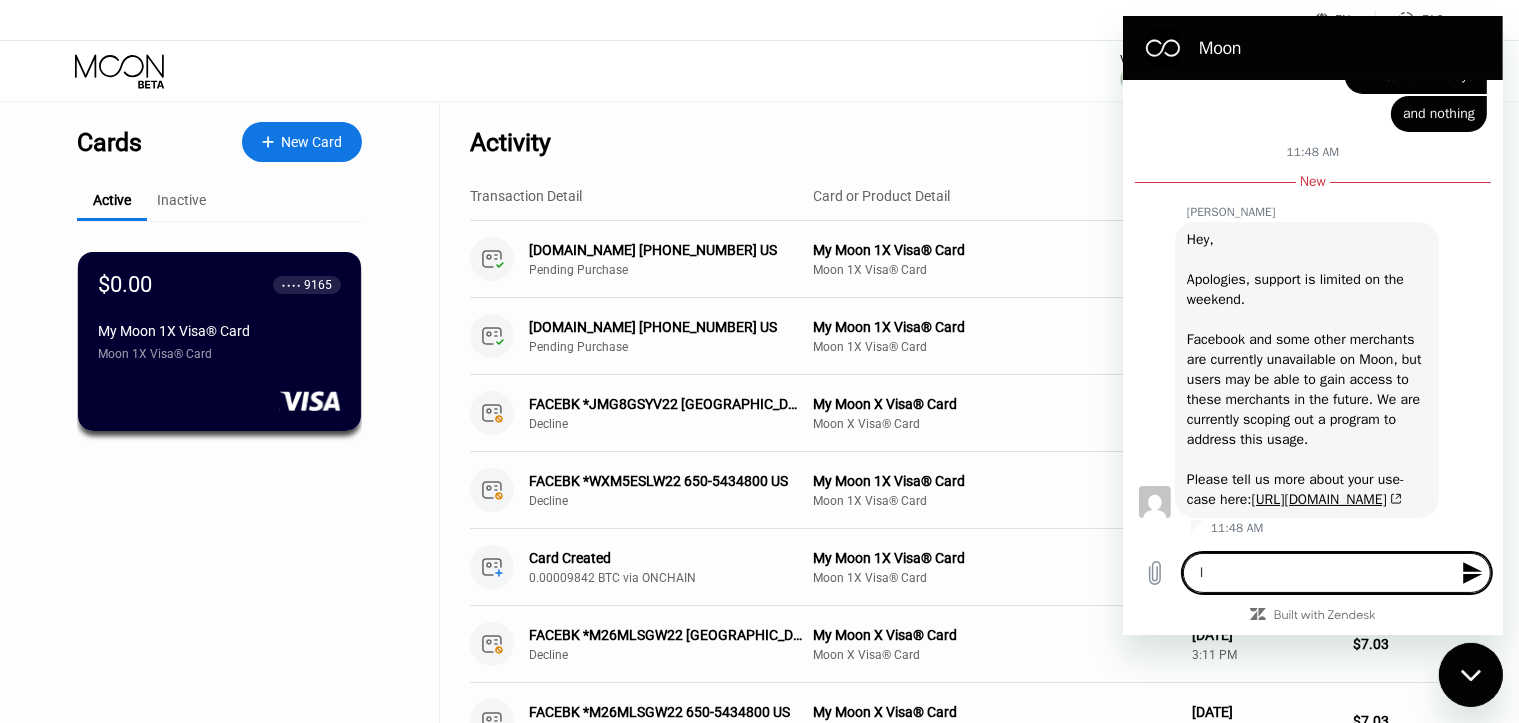 type on "I" 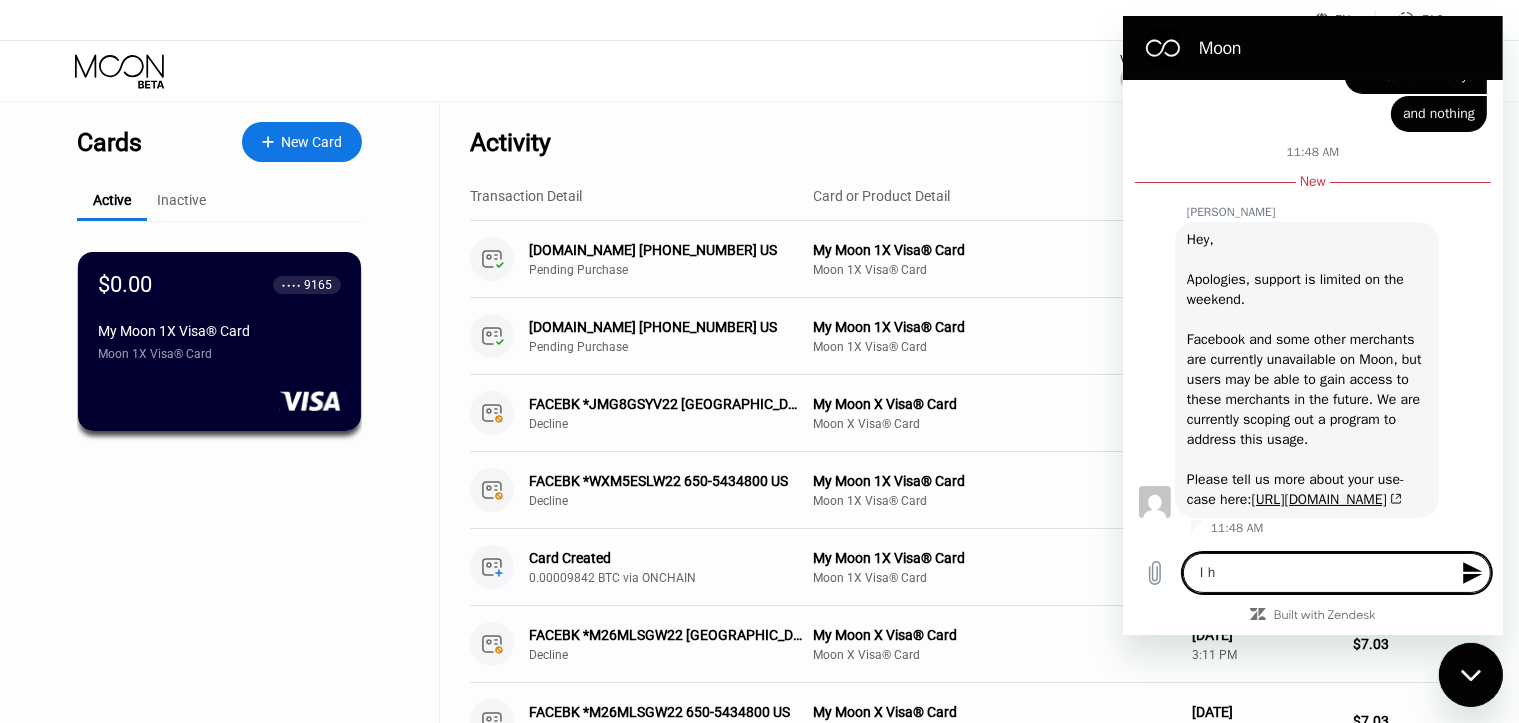 type on "x" 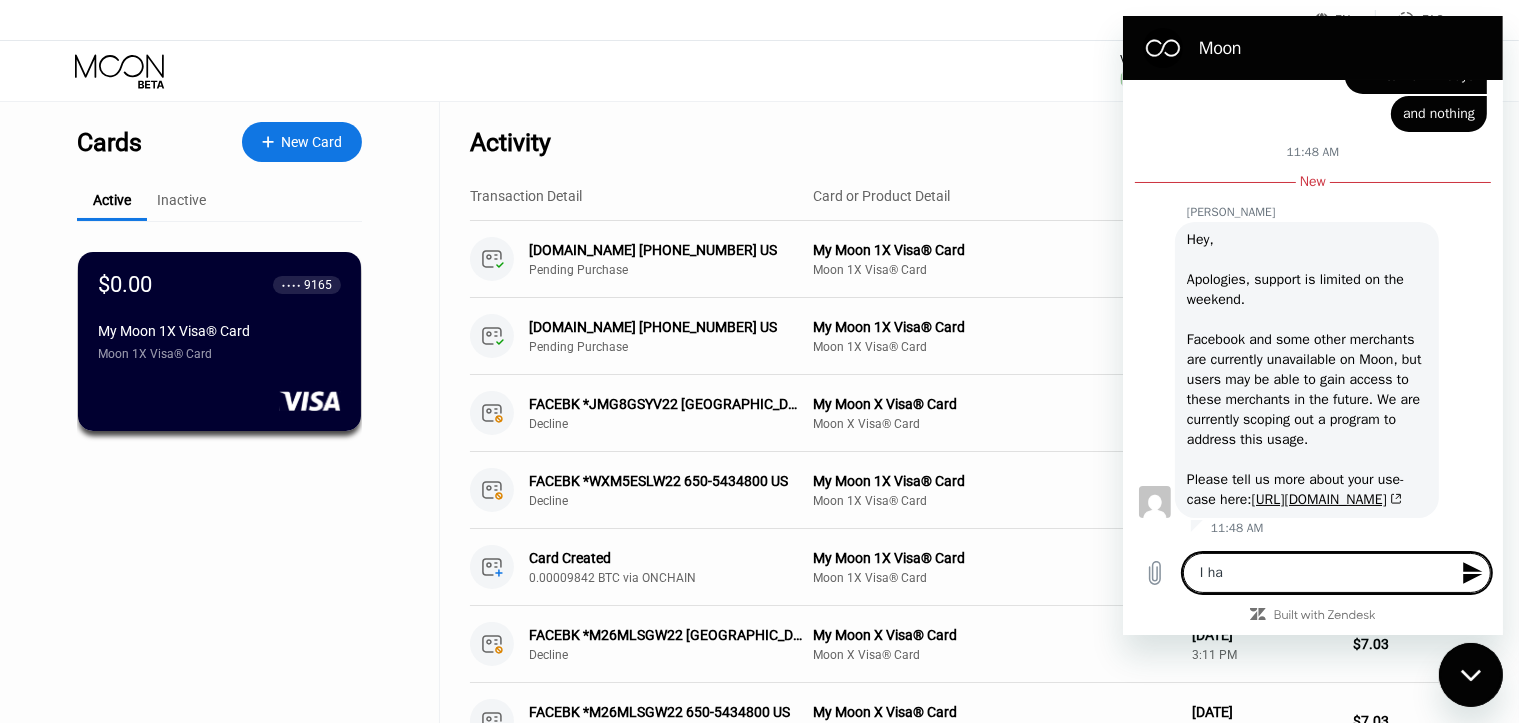 type on "I hav" 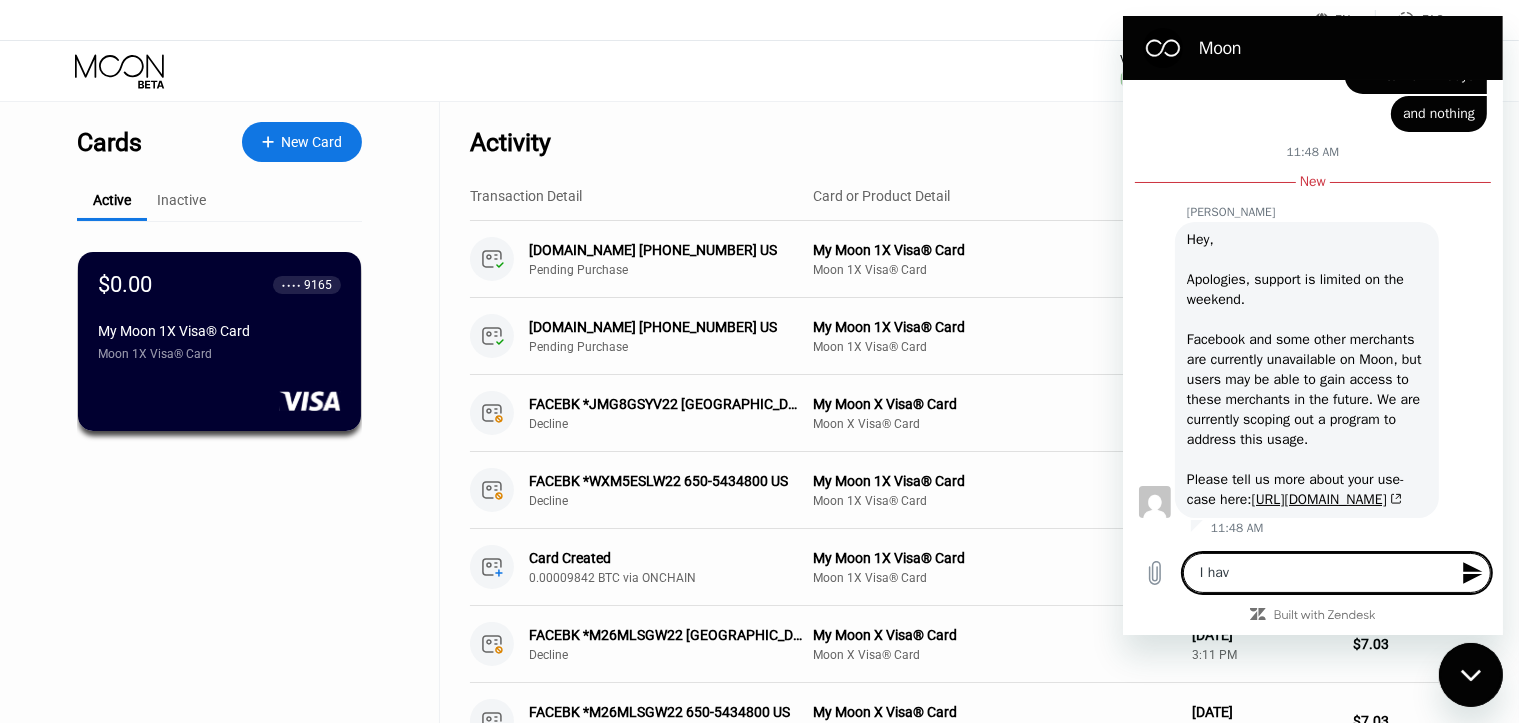 type on "I have" 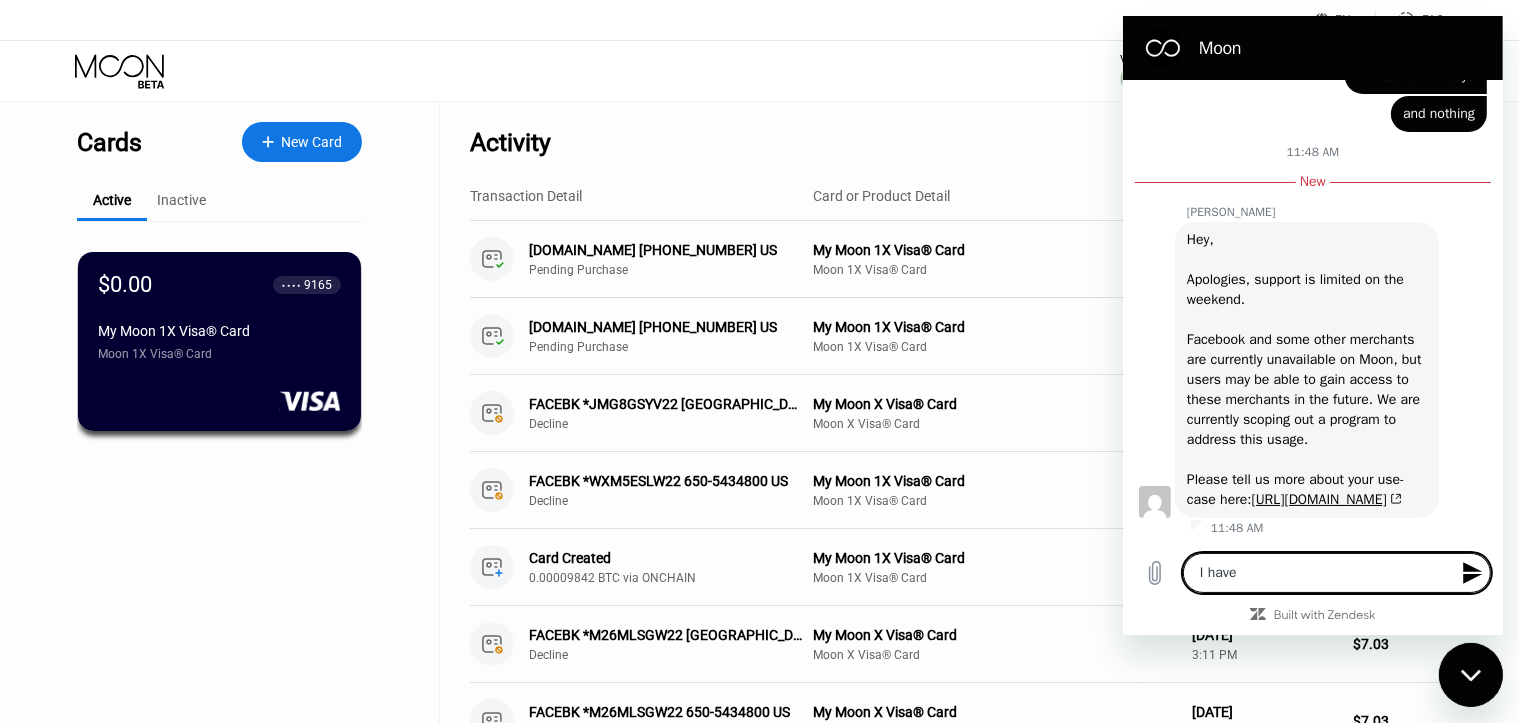 type on "I have" 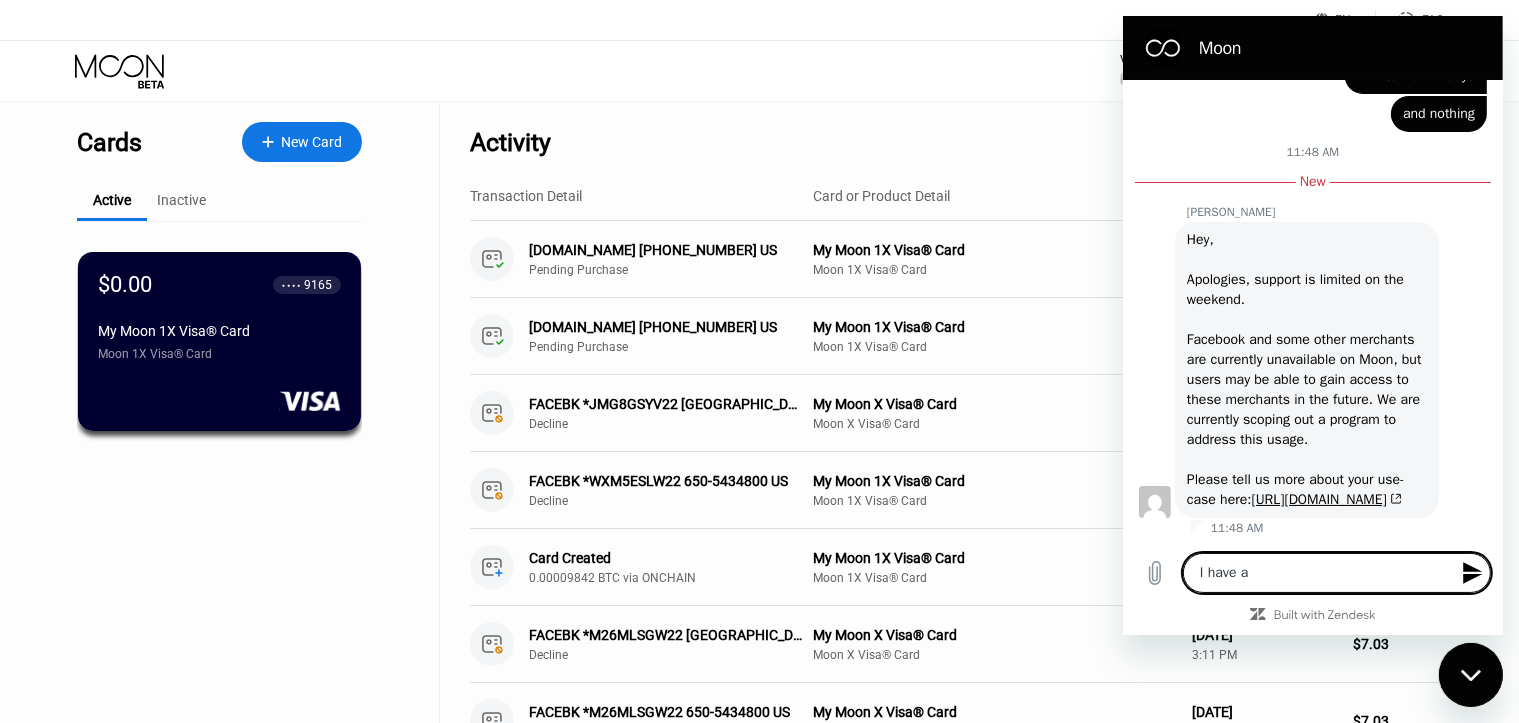 type on "I have a" 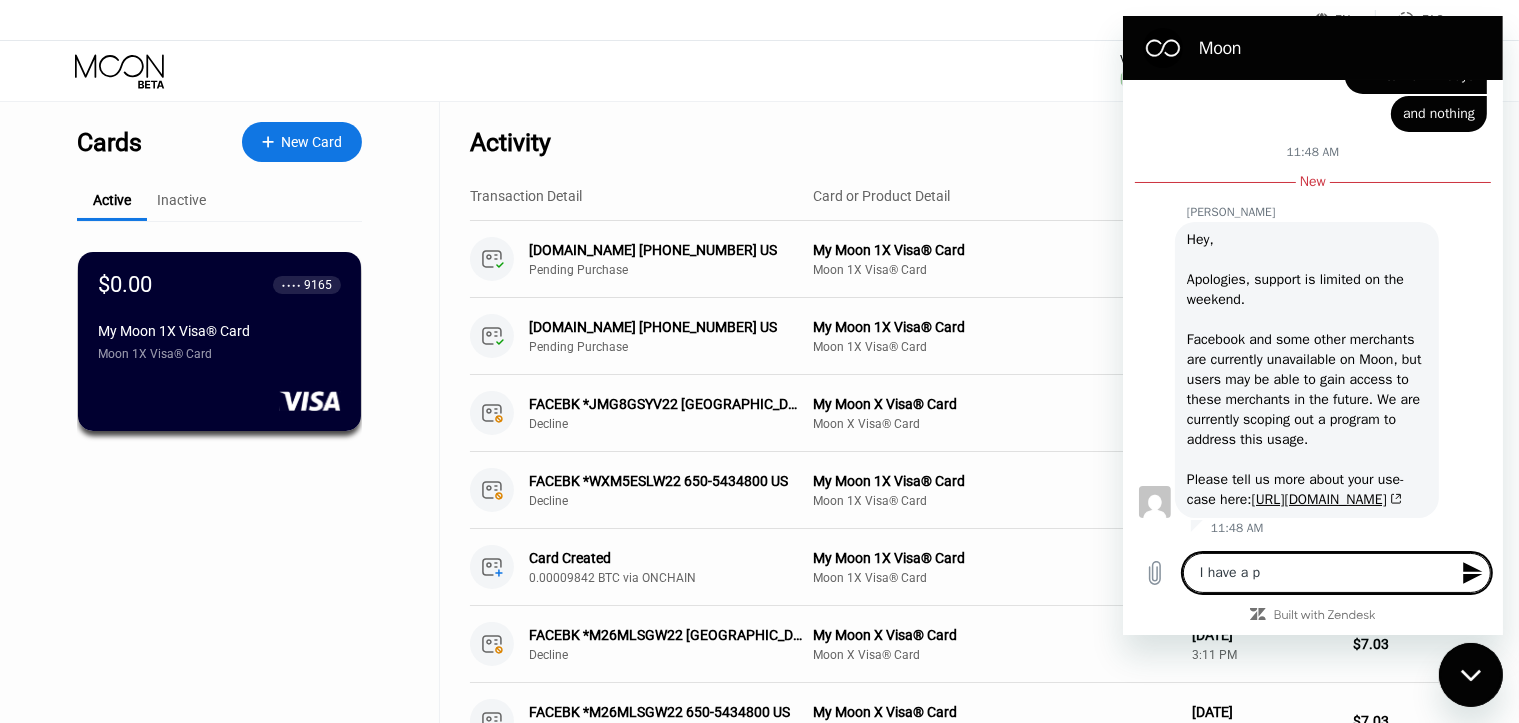 type on "I have a pe" 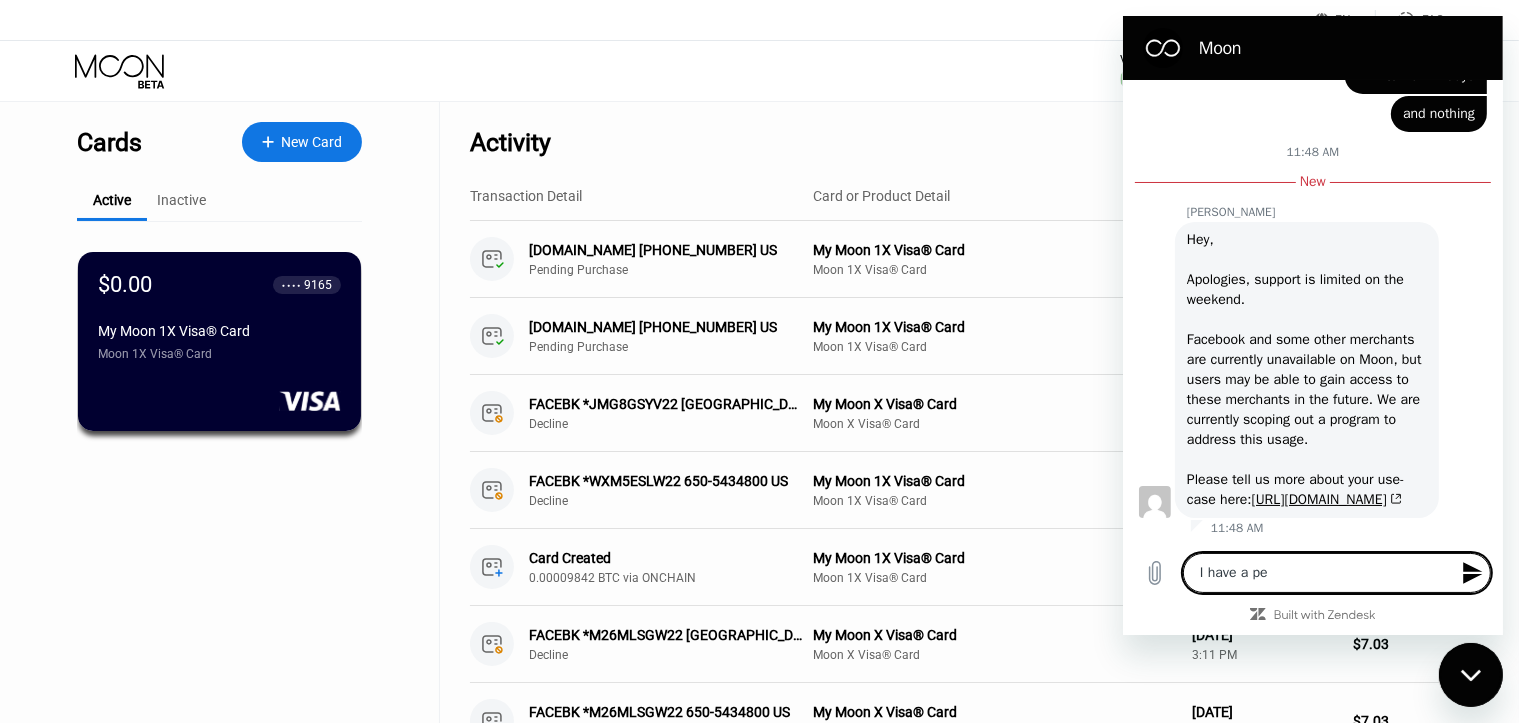 type on "I have a pen" 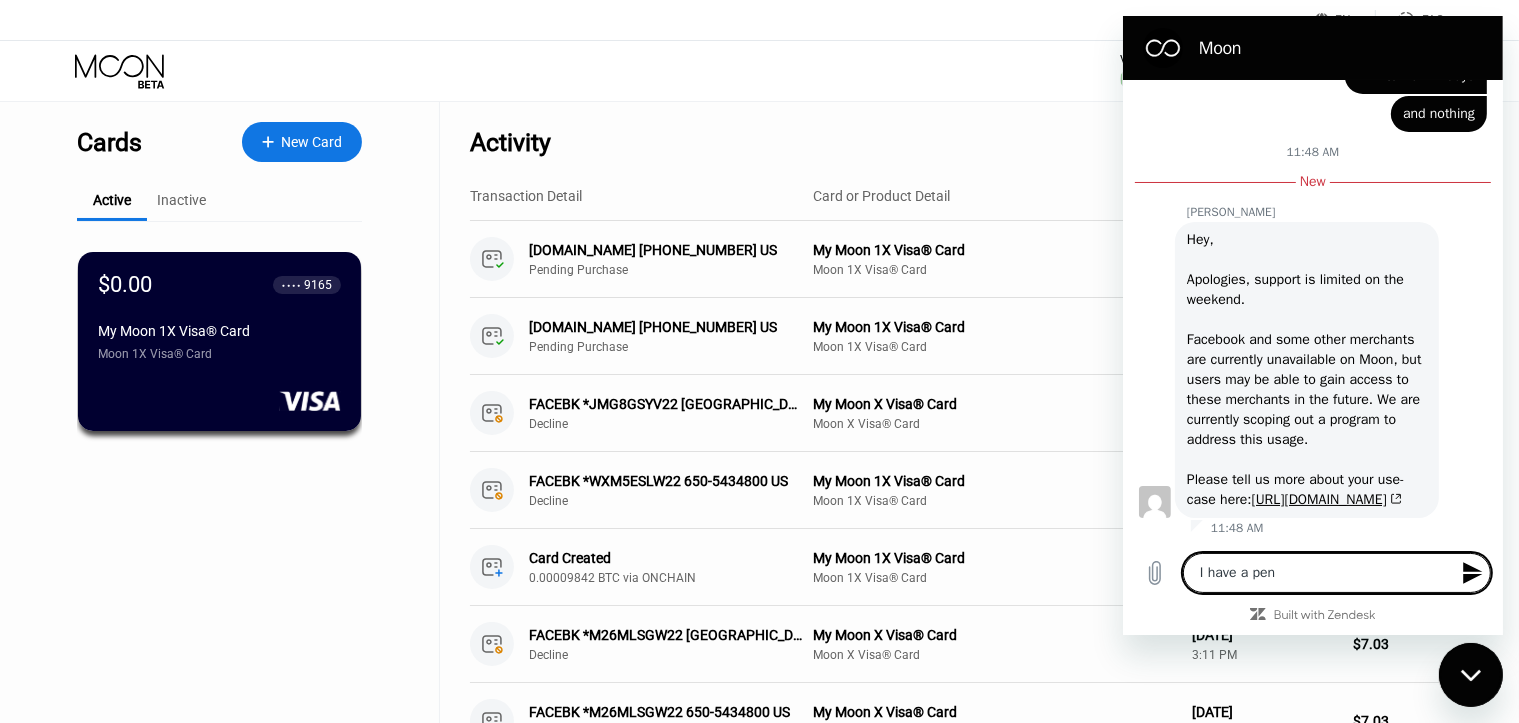 type on "I have a pend" 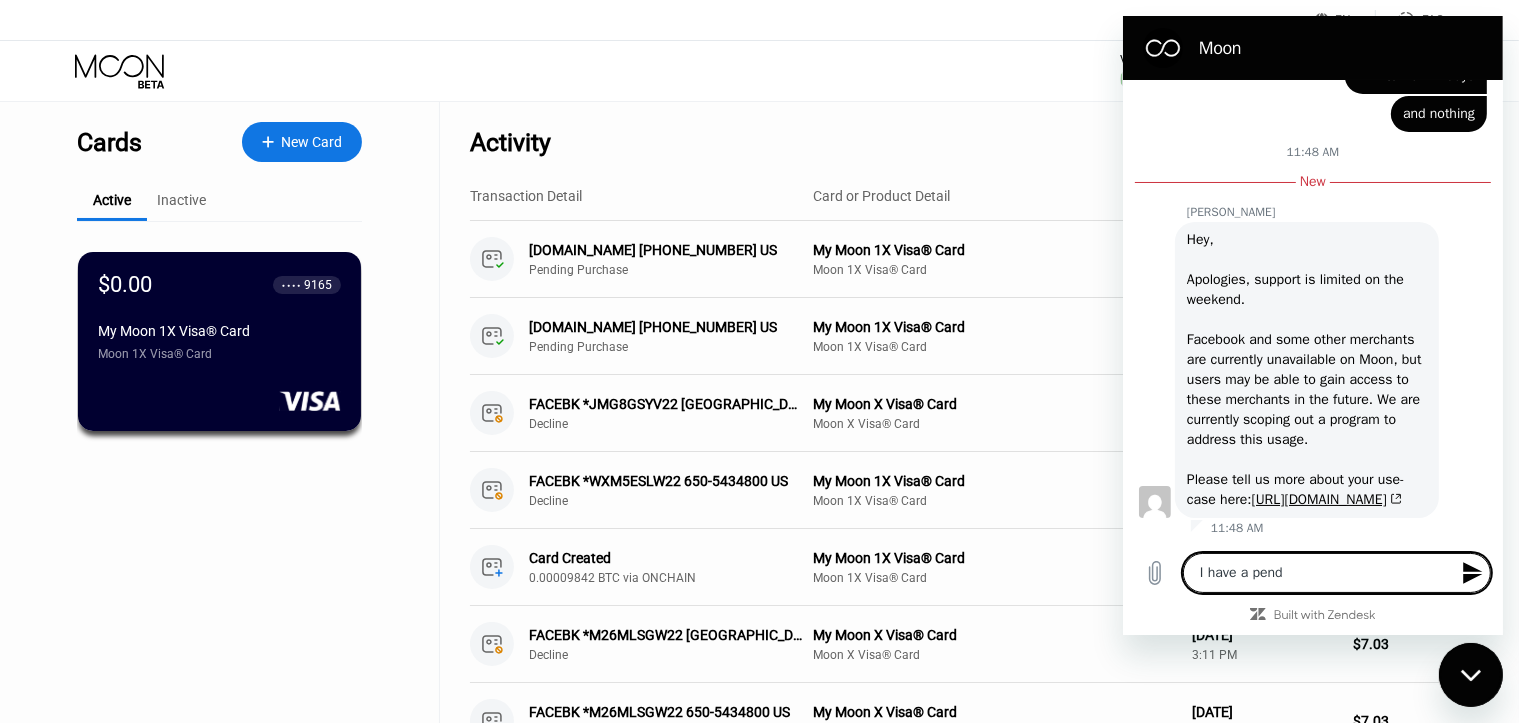 type on "I have a pendi" 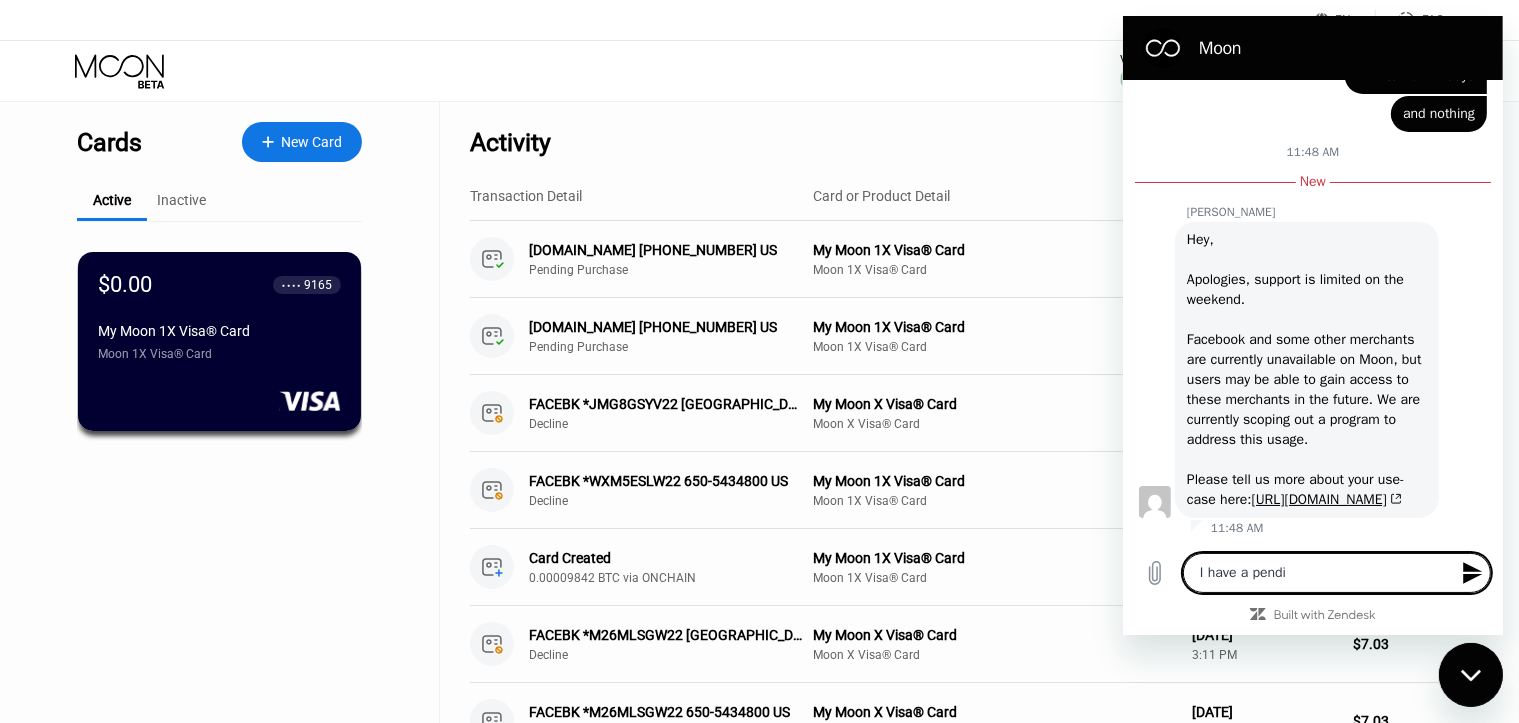 type on "I have a pendin" 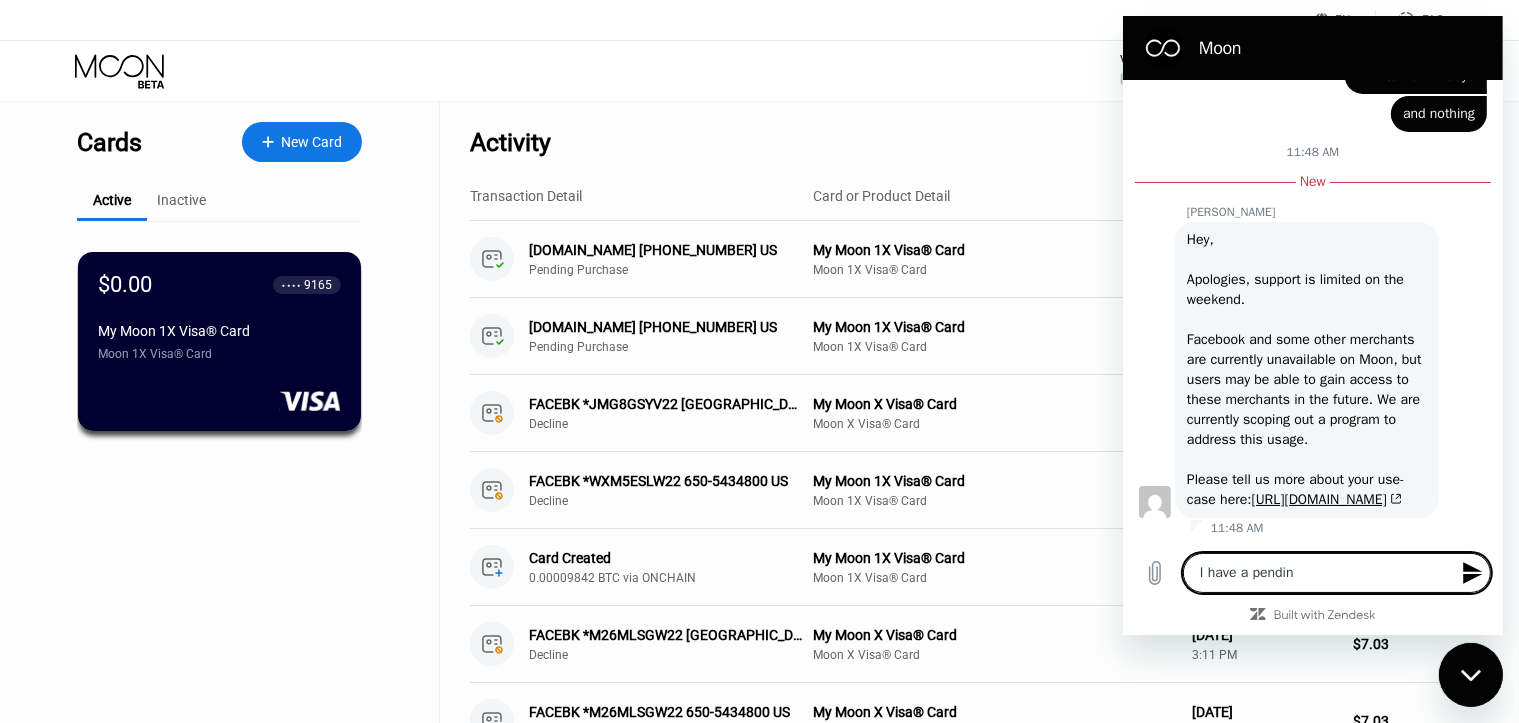 type on "I have a pending" 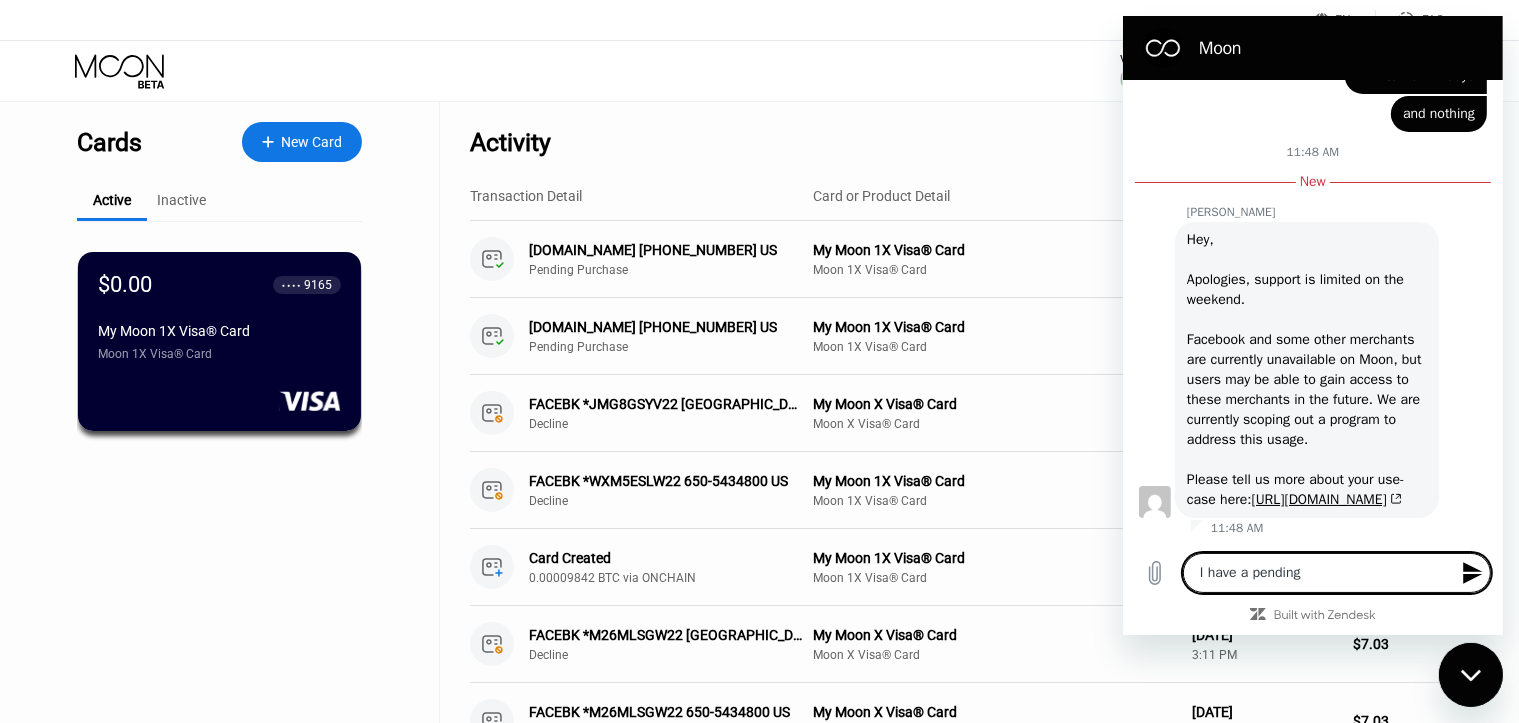 type on "I have a pending" 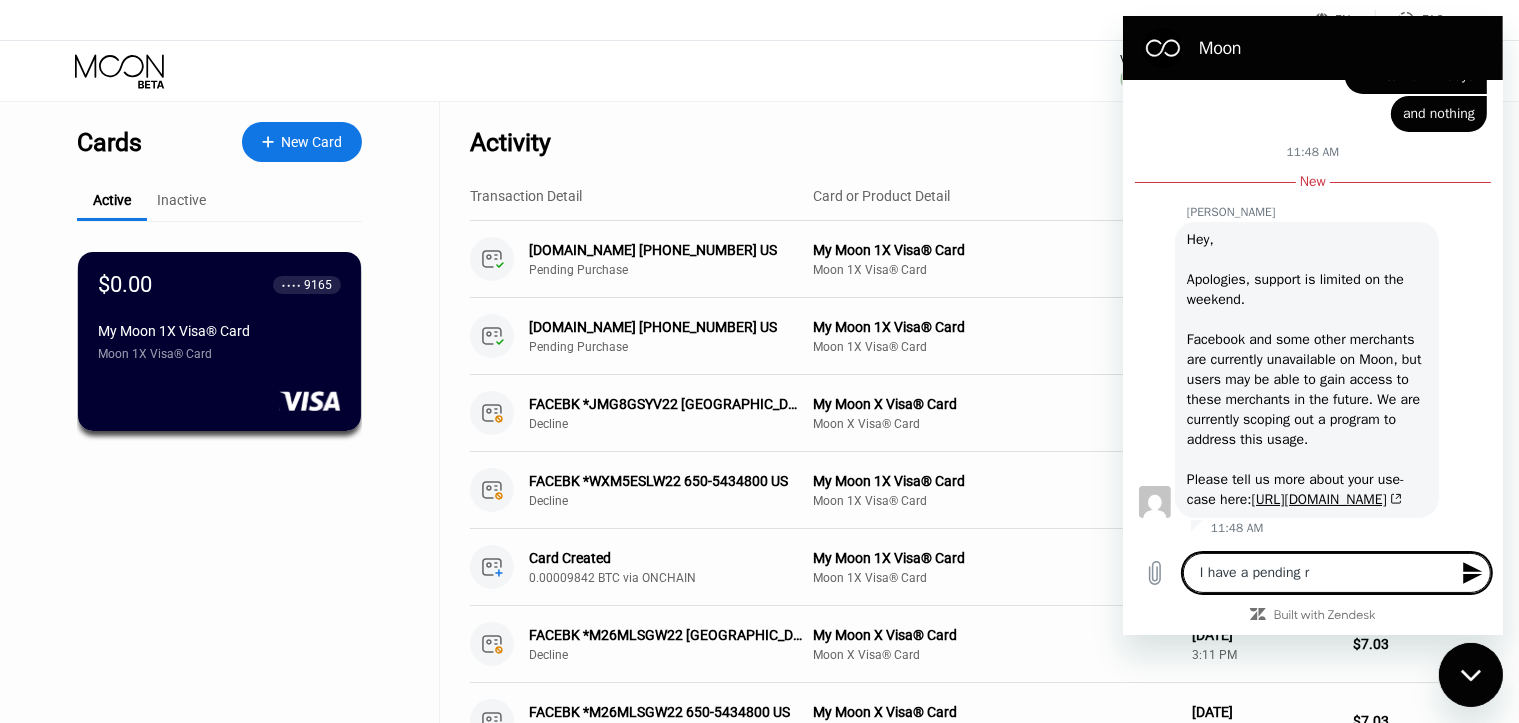 type on "I have a pending re" 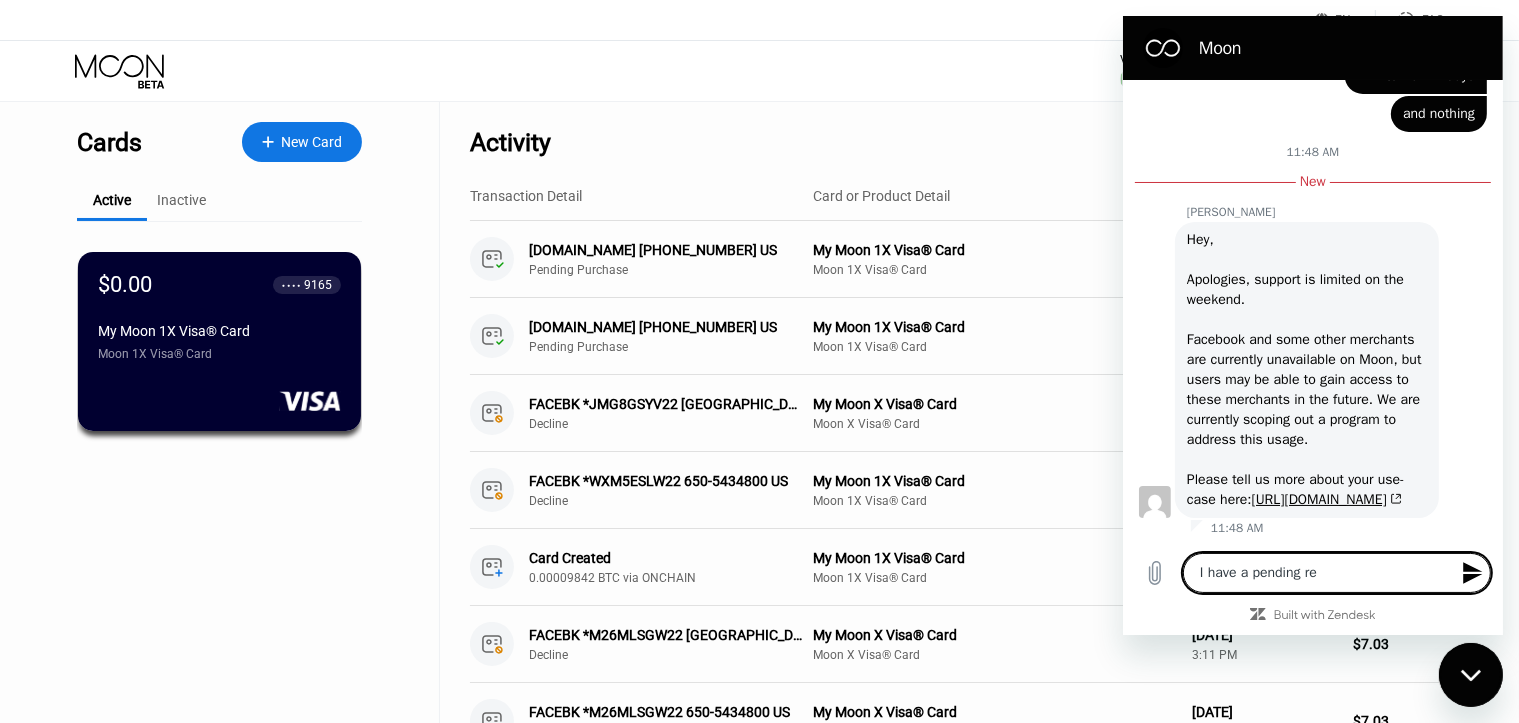 type on "I have a pending ref" 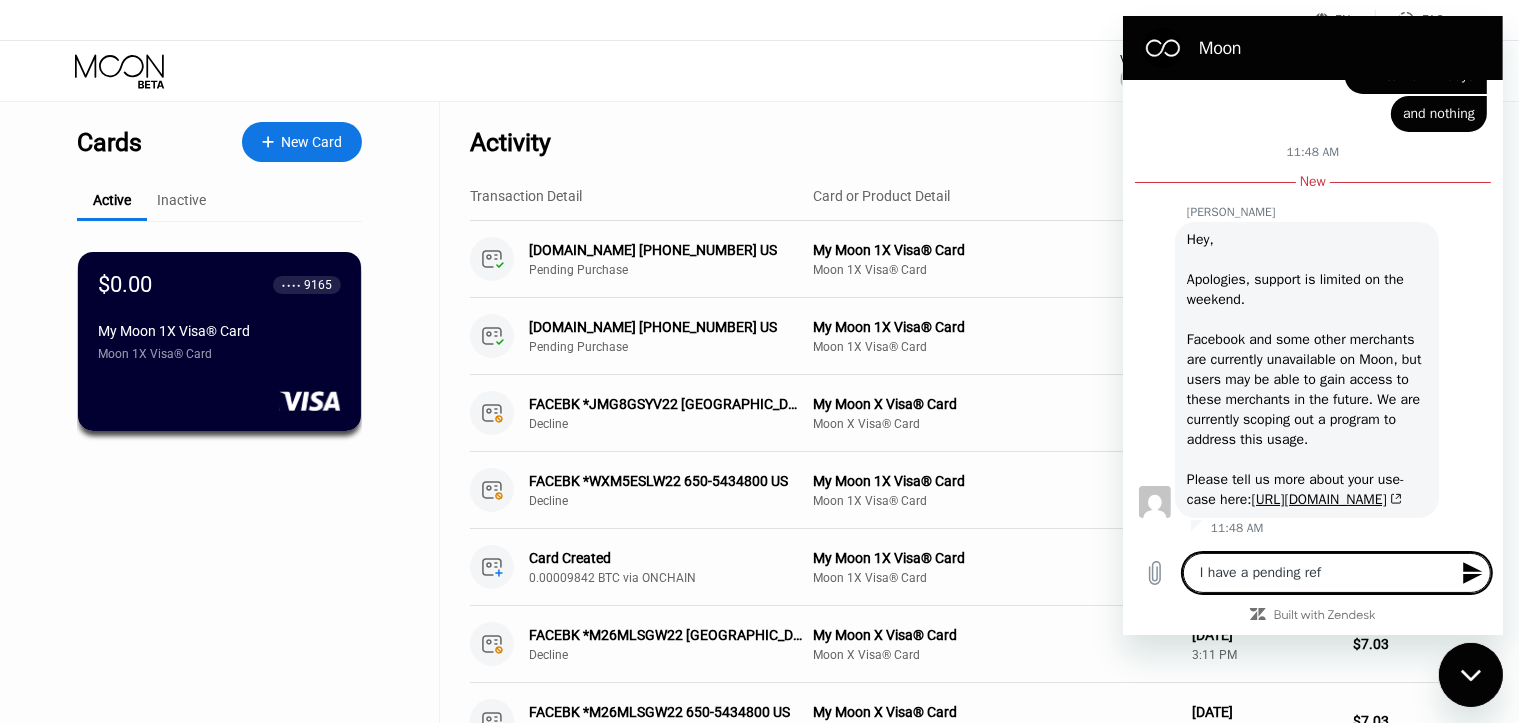 type on "I have a pending refu" 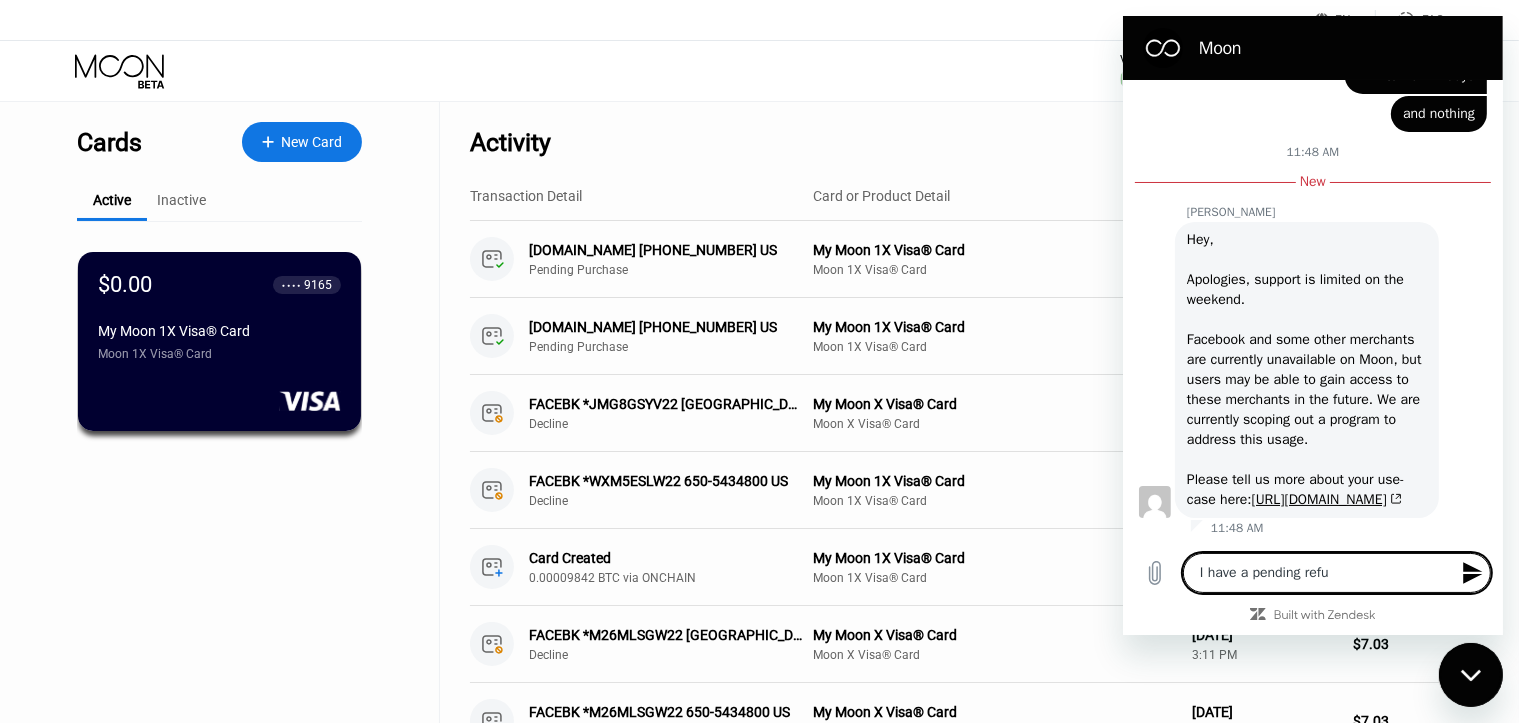 type on "I have a pending refun" 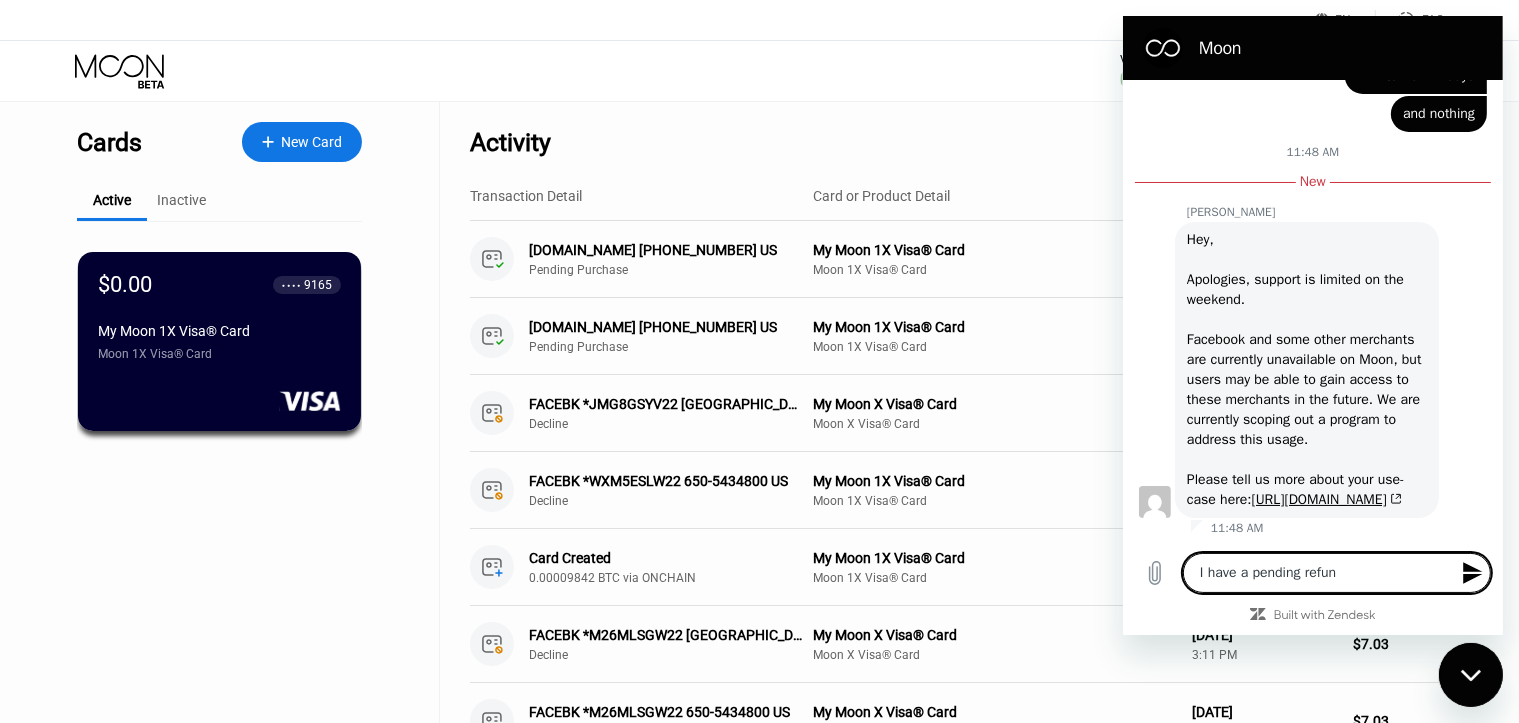 type on "I have a pending refund" 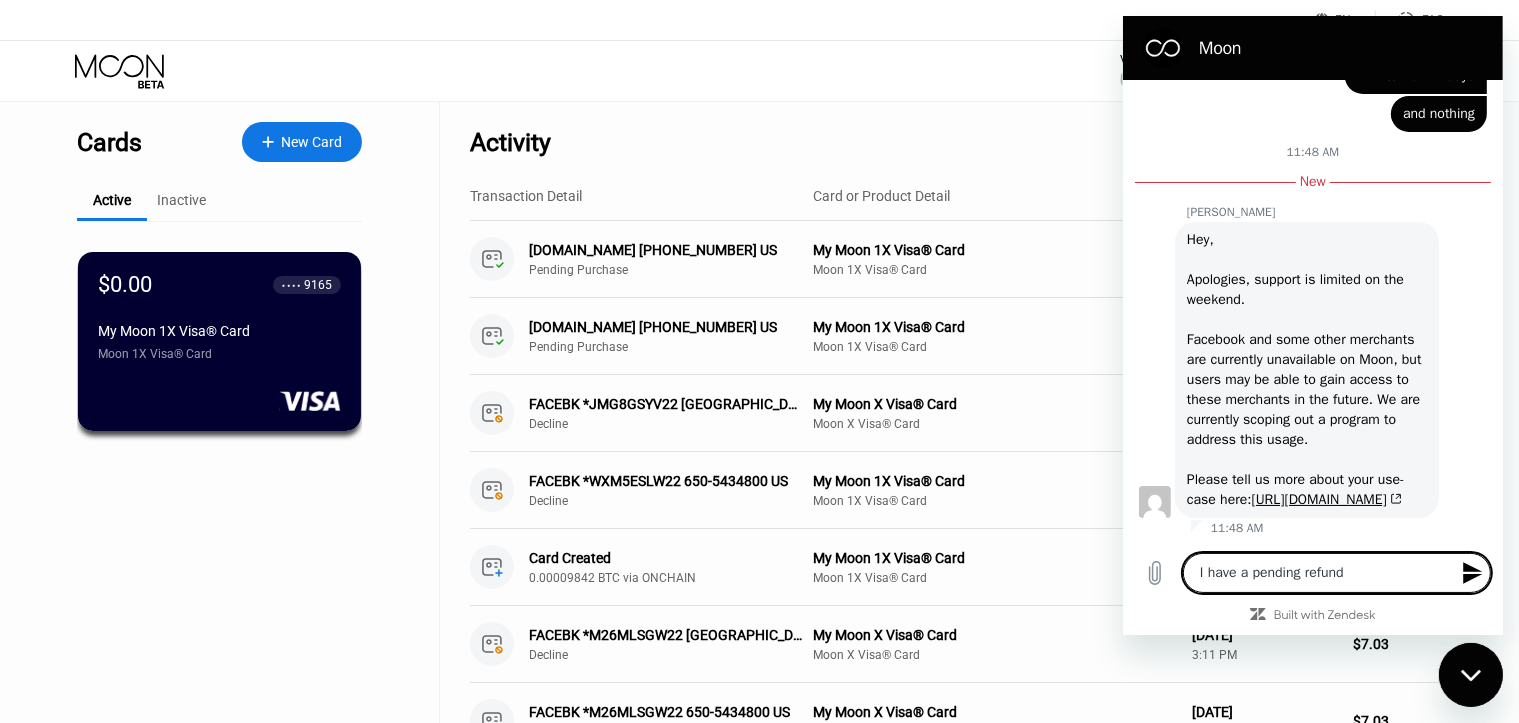 type 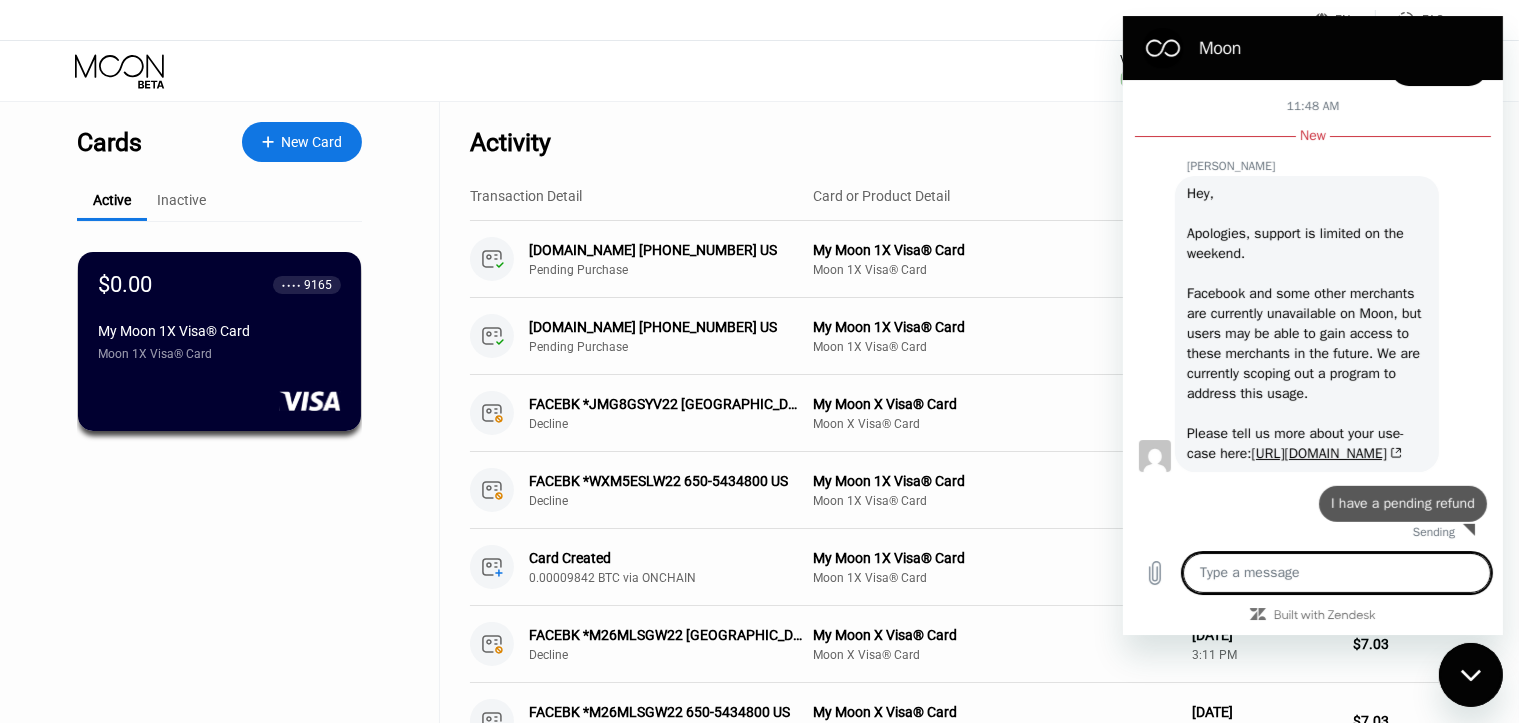 type on "x" 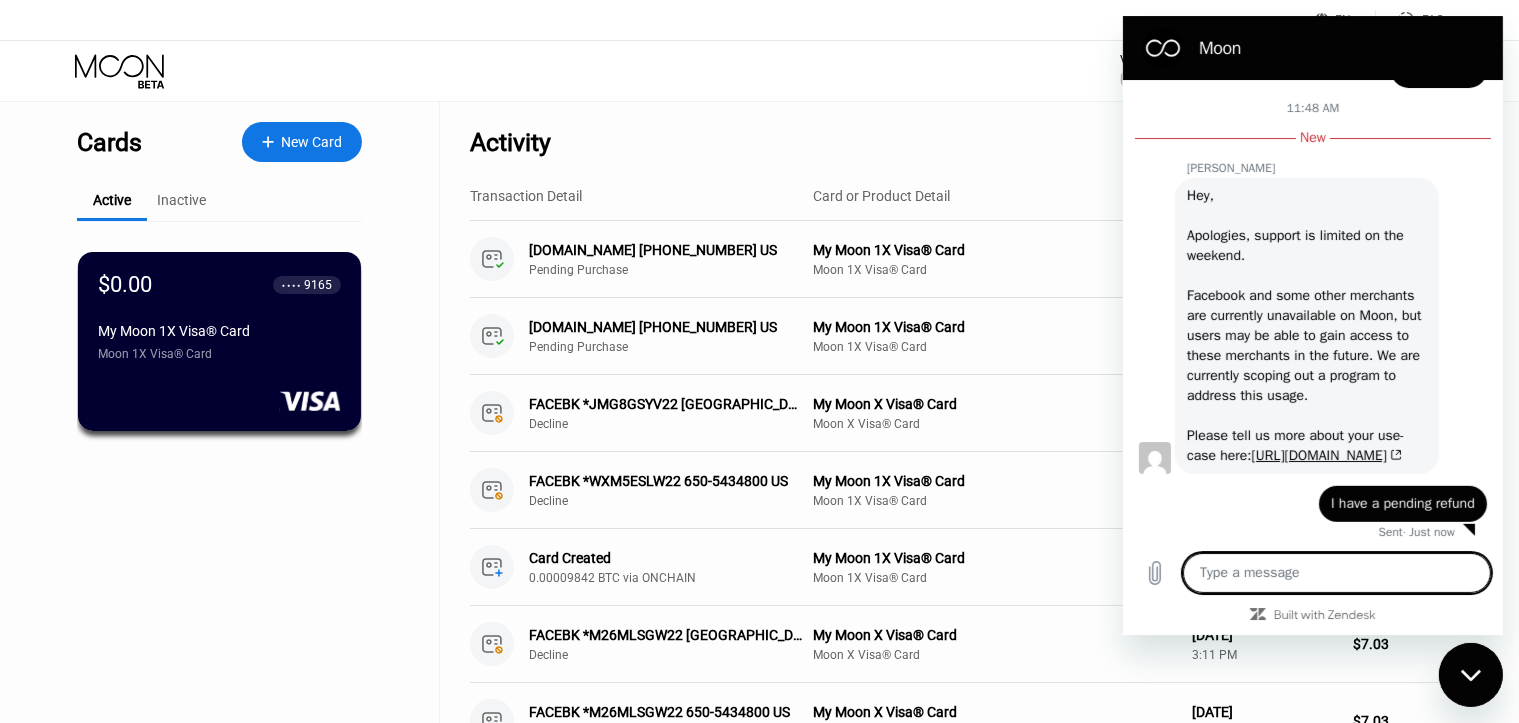 type on "w" 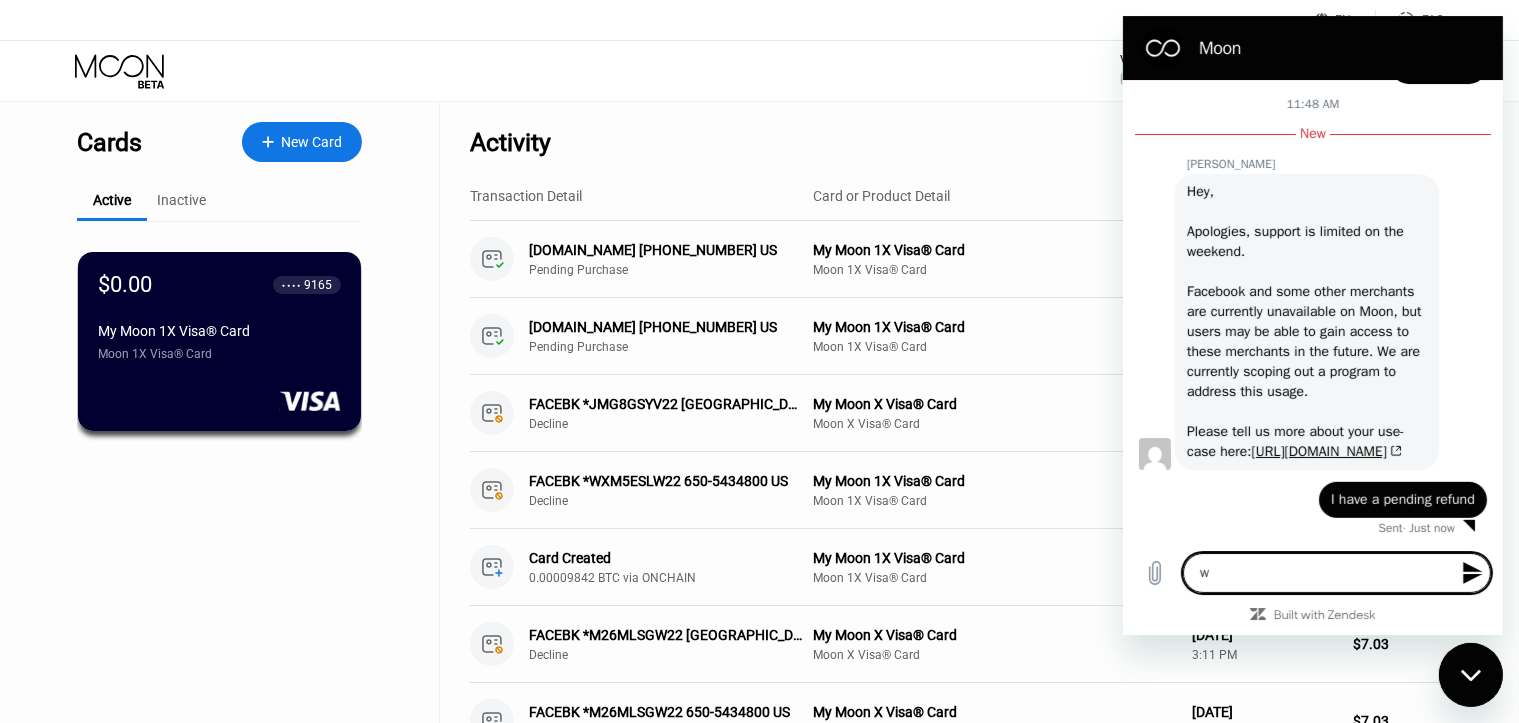 scroll, scrollTop: 999, scrollLeft: 0, axis: vertical 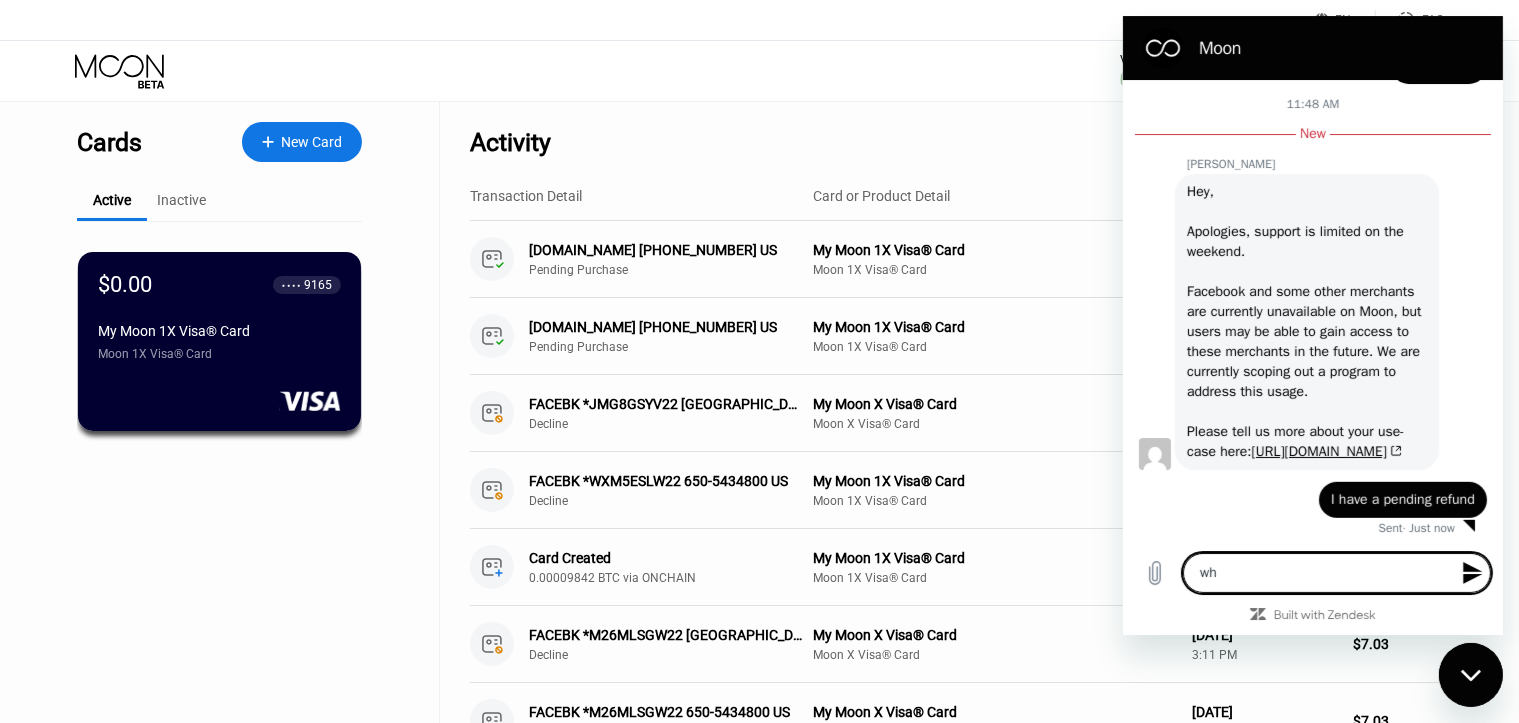 type on "whe" 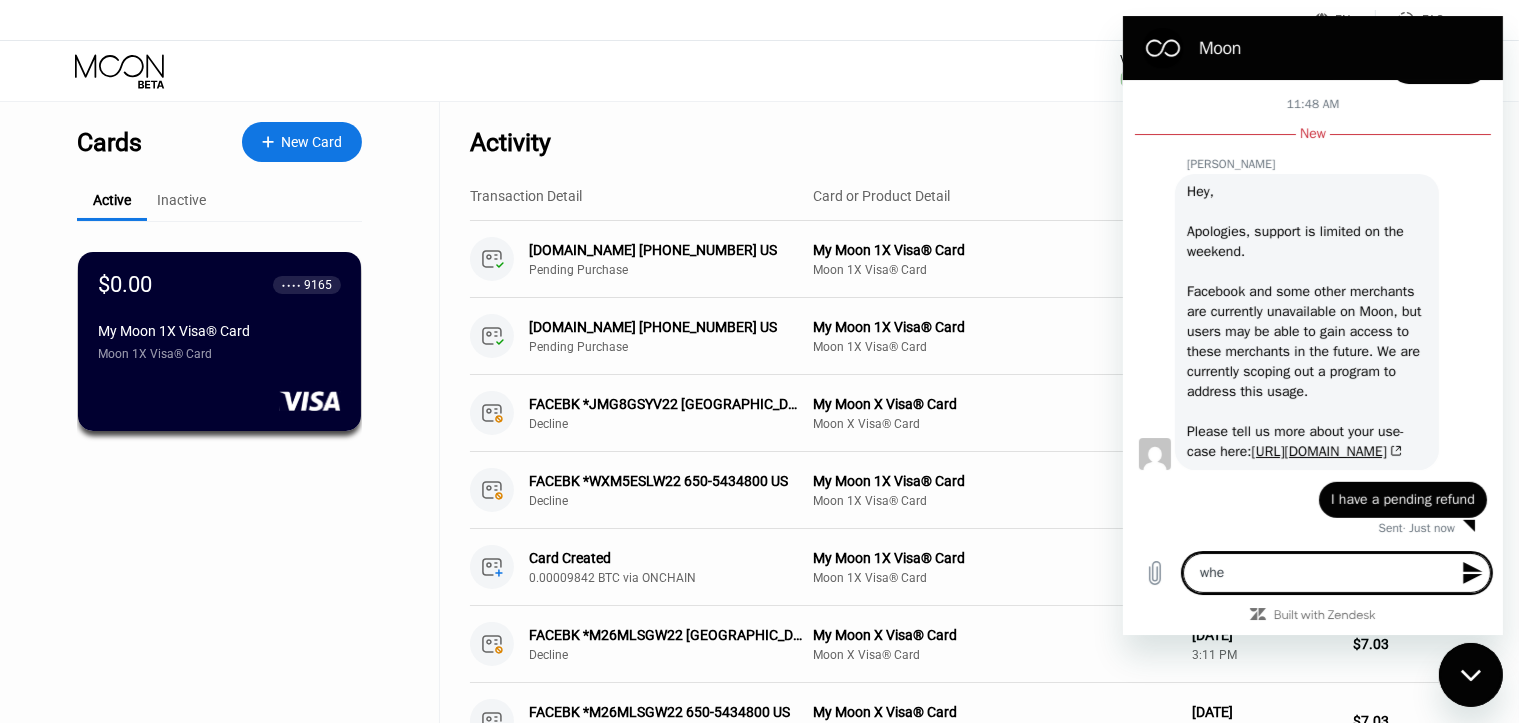 type on "when" 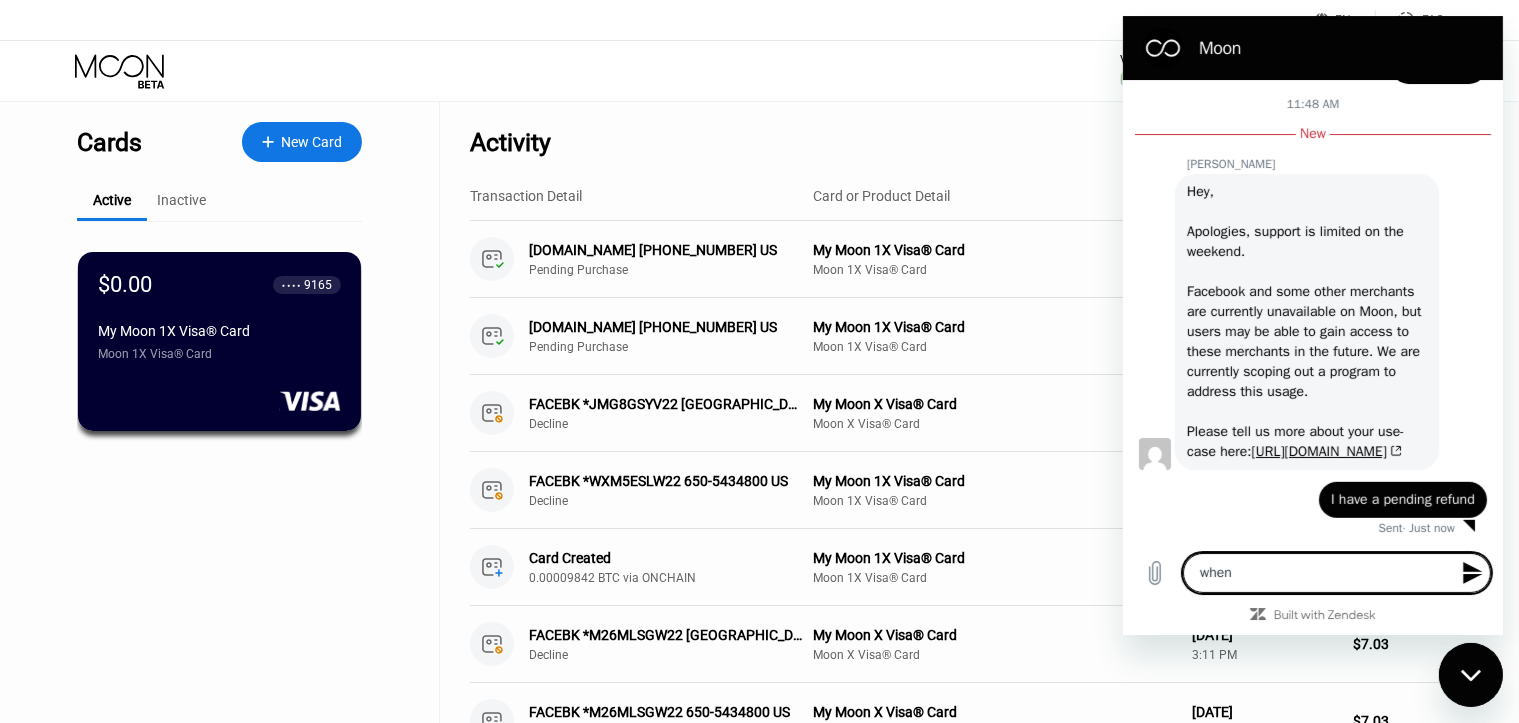 type on "when" 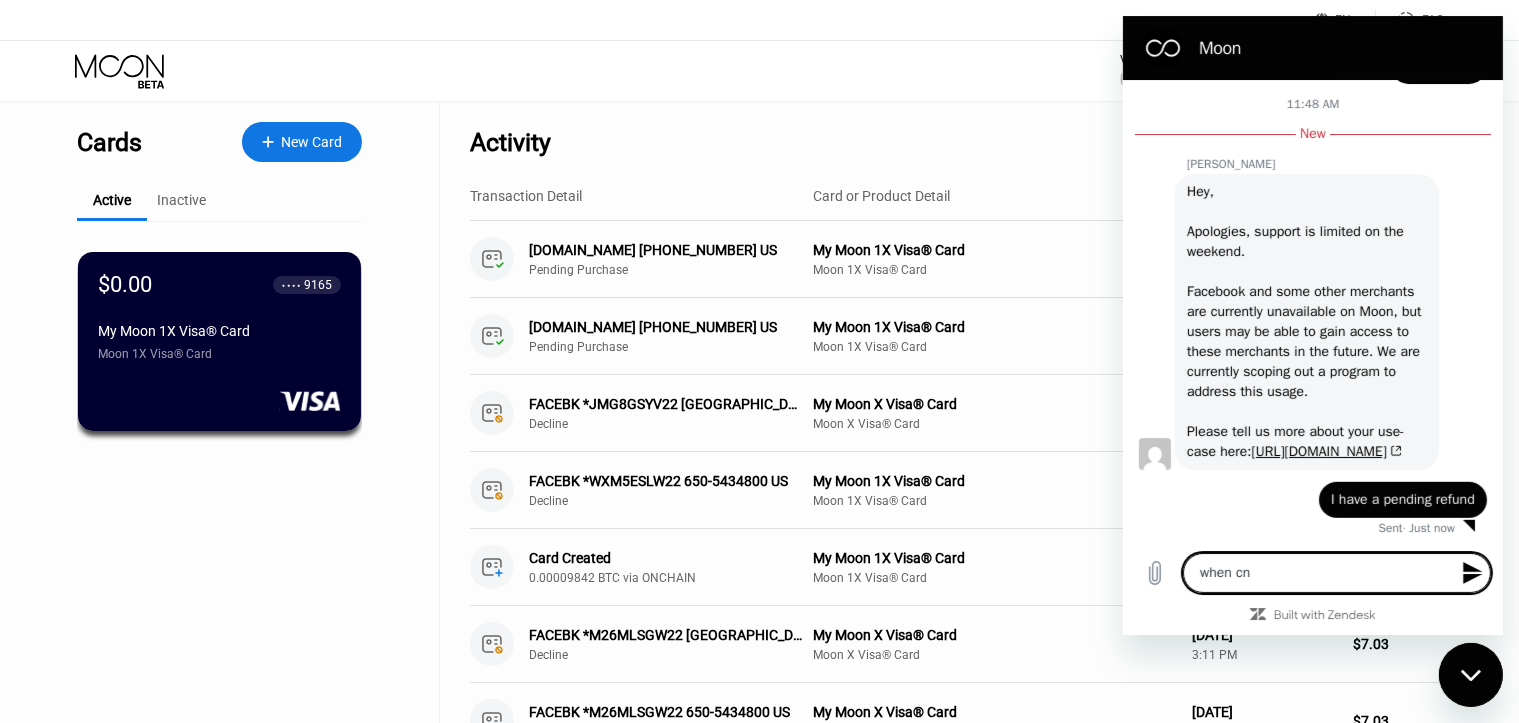 type on "when cna" 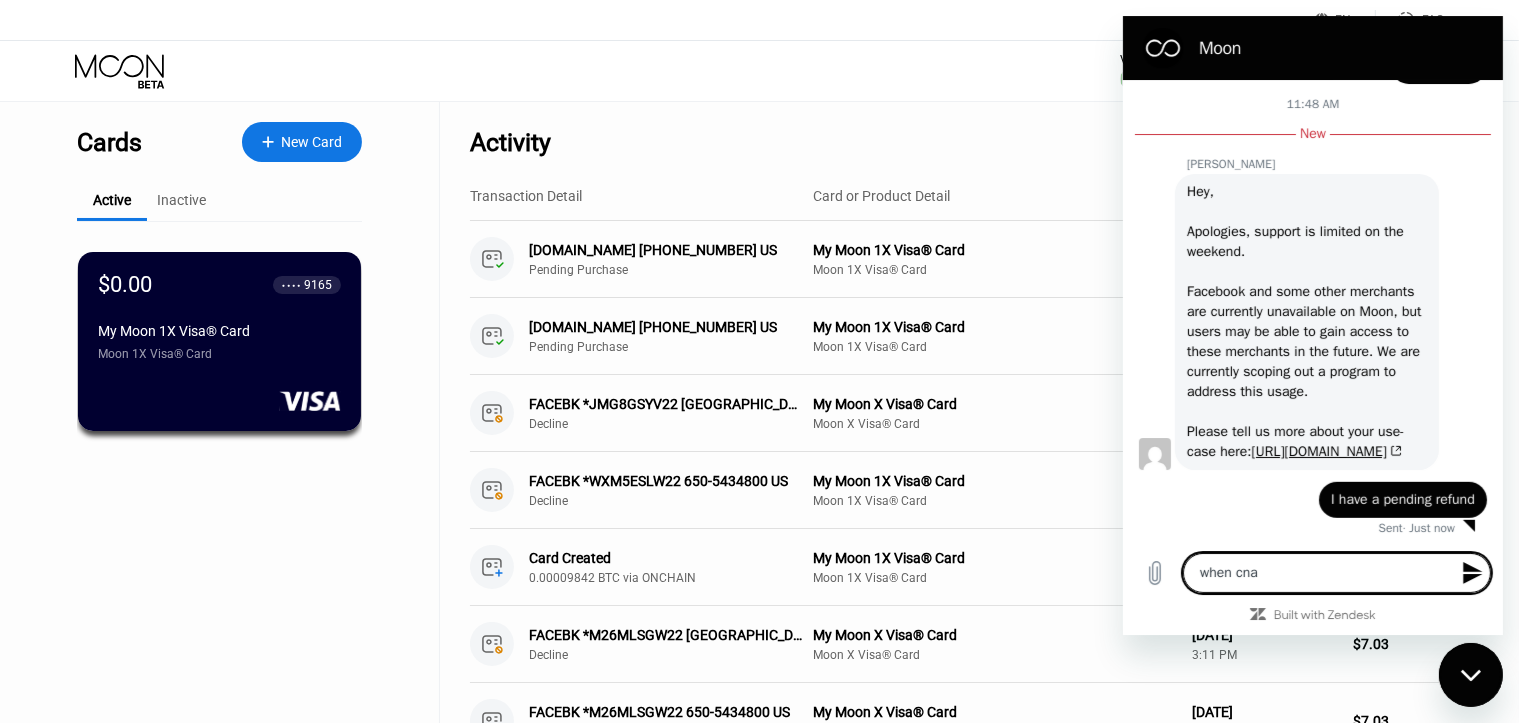 type on "when cna" 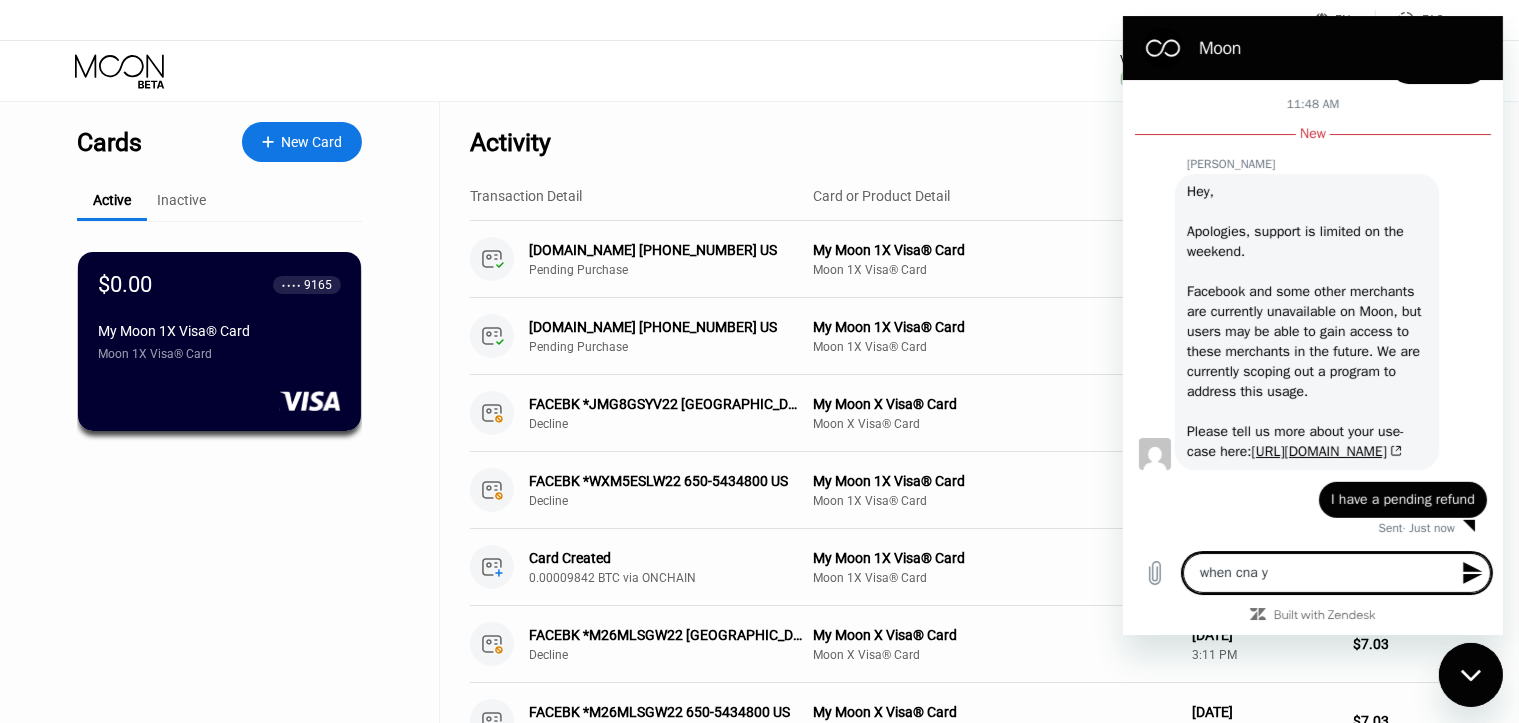 type on "when cna yo" 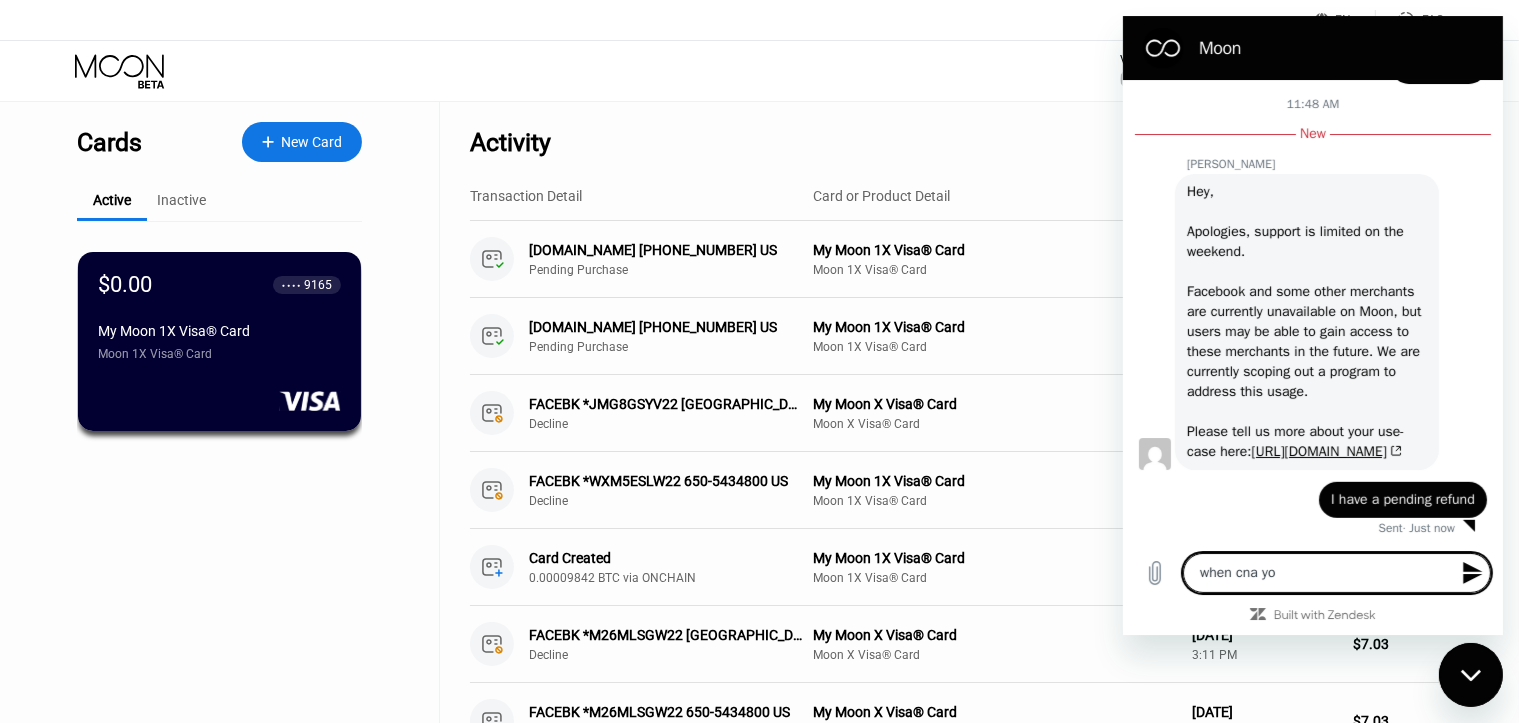 type on "when cna you" 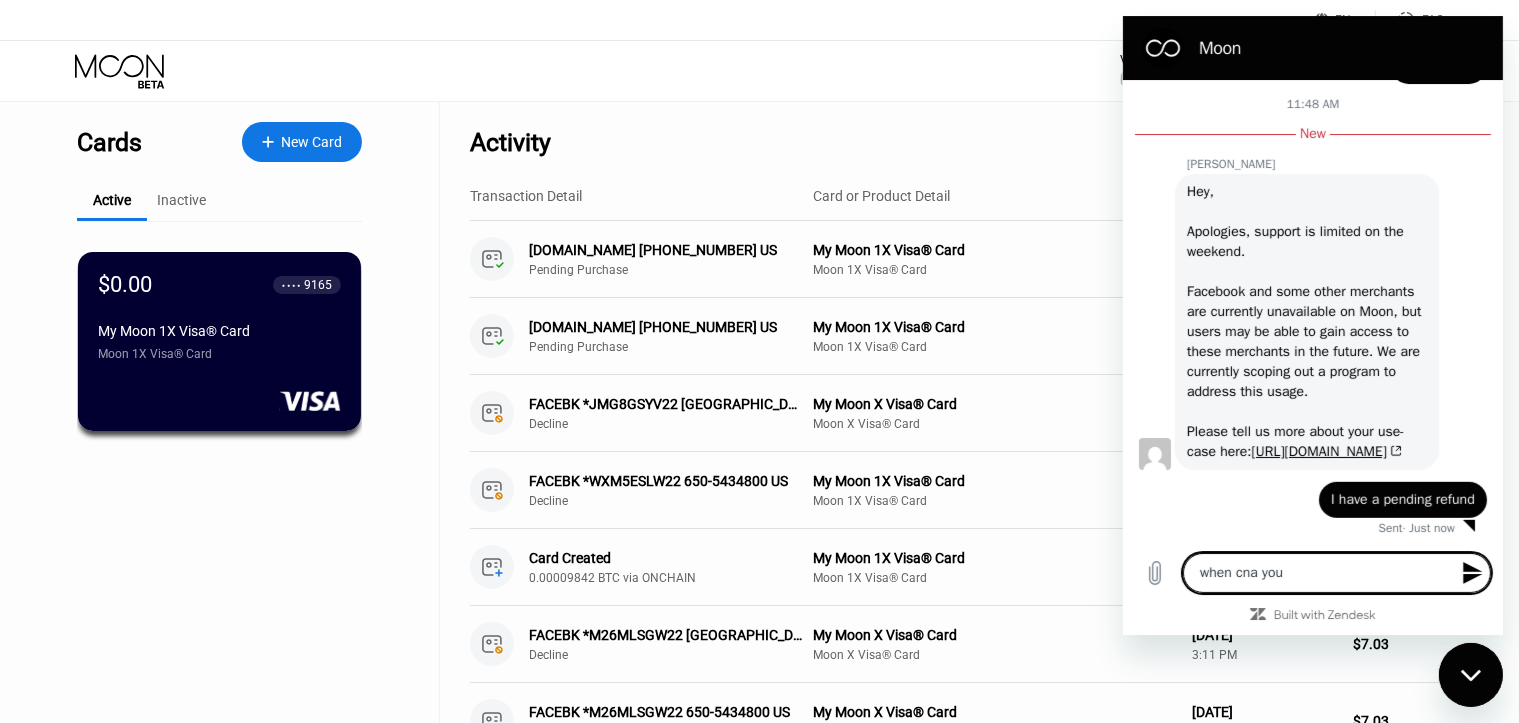 type on "when cna you" 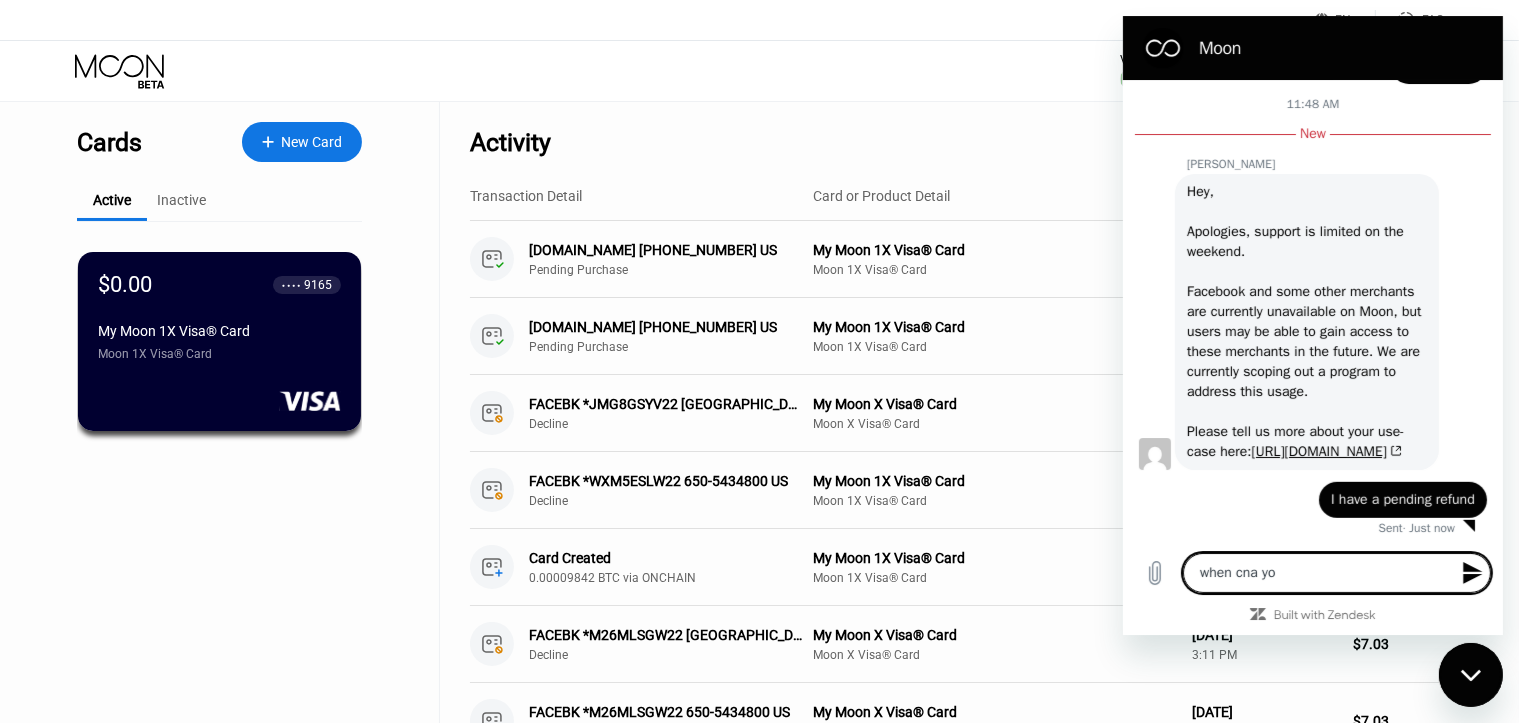 type on "when cna y" 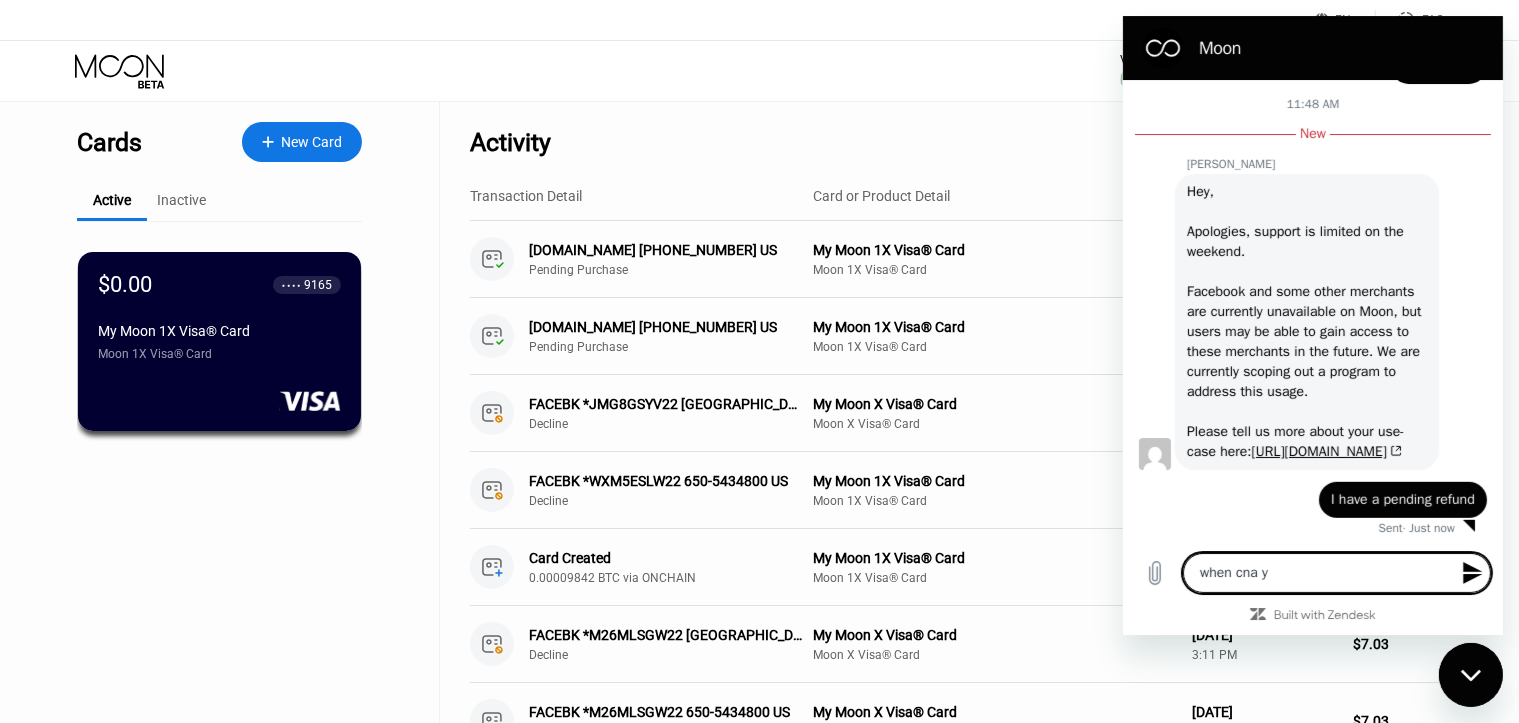 type on "when cna" 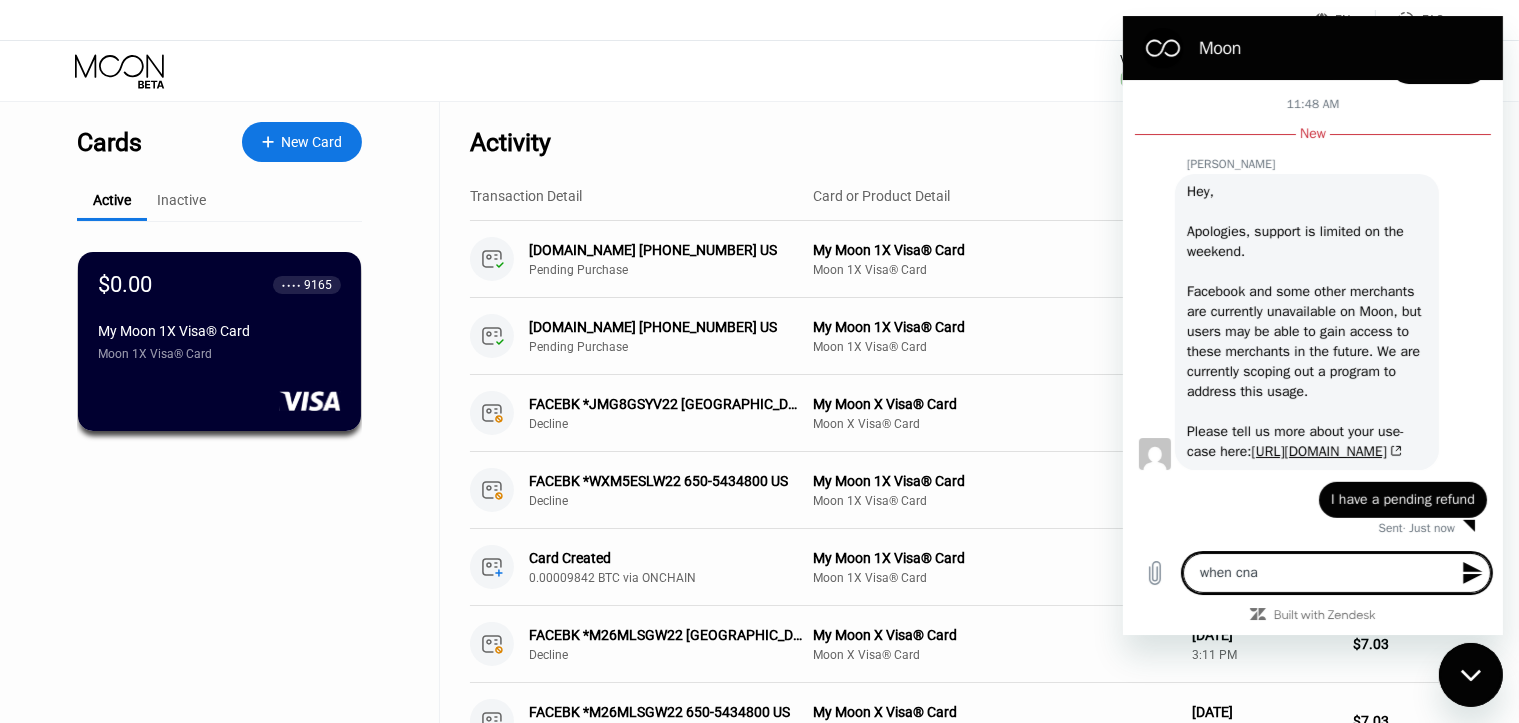 type on "when cna" 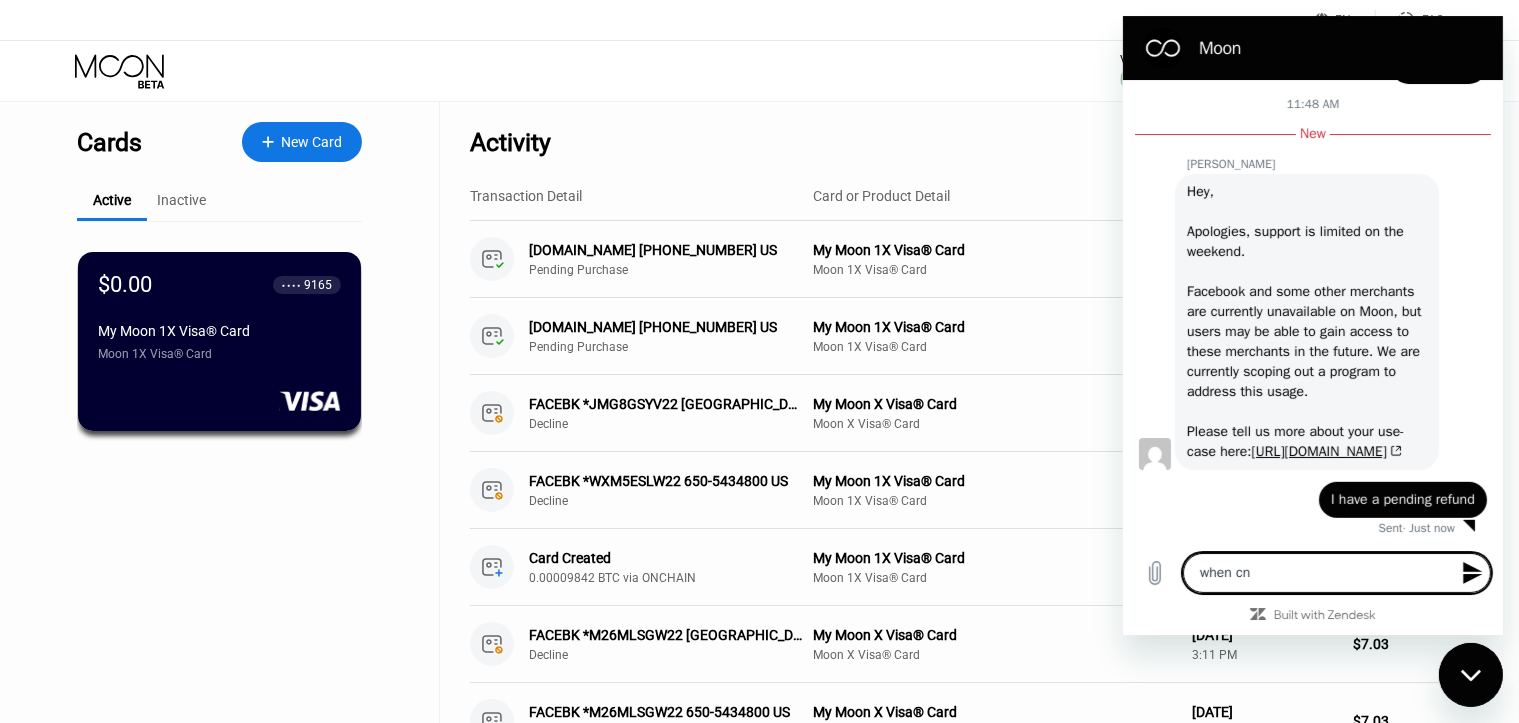 type on "when c" 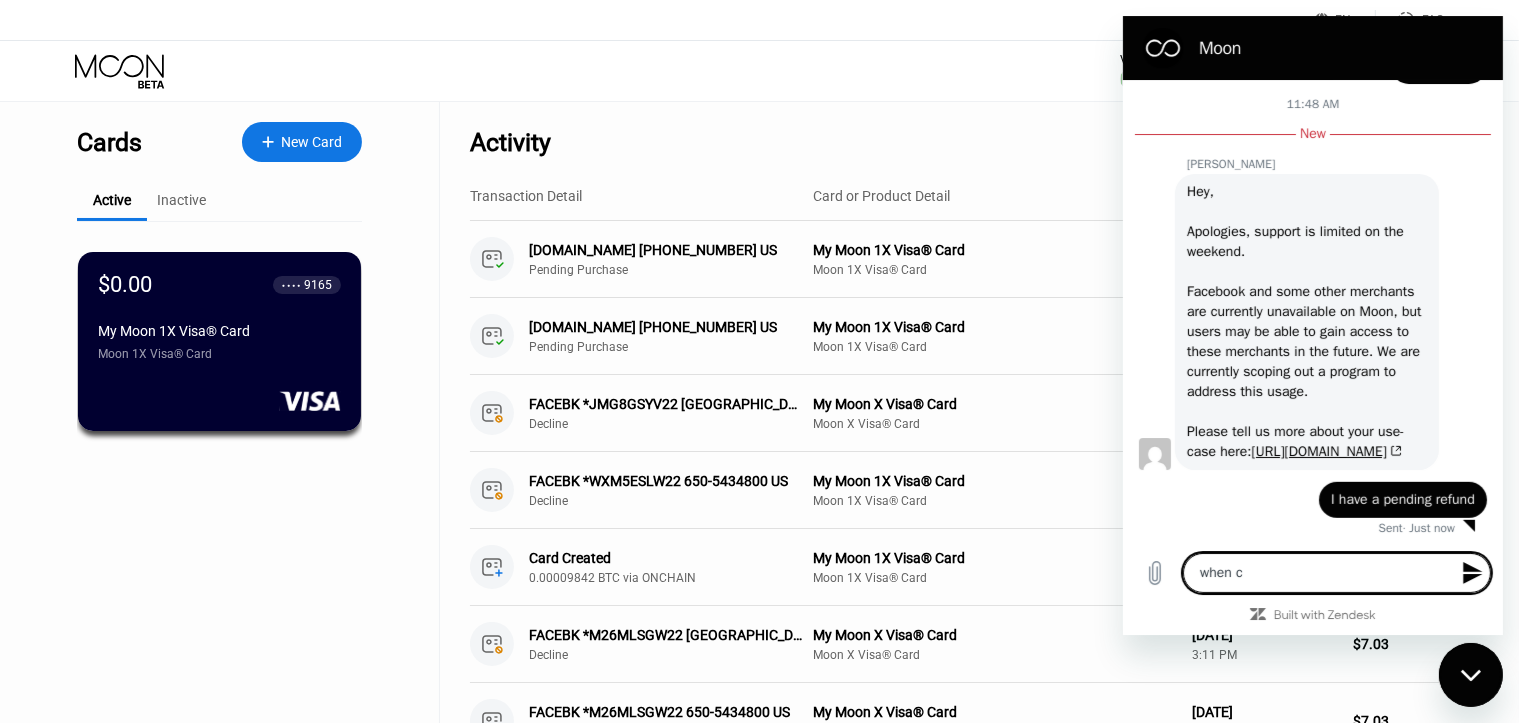 type on "when" 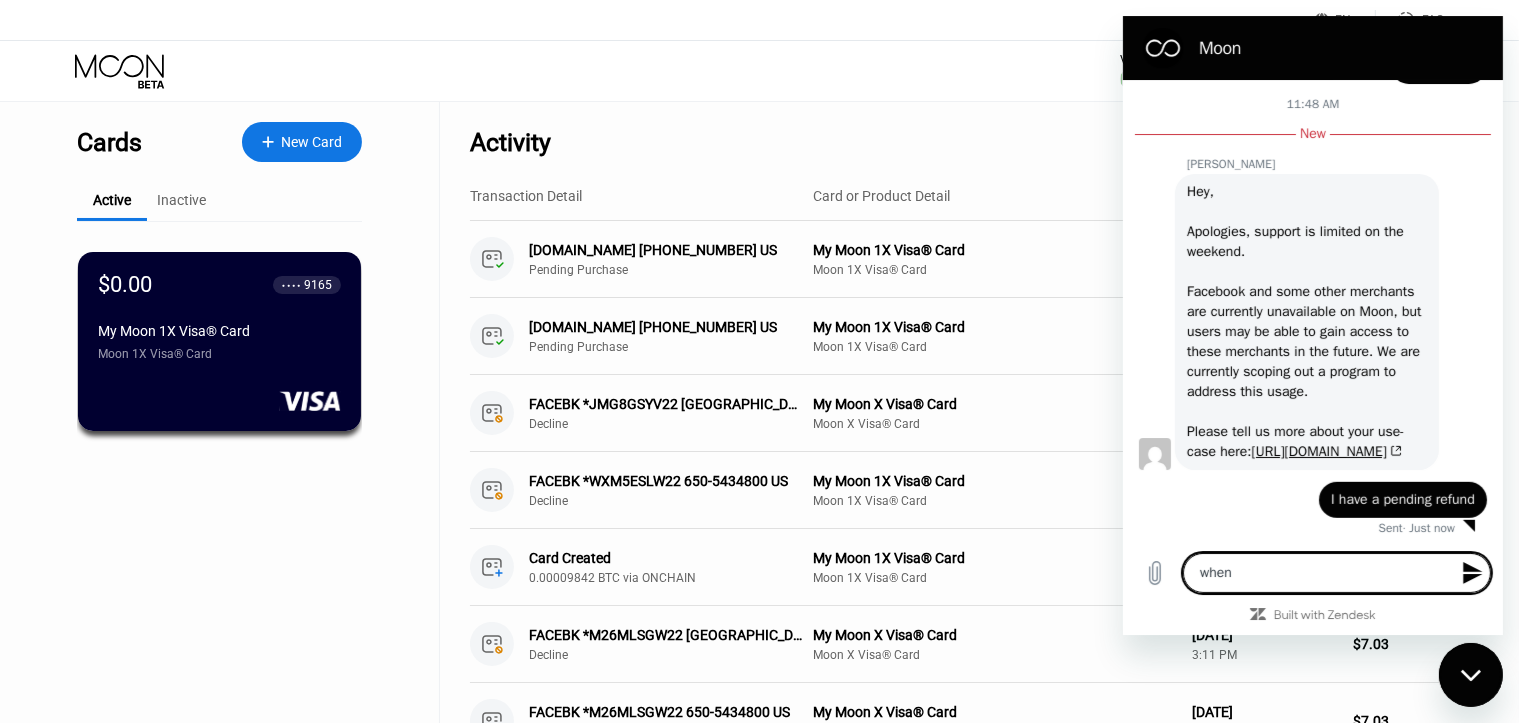 type on "when a" 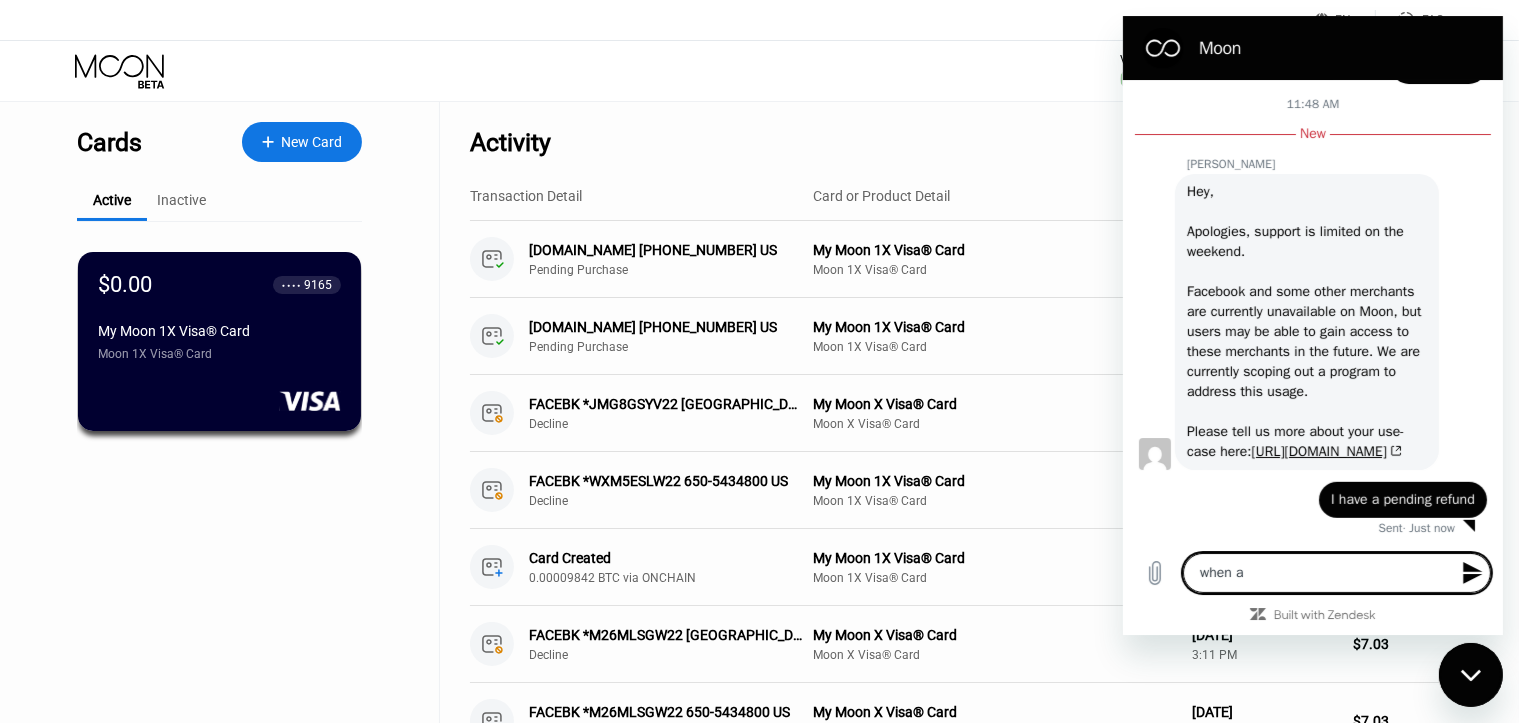 type on "when" 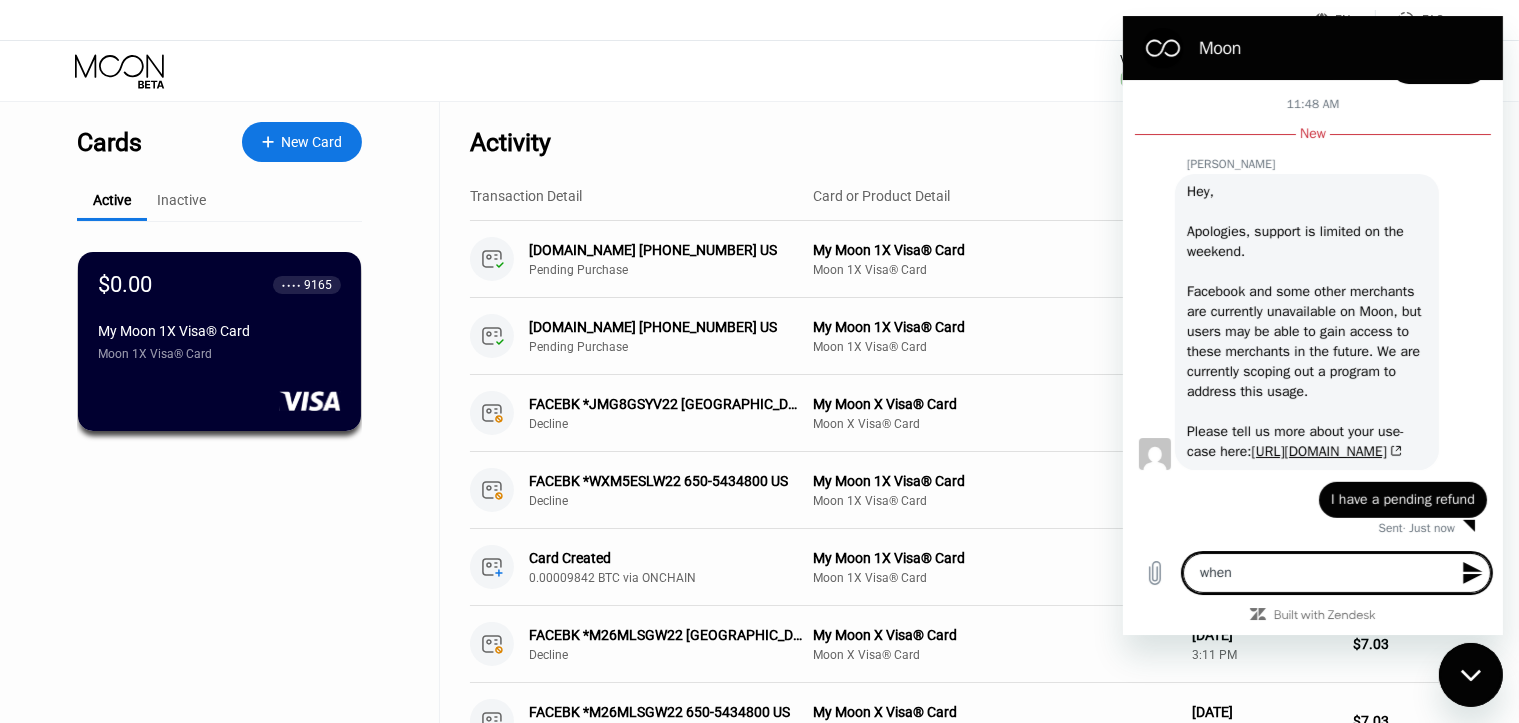 type on "when c" 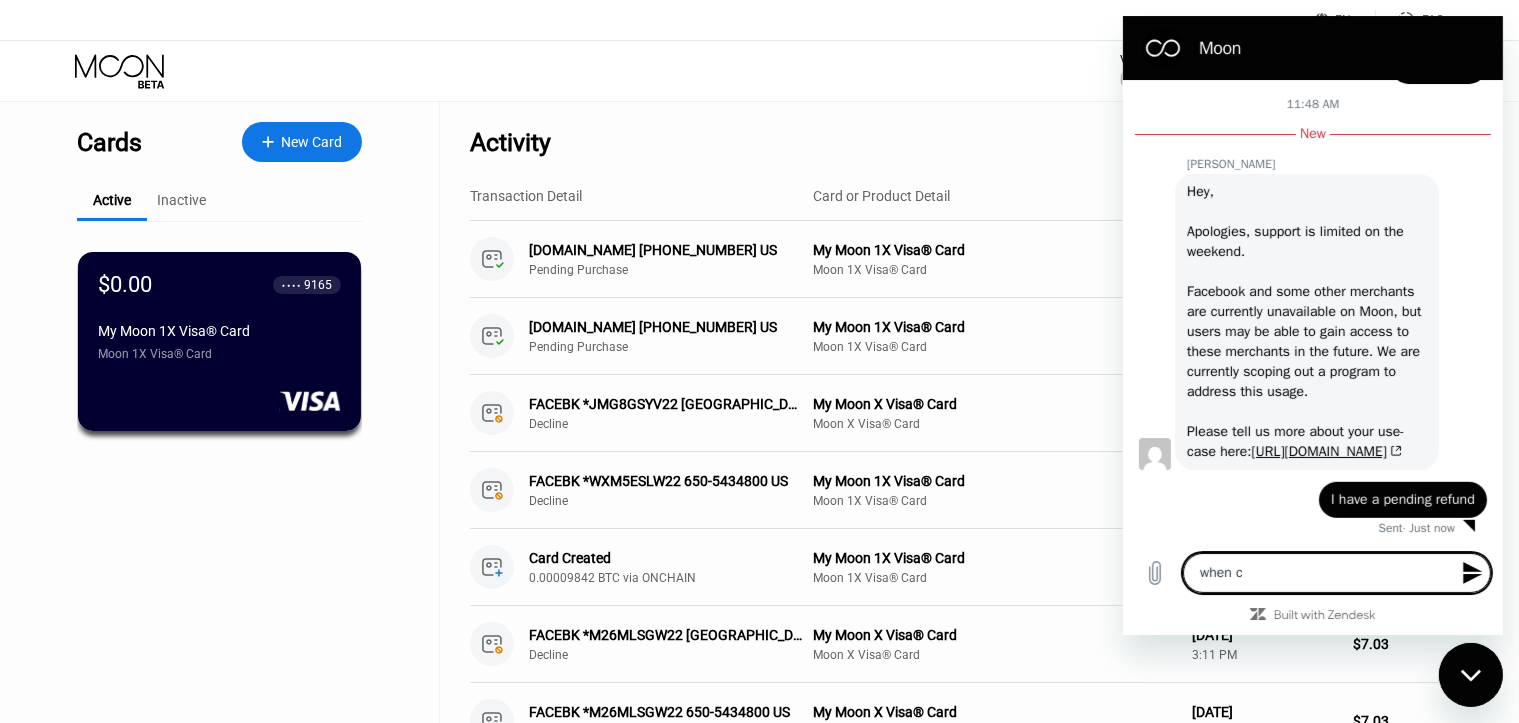 type on "when ca" 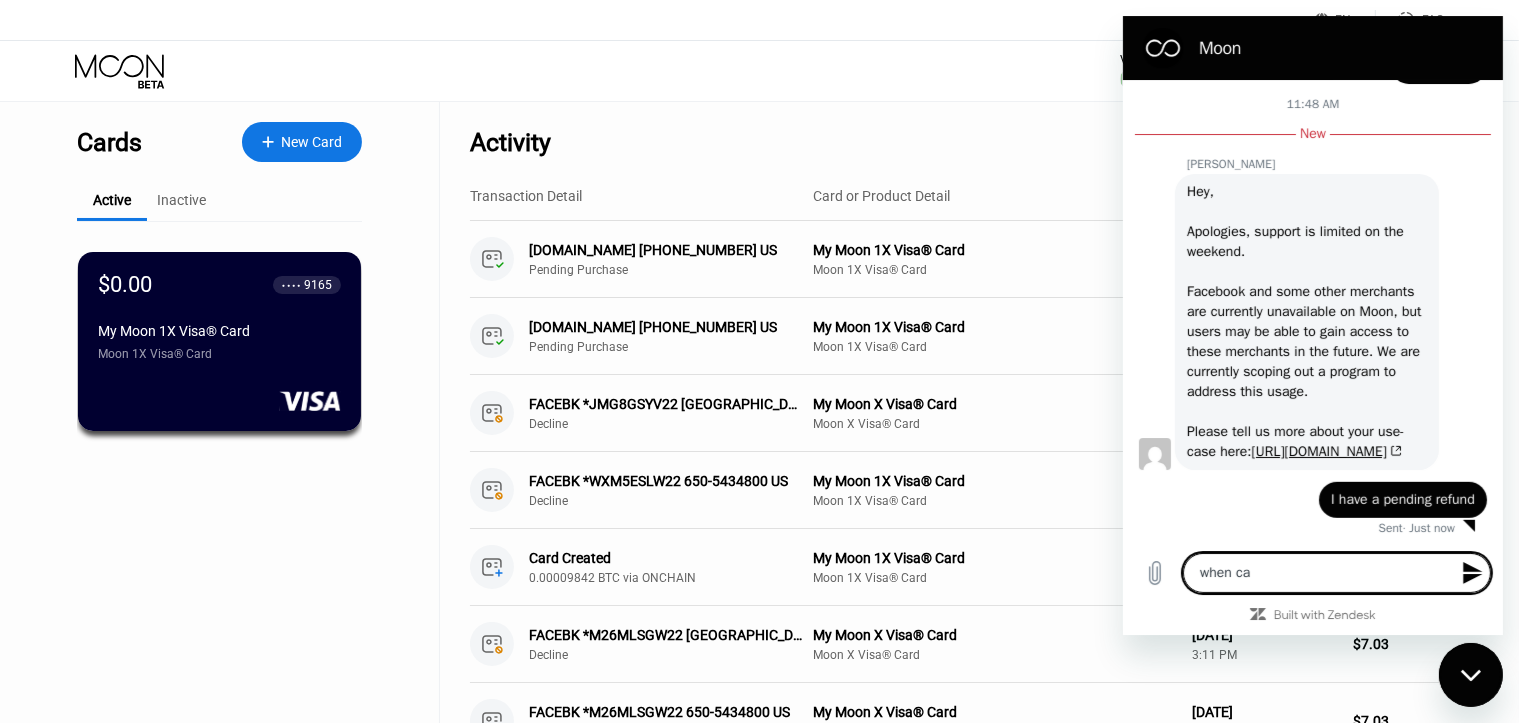 type on "when can" 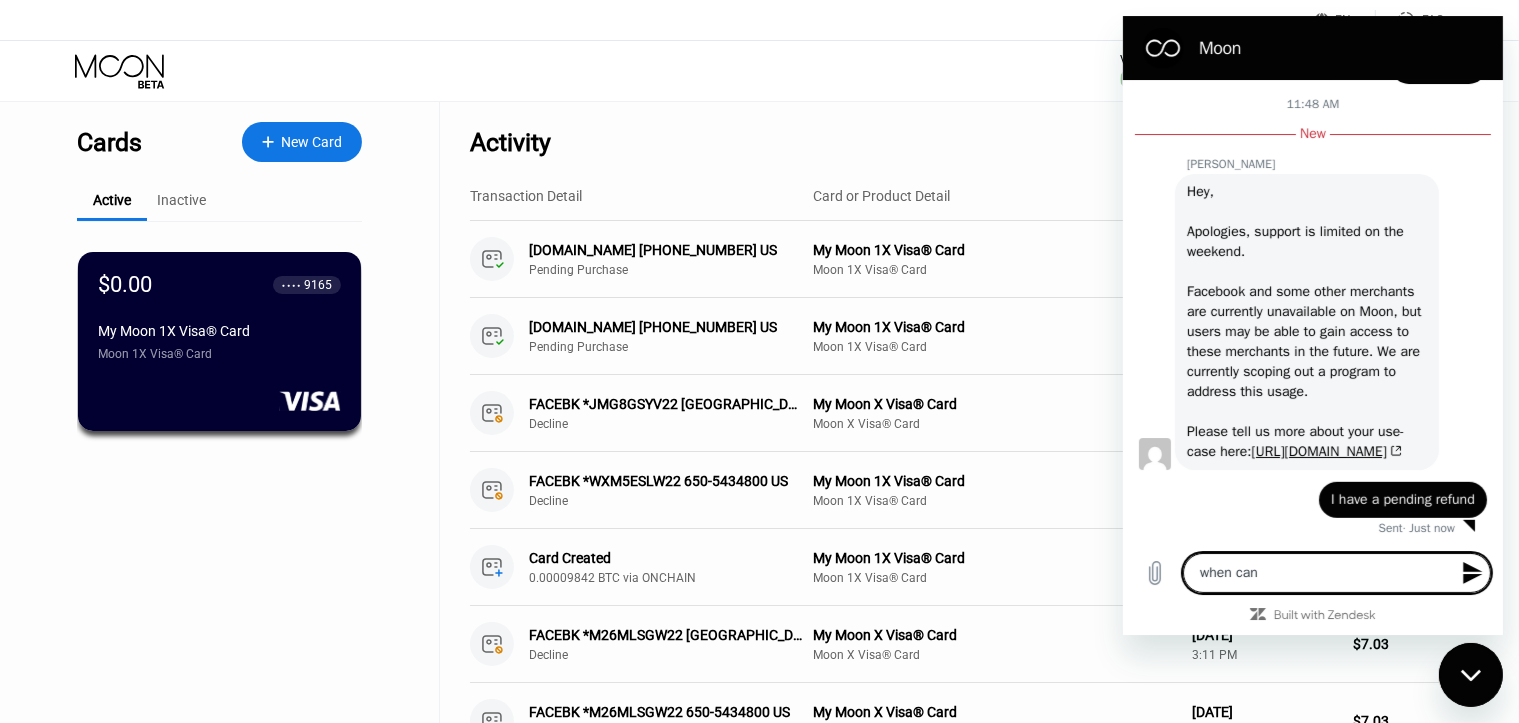 type on "when can" 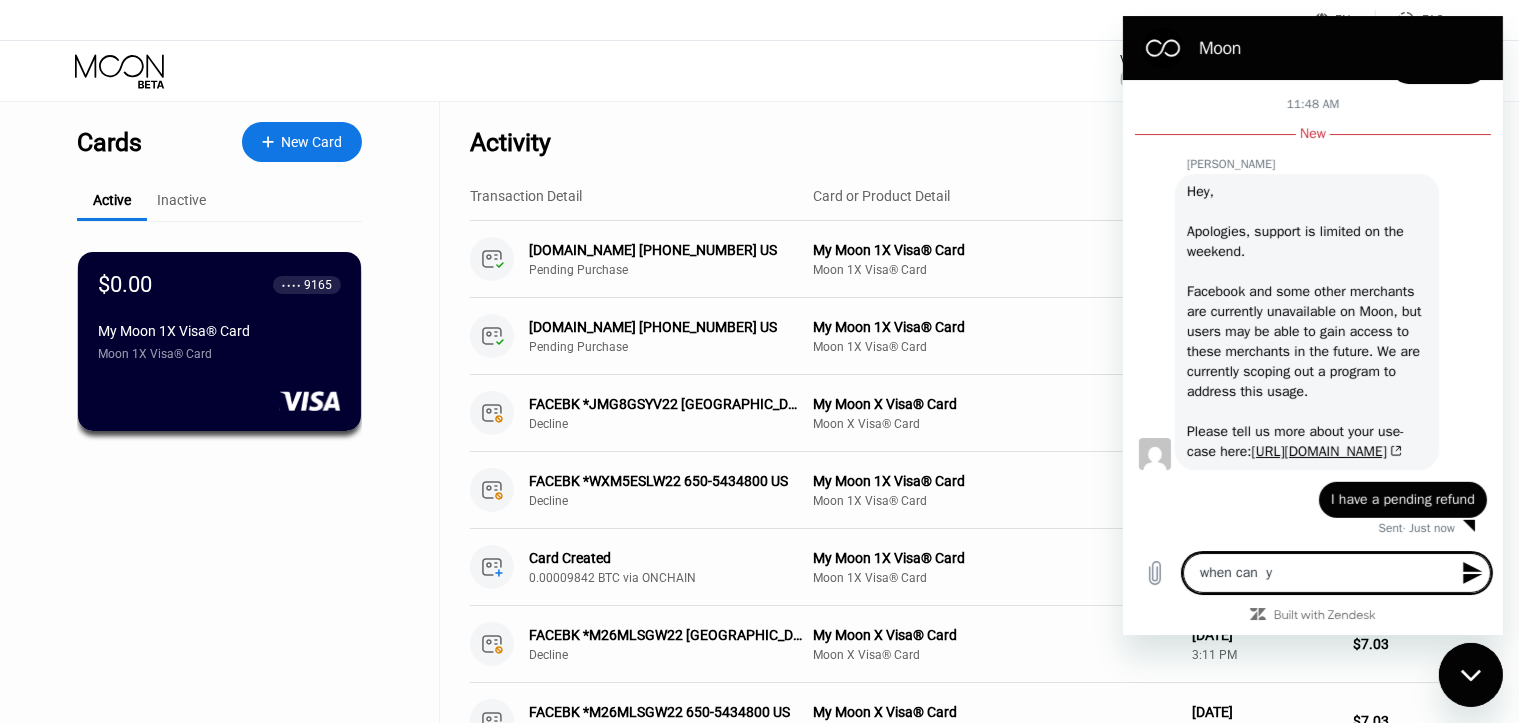 type on "when can  yo" 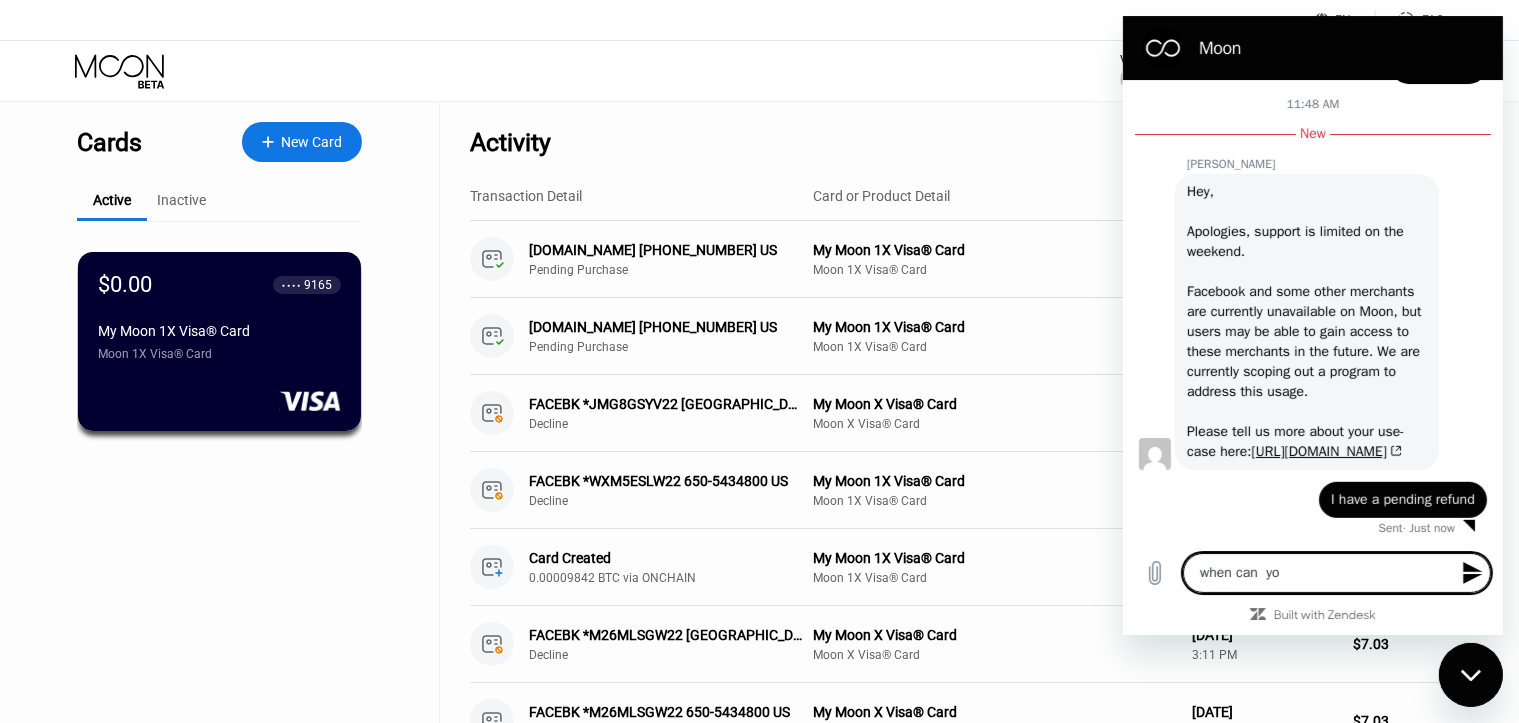 type on "when can  you" 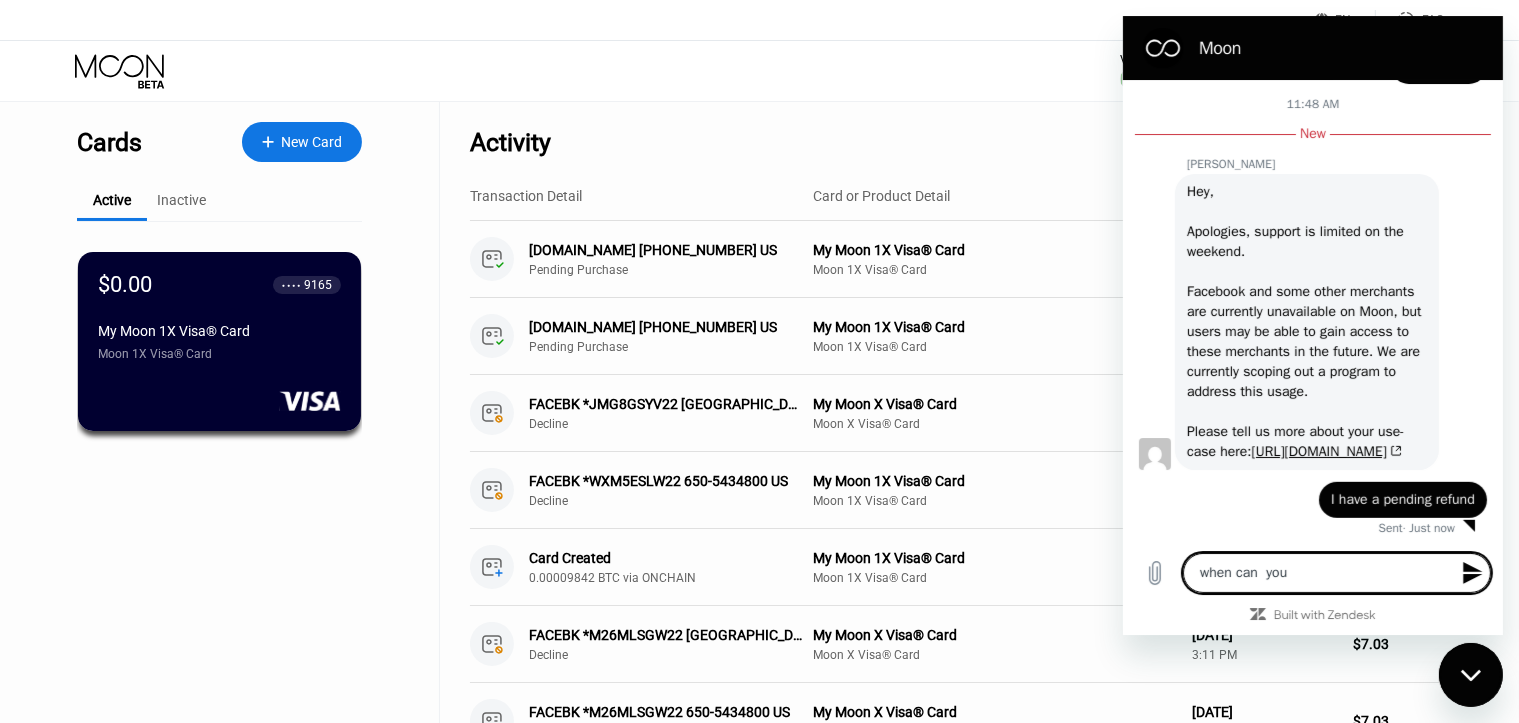 type on "when can  you" 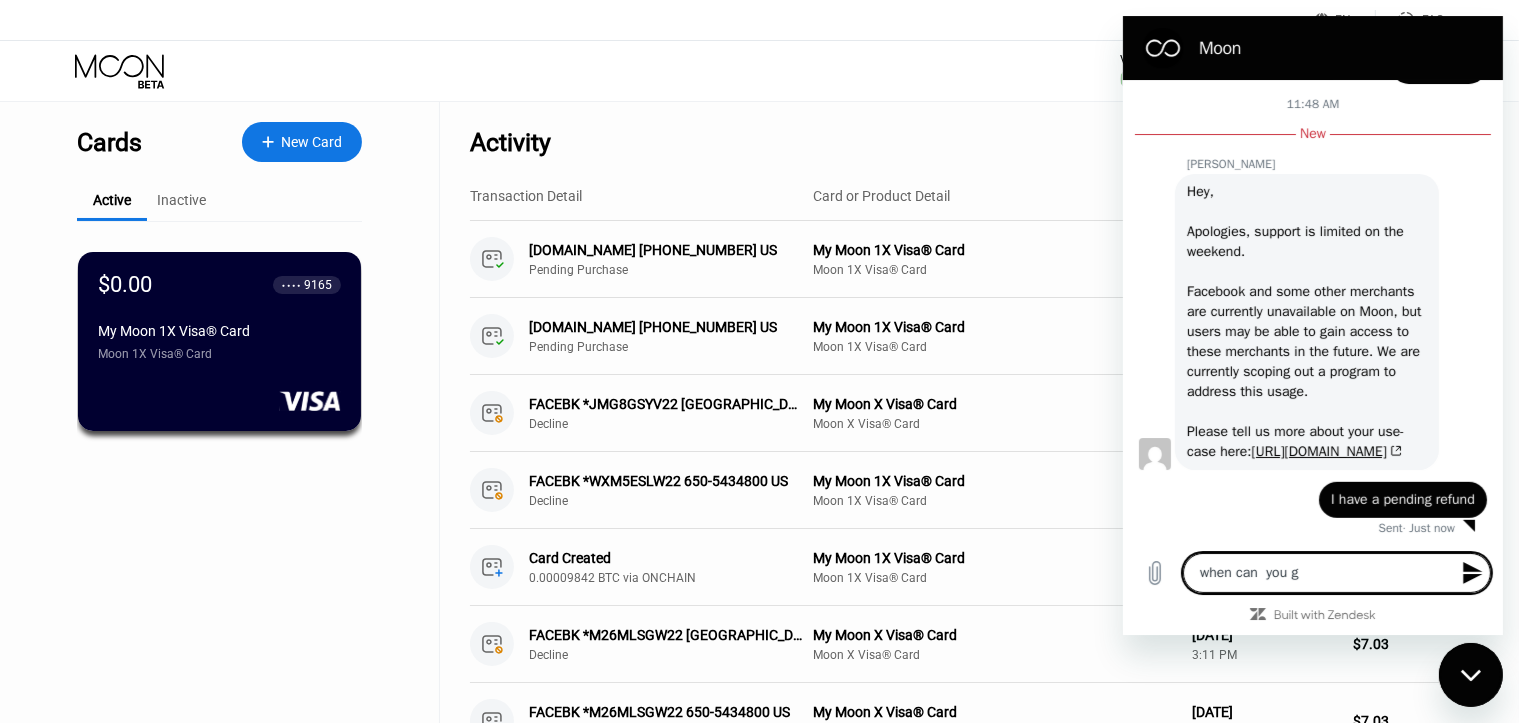 type on "when can  you gi" 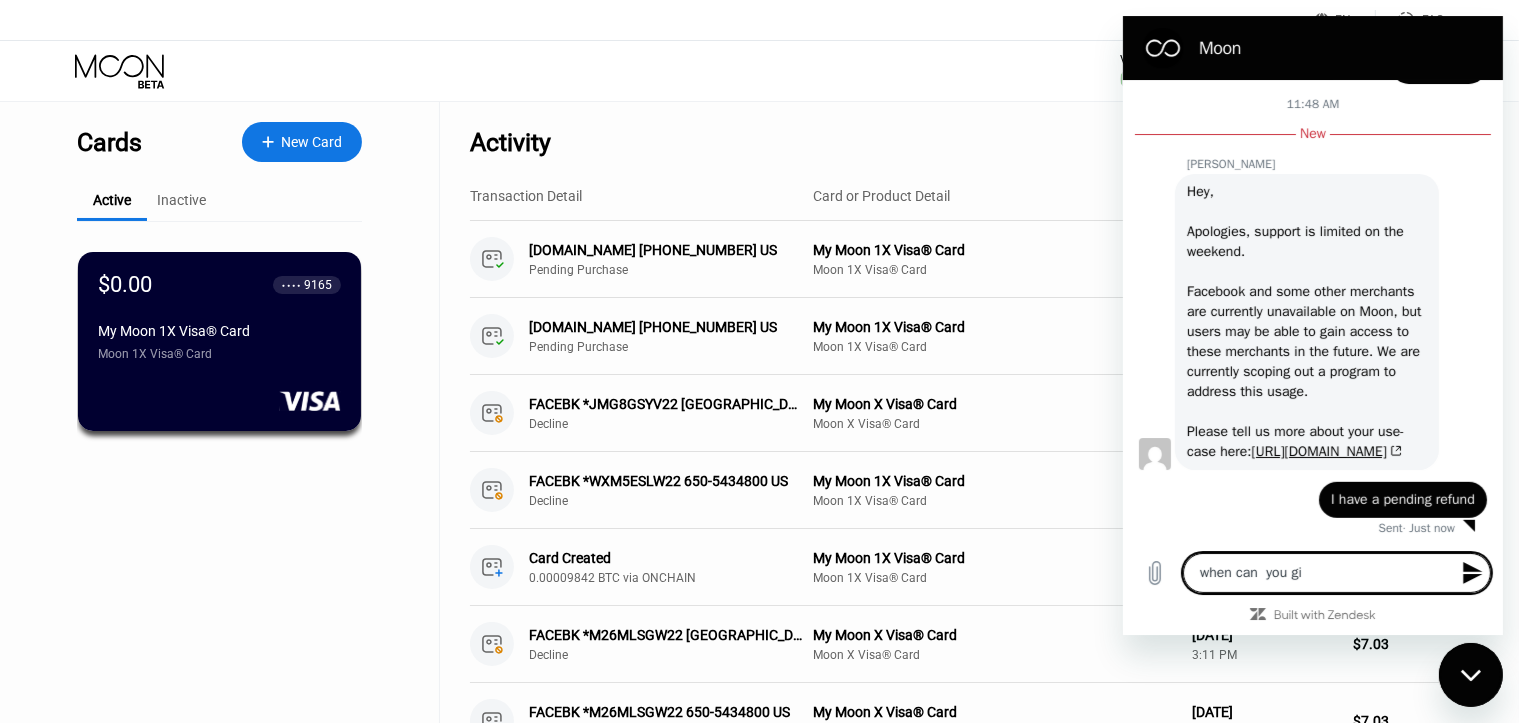 type on "when can  you giv" 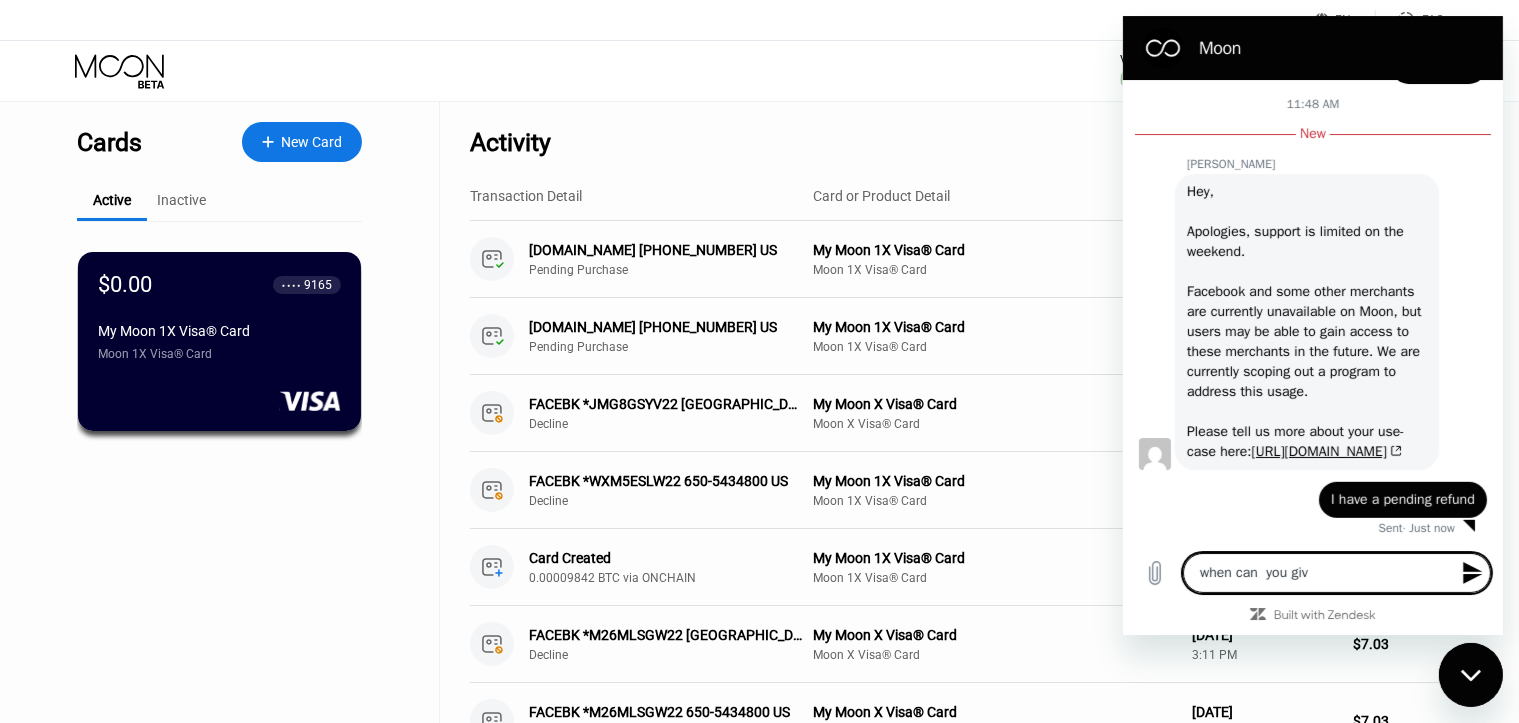 type on "when can  you giv" 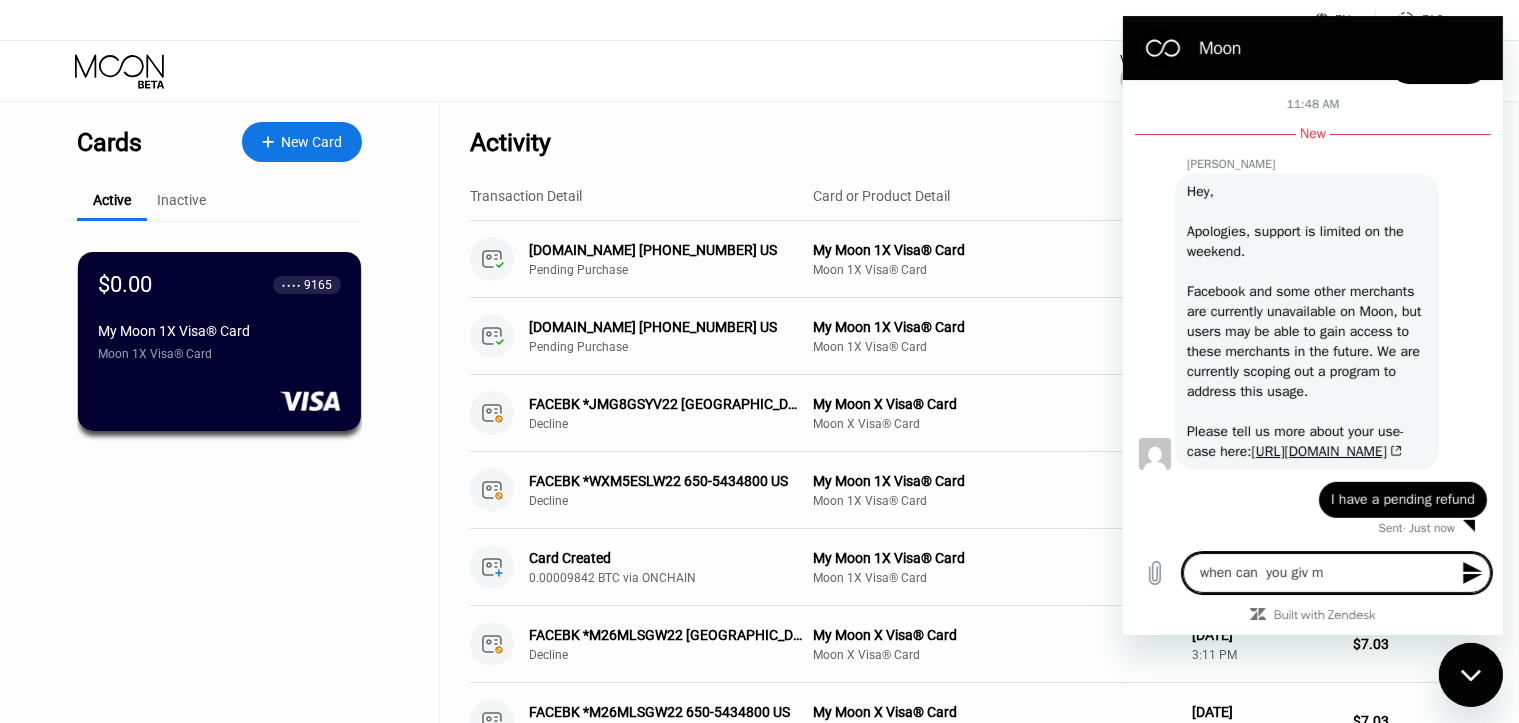 type on "when can  you giv" 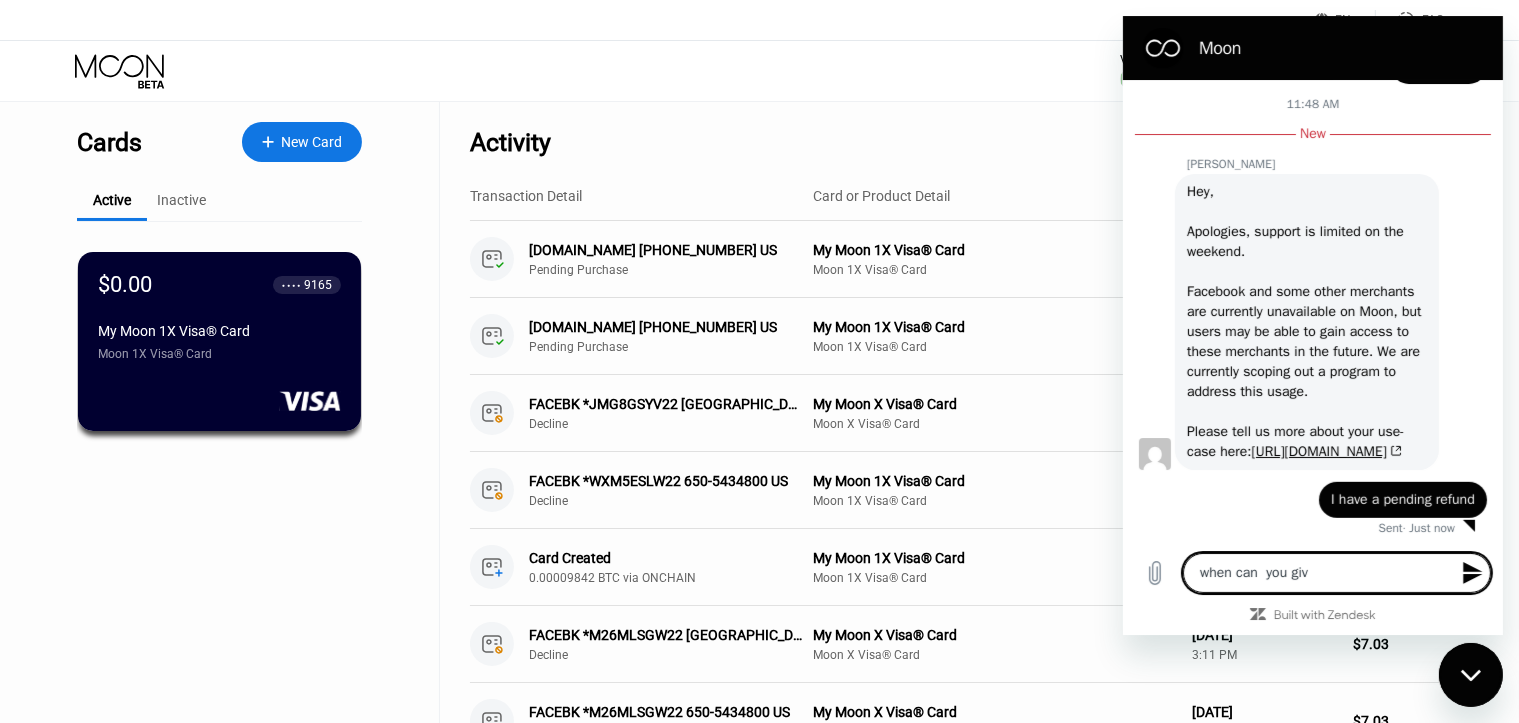 type on "when can  you giv" 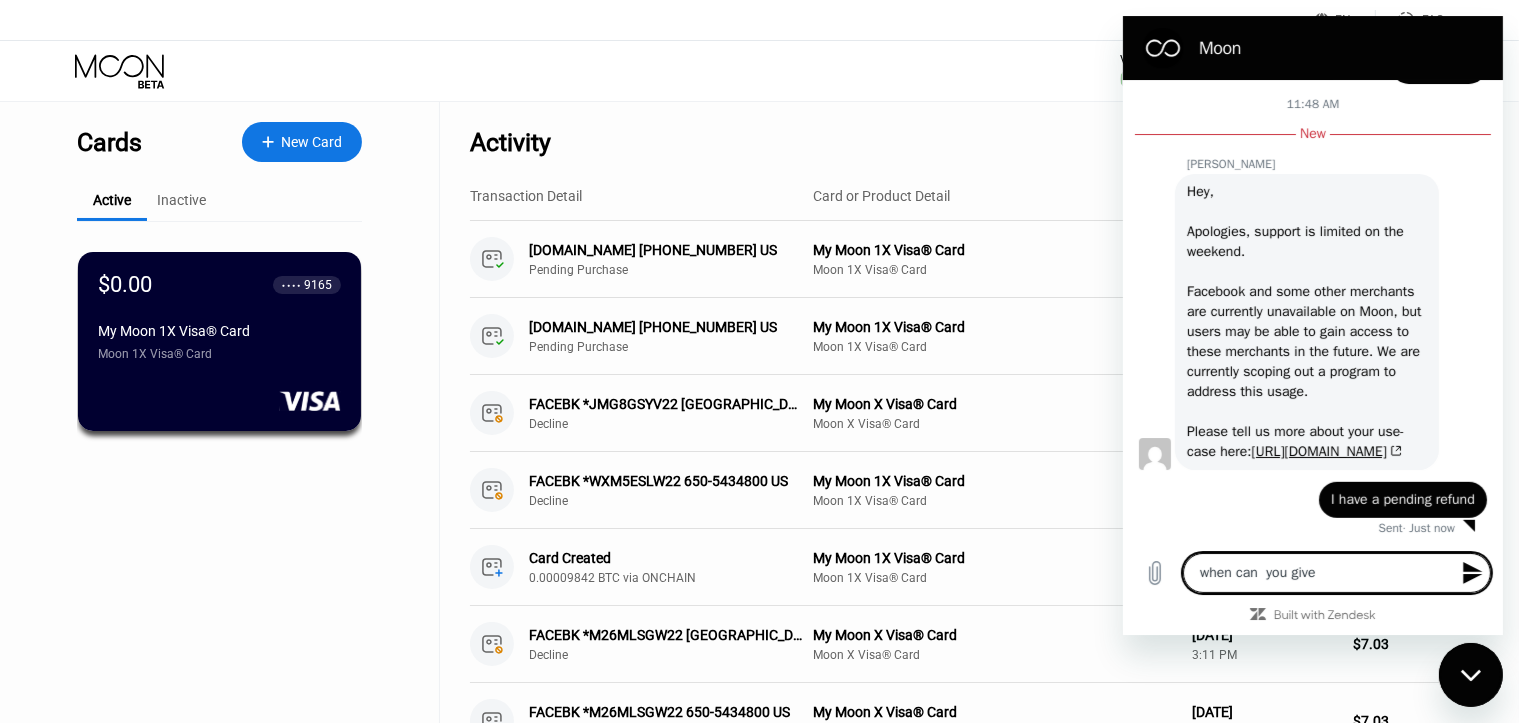 type on "when can  you give" 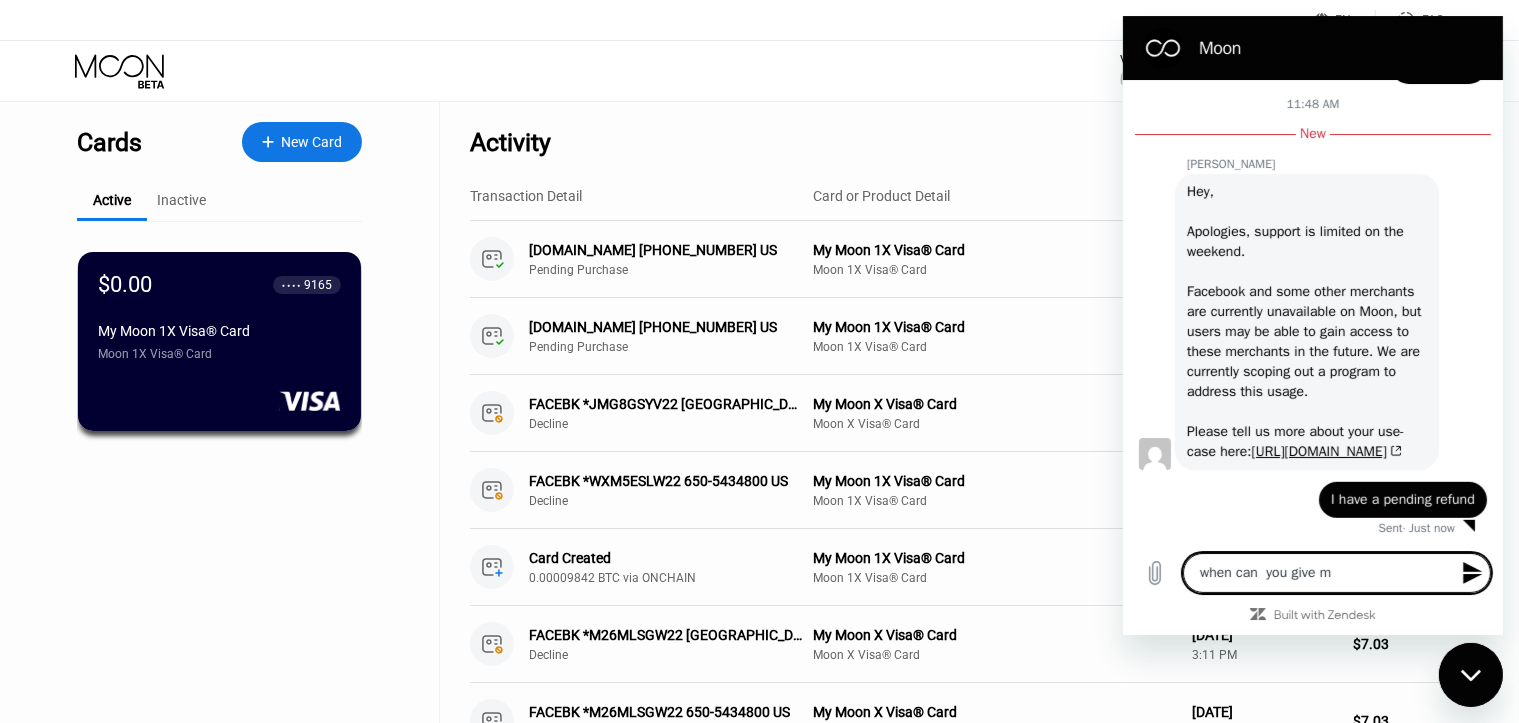 type on "when can  you give me" 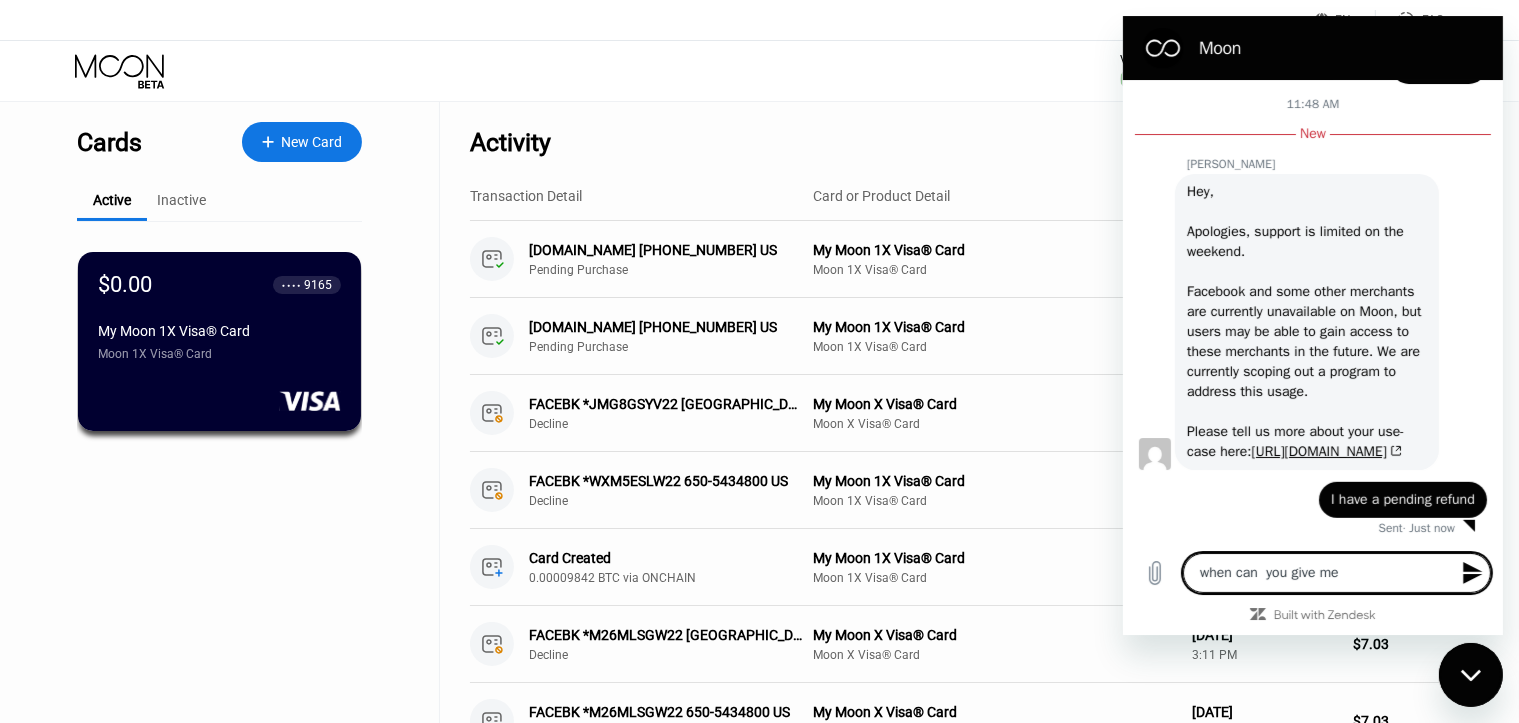 type on "when can  you give me" 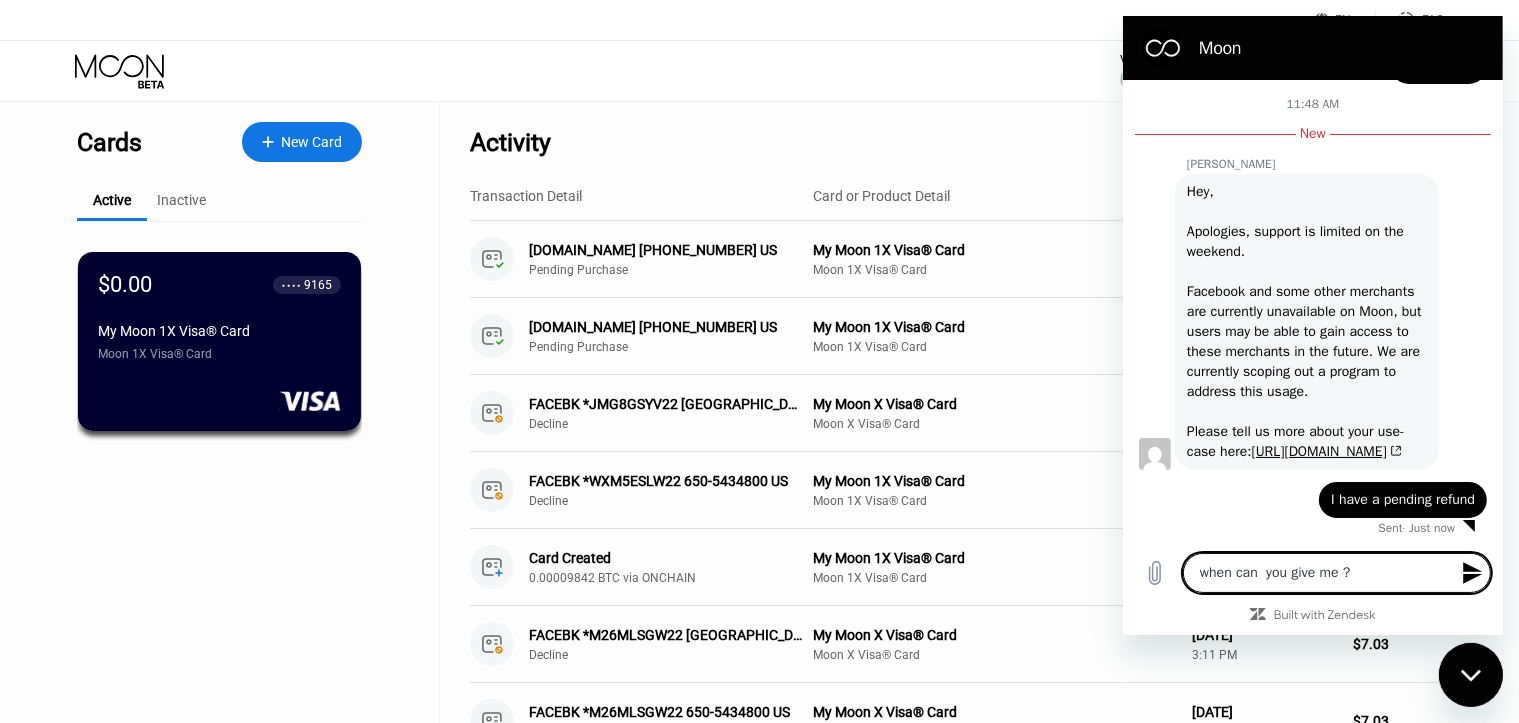type 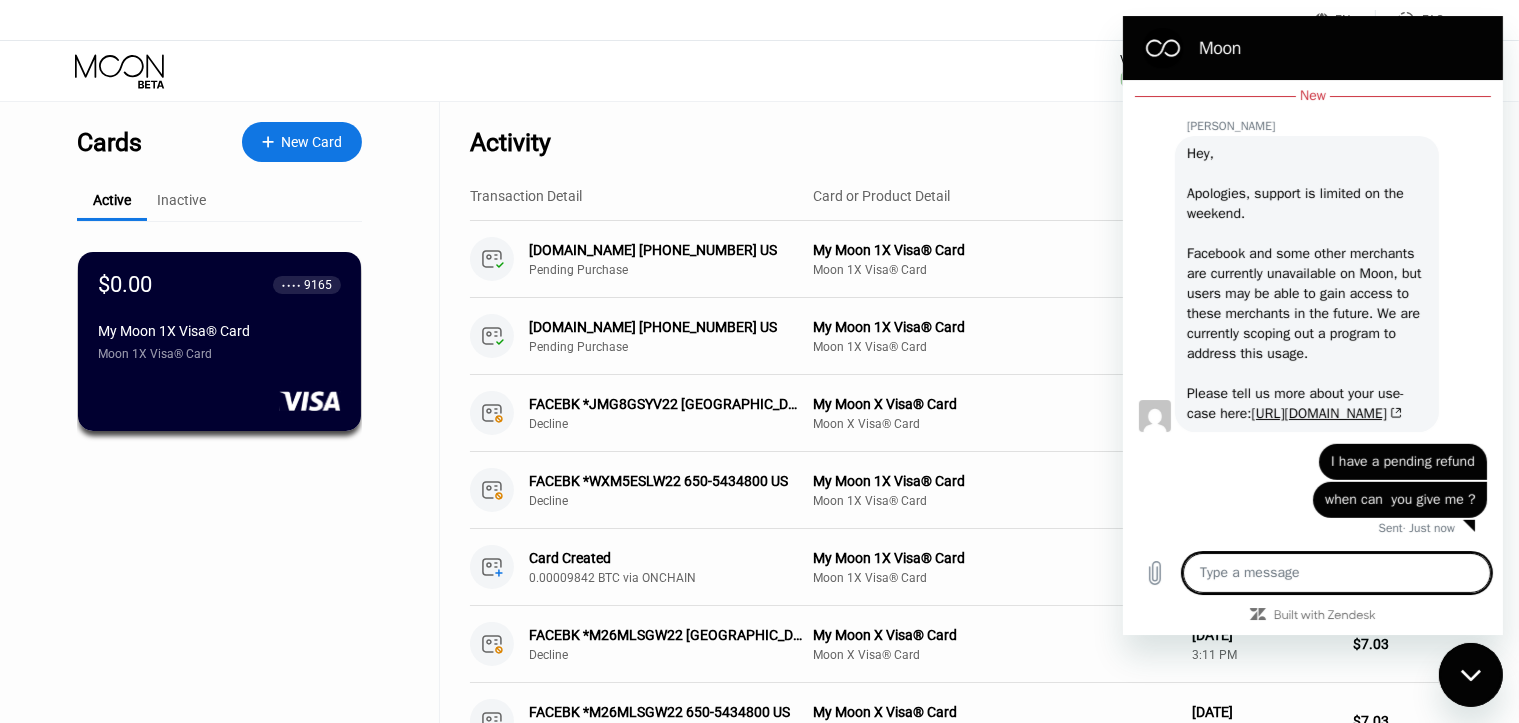 scroll, scrollTop: 1036, scrollLeft: 0, axis: vertical 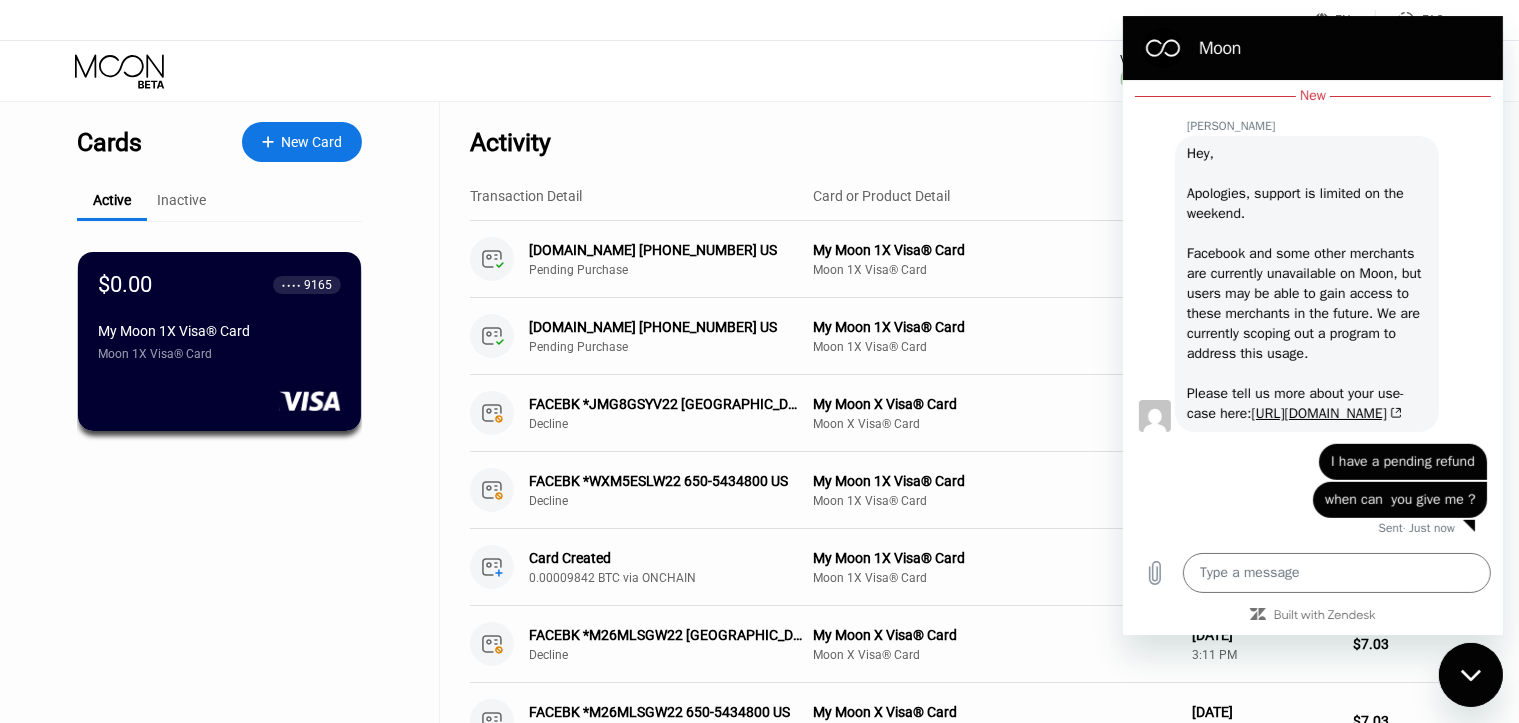 click 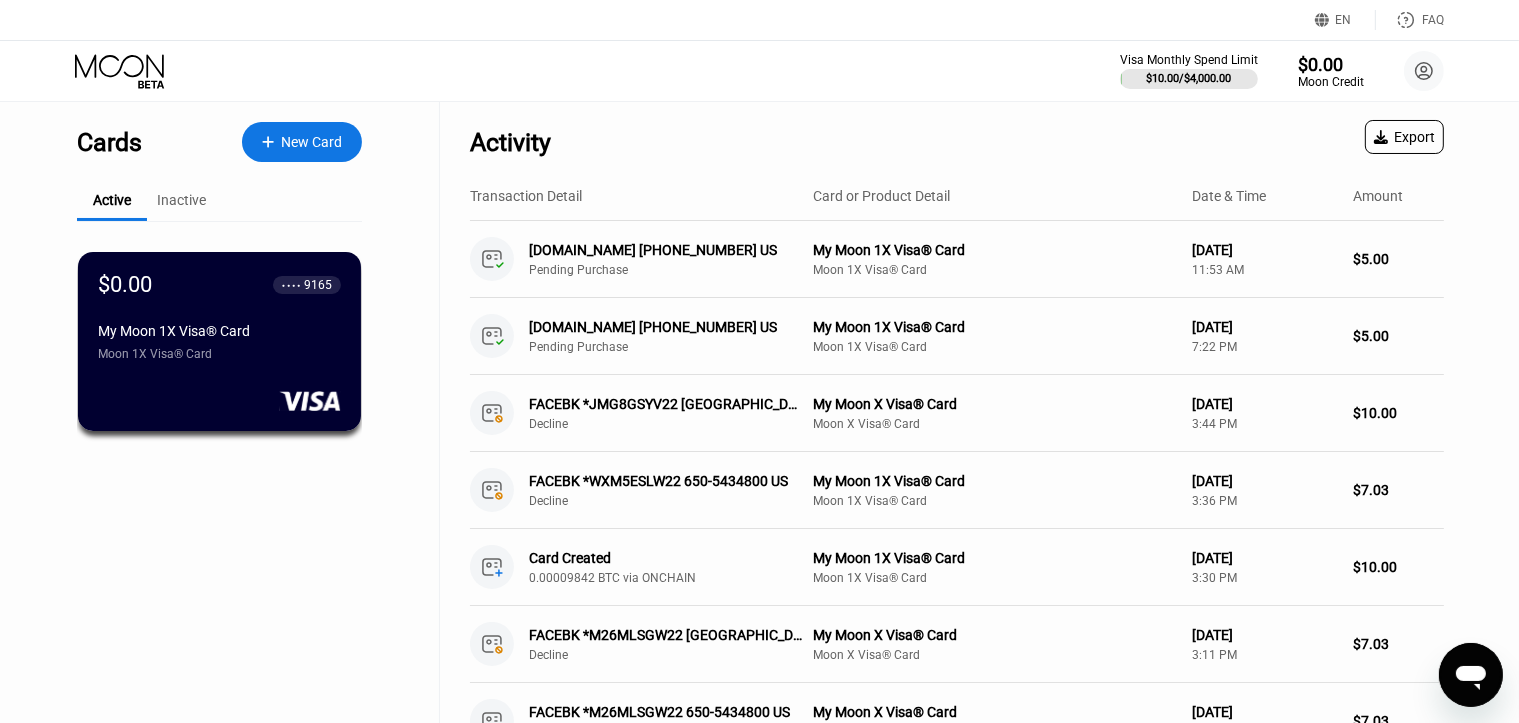 click 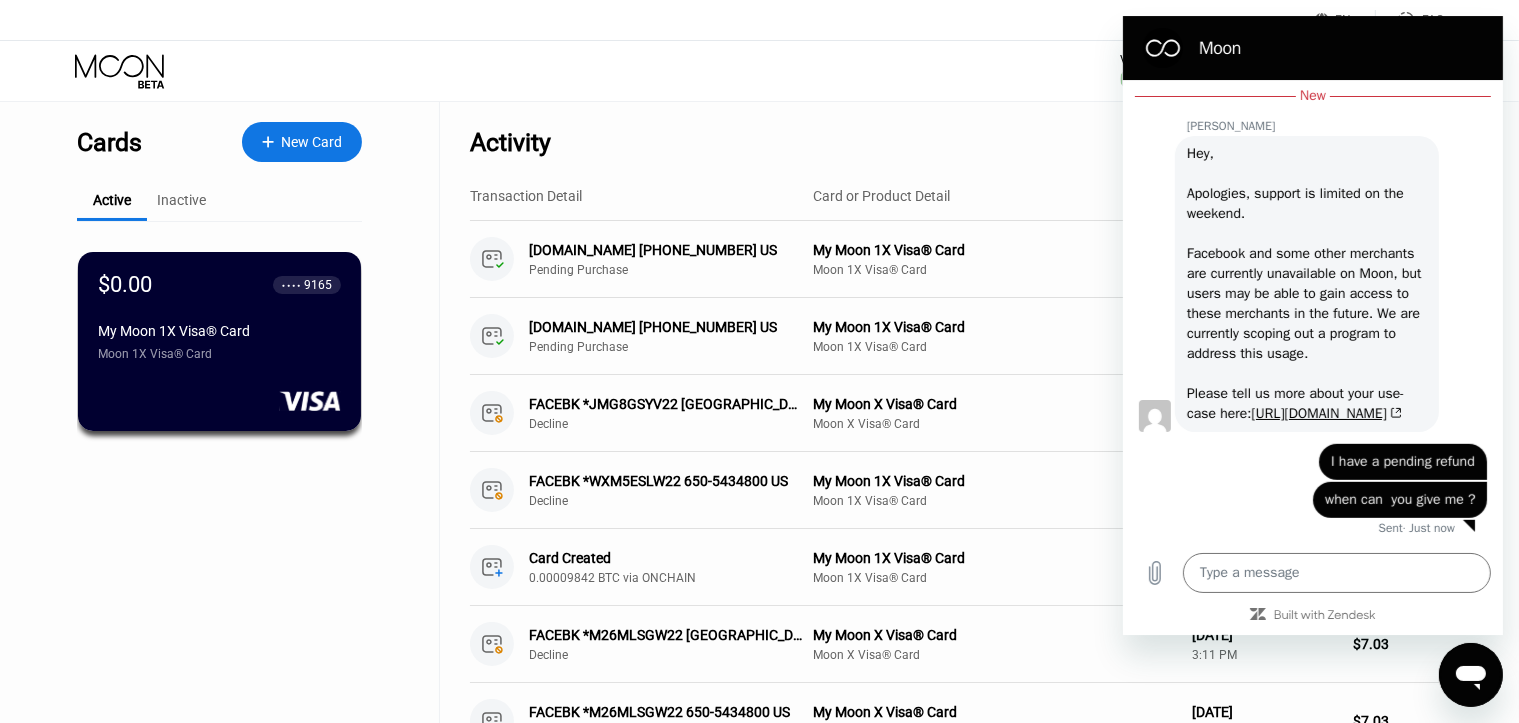 scroll, scrollTop: 0, scrollLeft: 0, axis: both 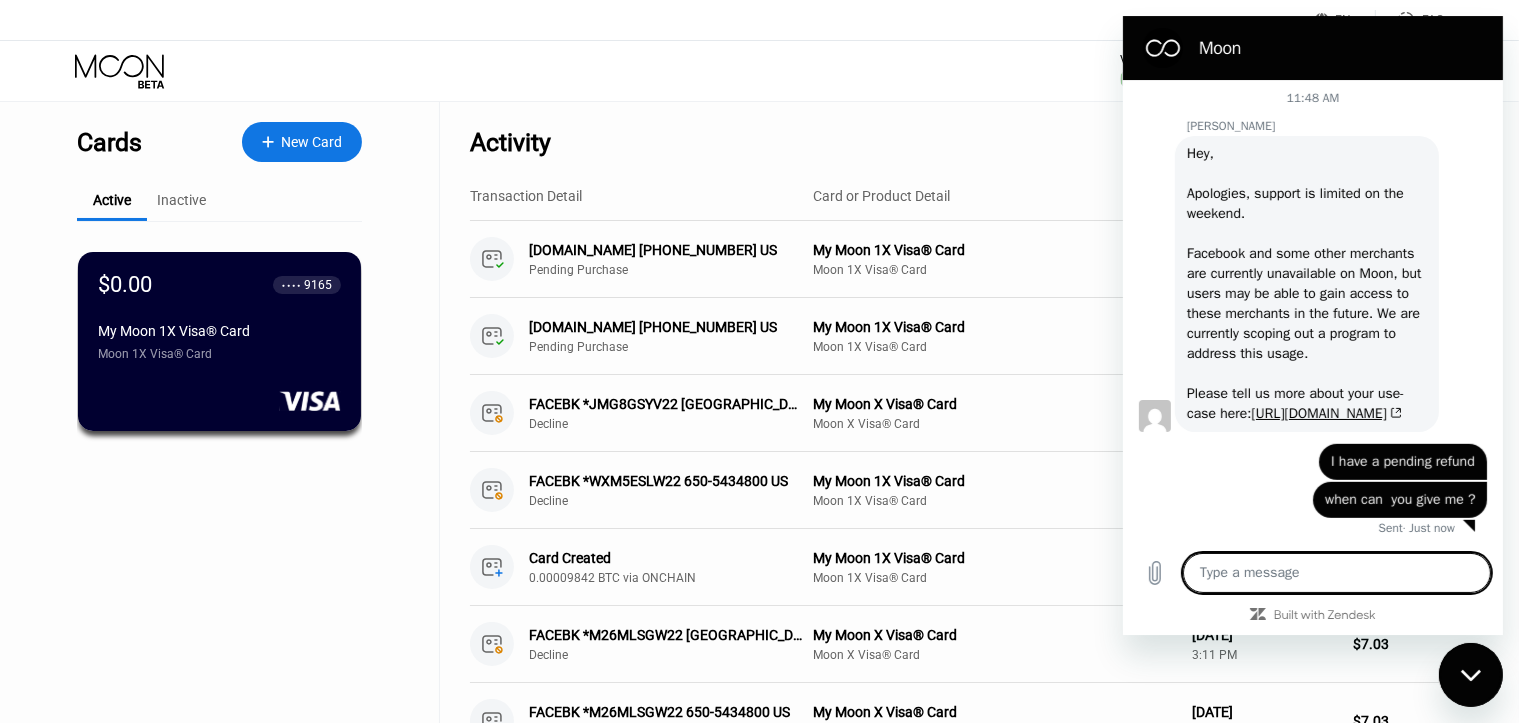 click on "Moon" at bounding box center (1308, 48) 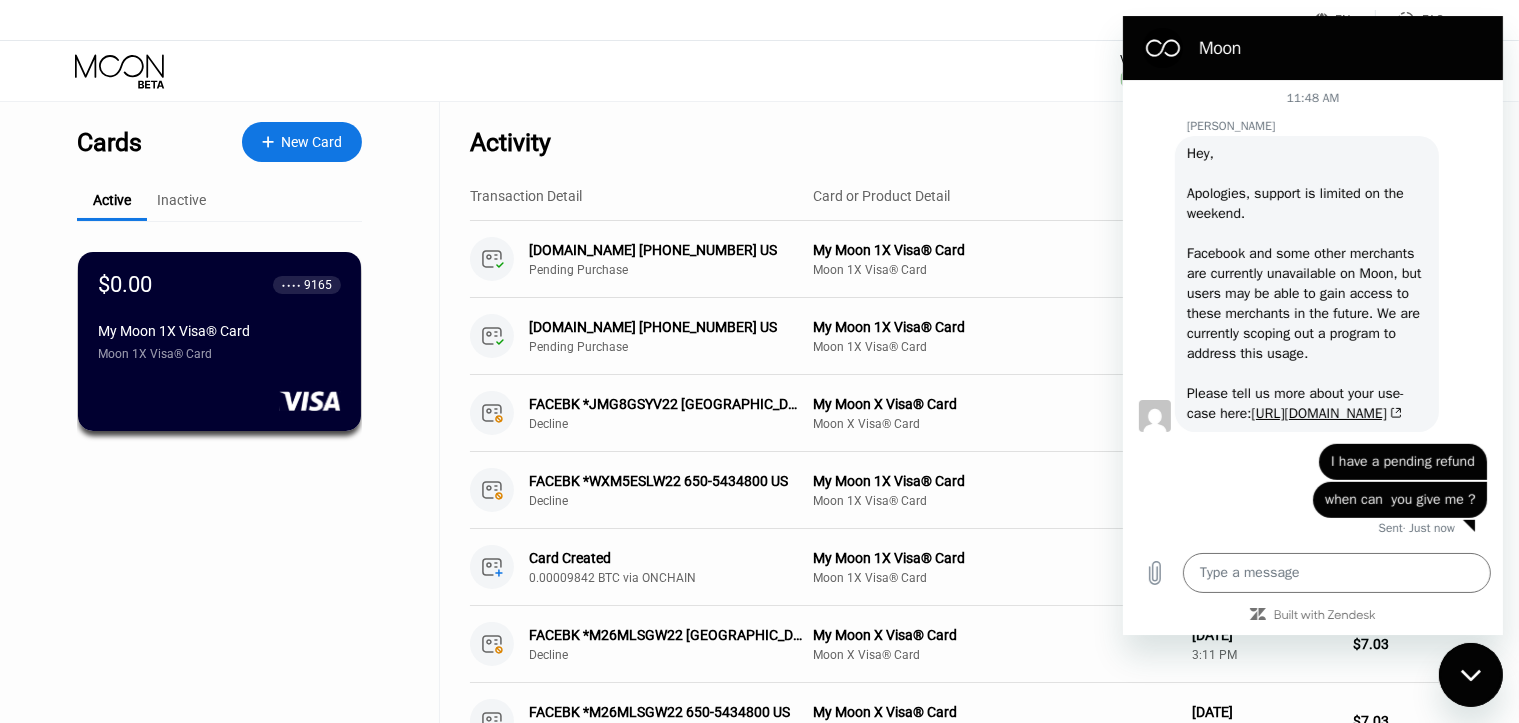 click on "Visa Monthly Spend Limit $10.00 / $4,000.00 $0.00 Moon Credit normaa44d@gmail.com  Home Settings Support Careers About Us Log out Privacy policy Terms" at bounding box center [759, 71] 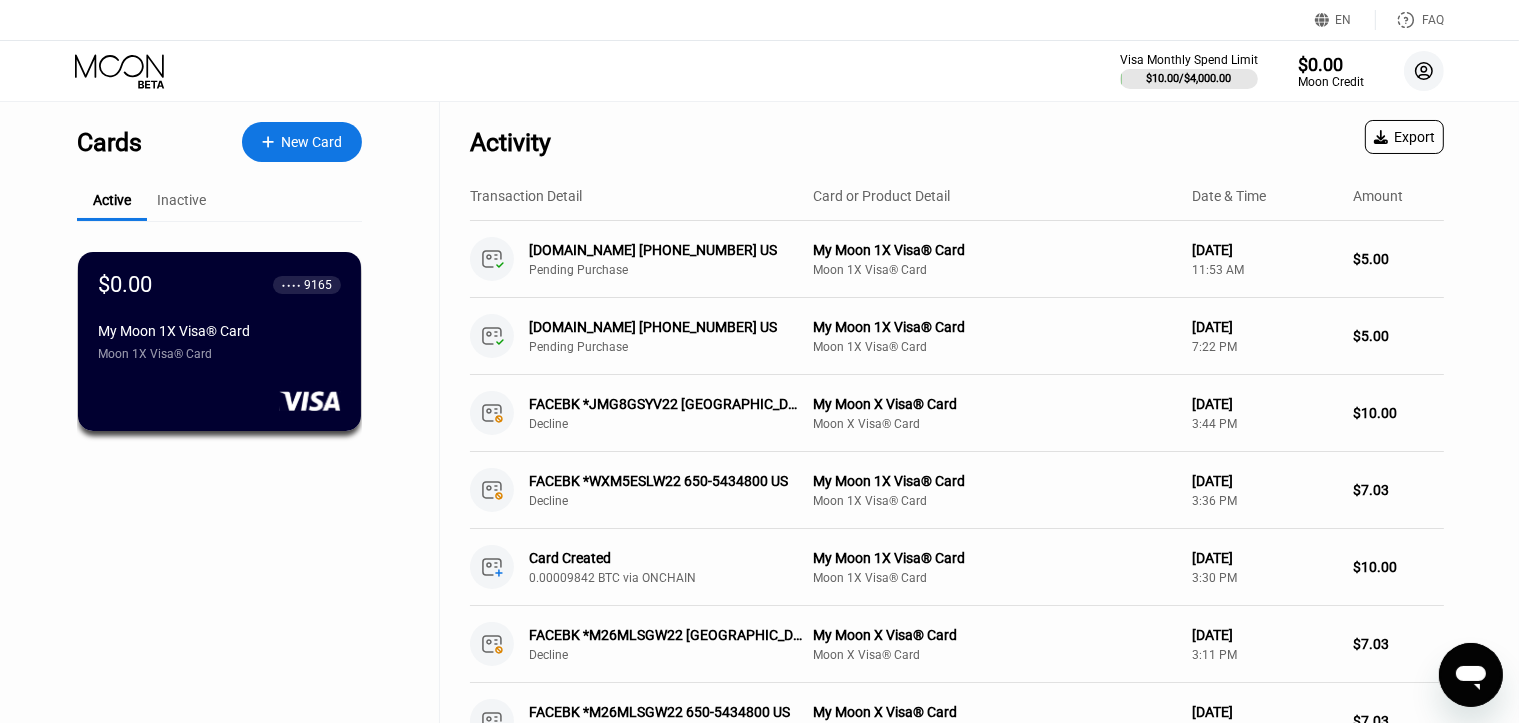 click 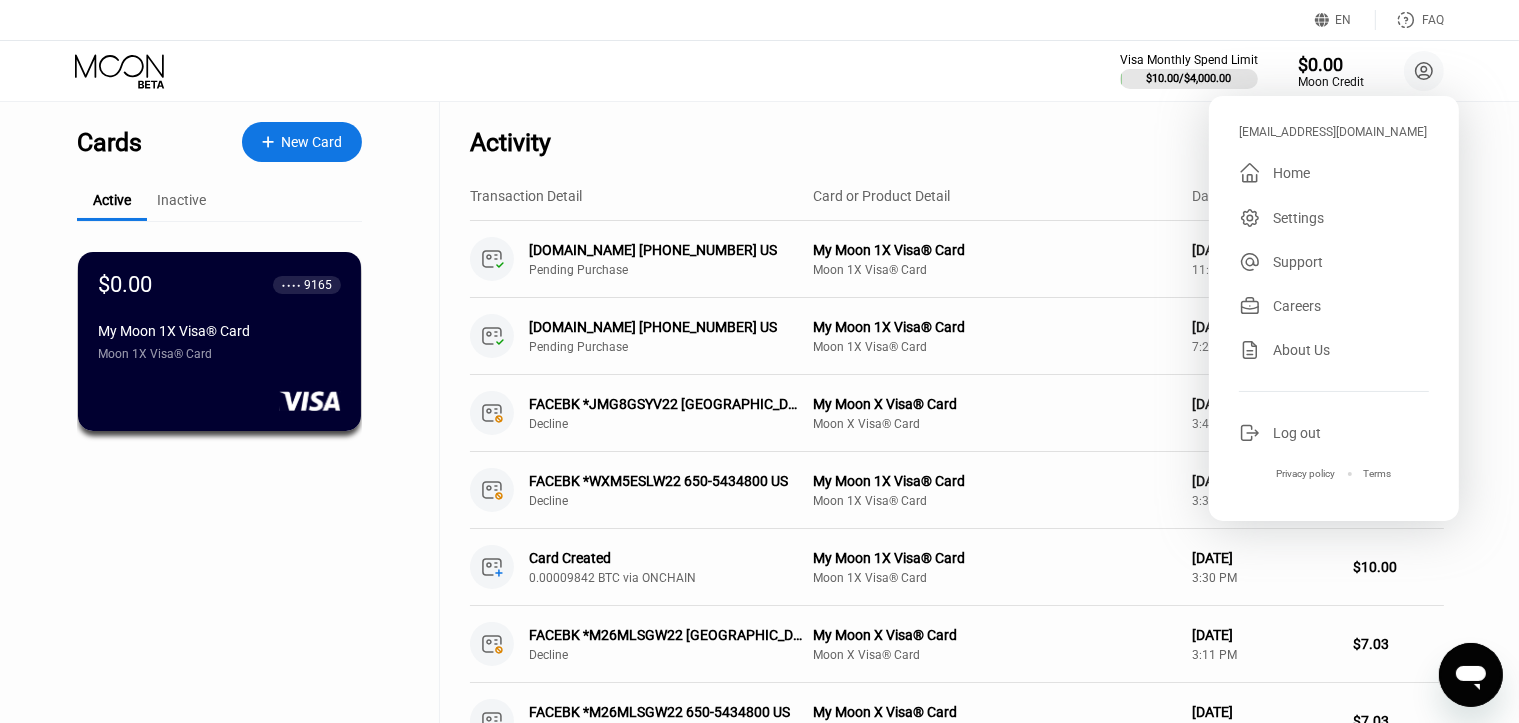 click on "Home" at bounding box center (1291, 173) 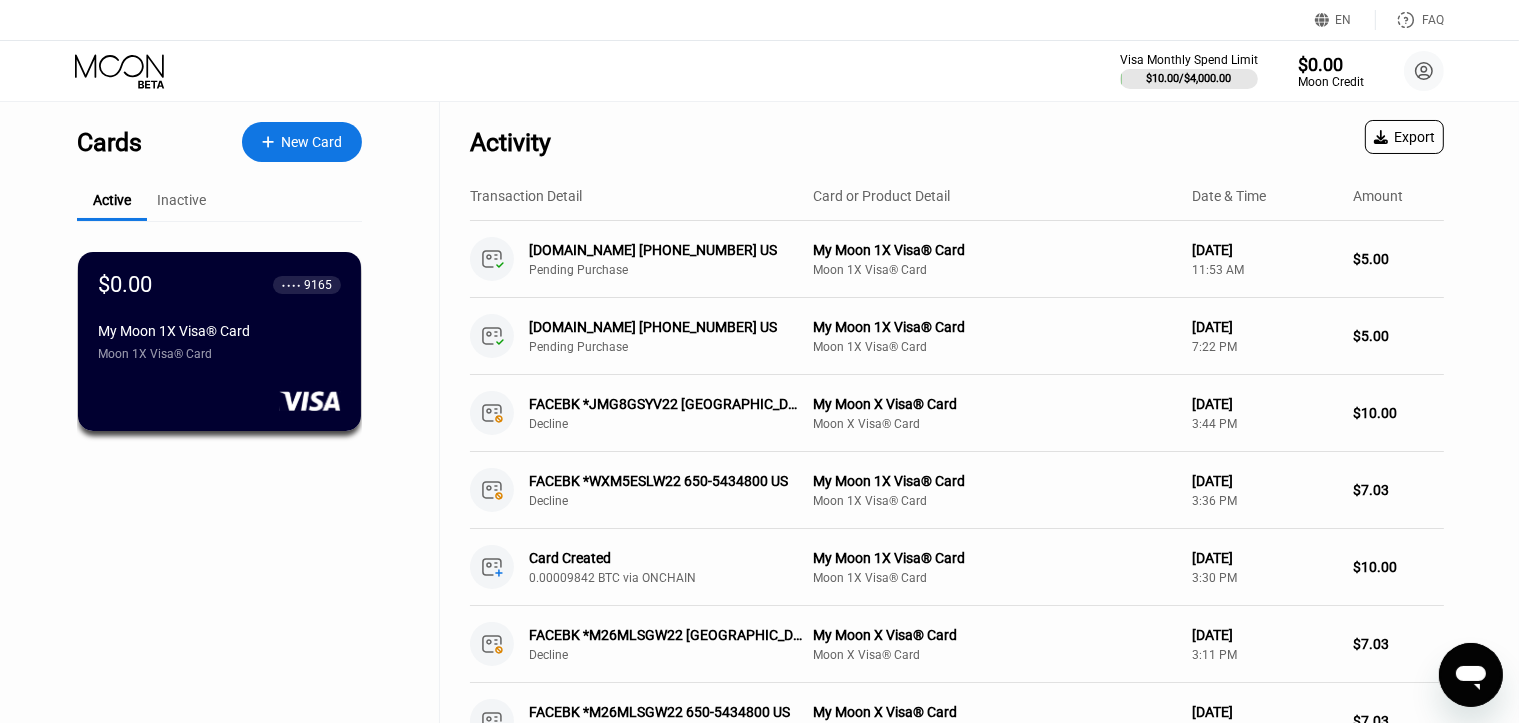 click on "Inactive" at bounding box center [182, 200] 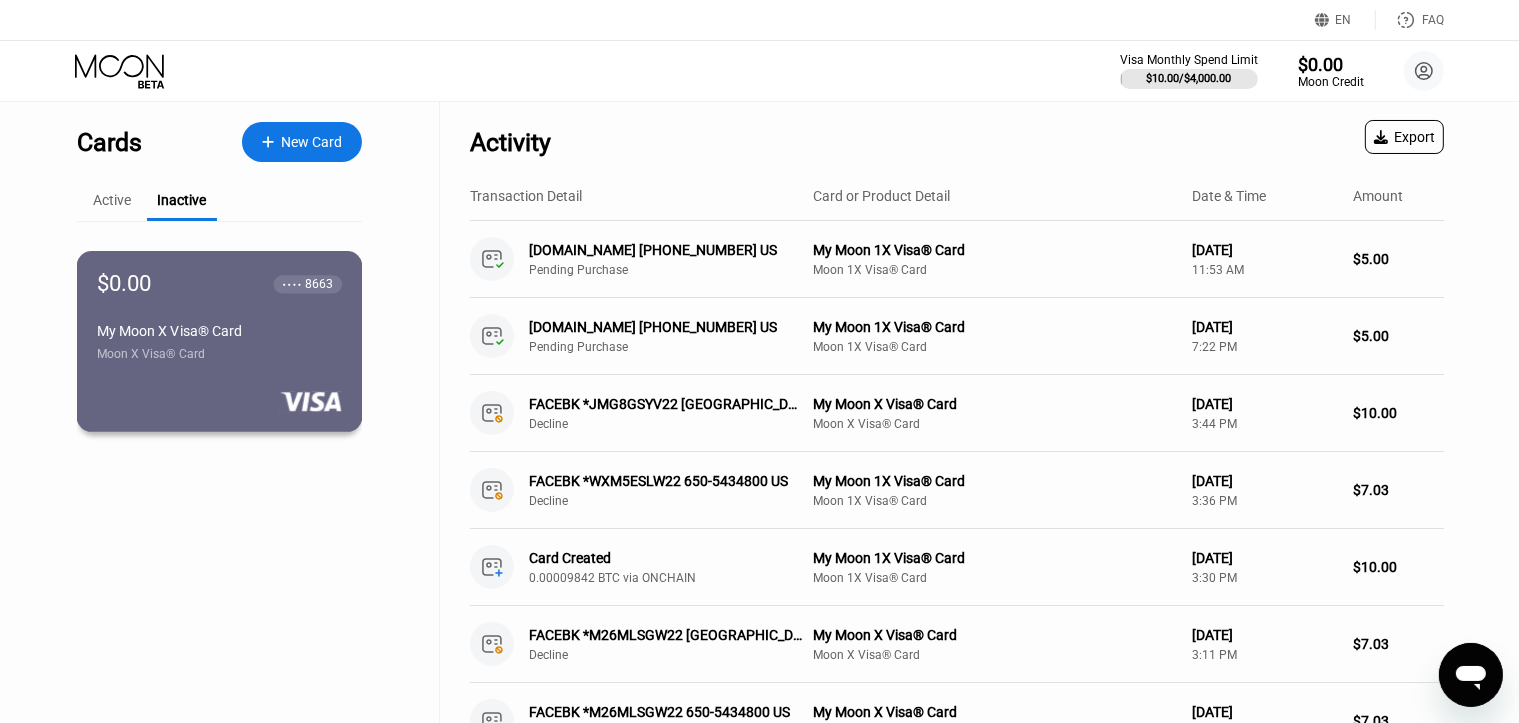 click on "$0.00 ● ● ● ● 8663 My Moon X Visa® Card Moon X Visa® Card" at bounding box center [219, 316] 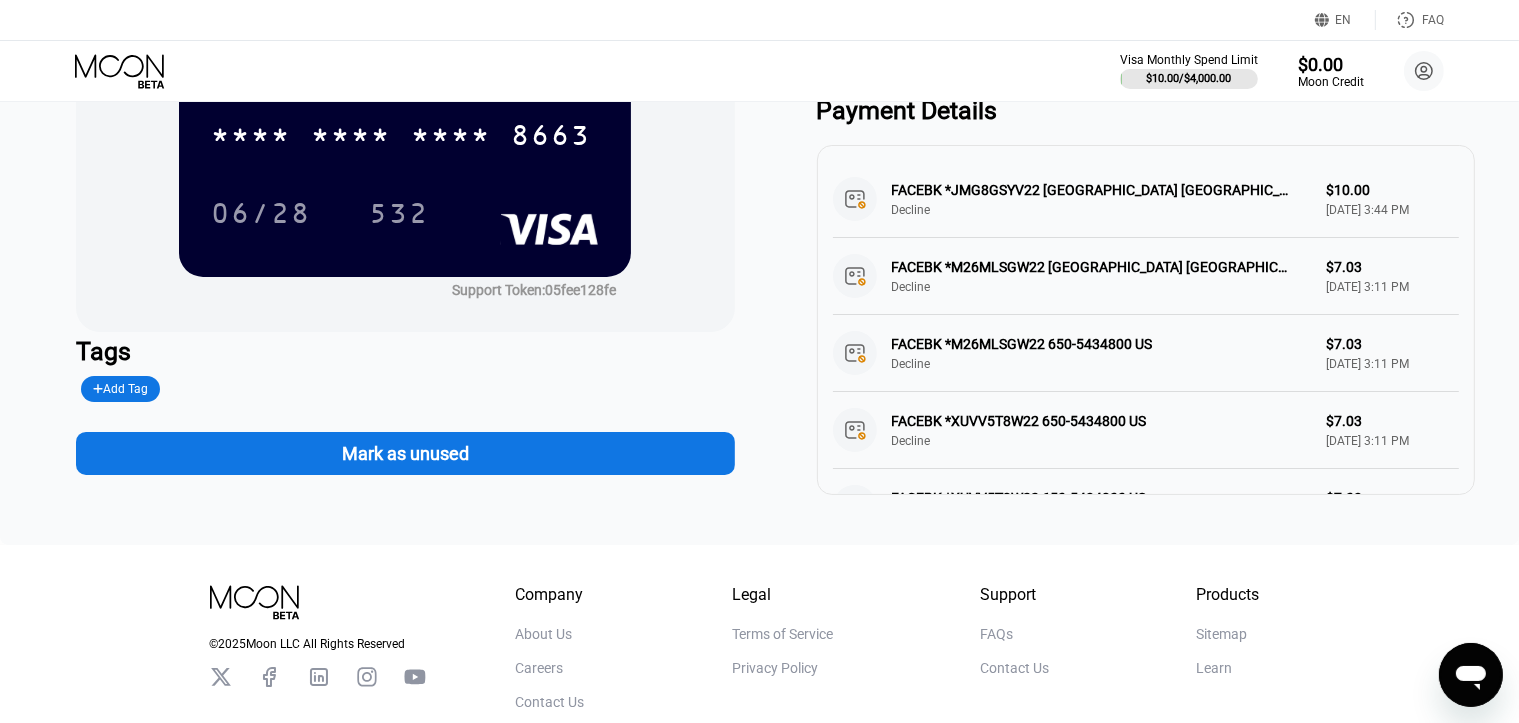 scroll, scrollTop: 0, scrollLeft: 0, axis: both 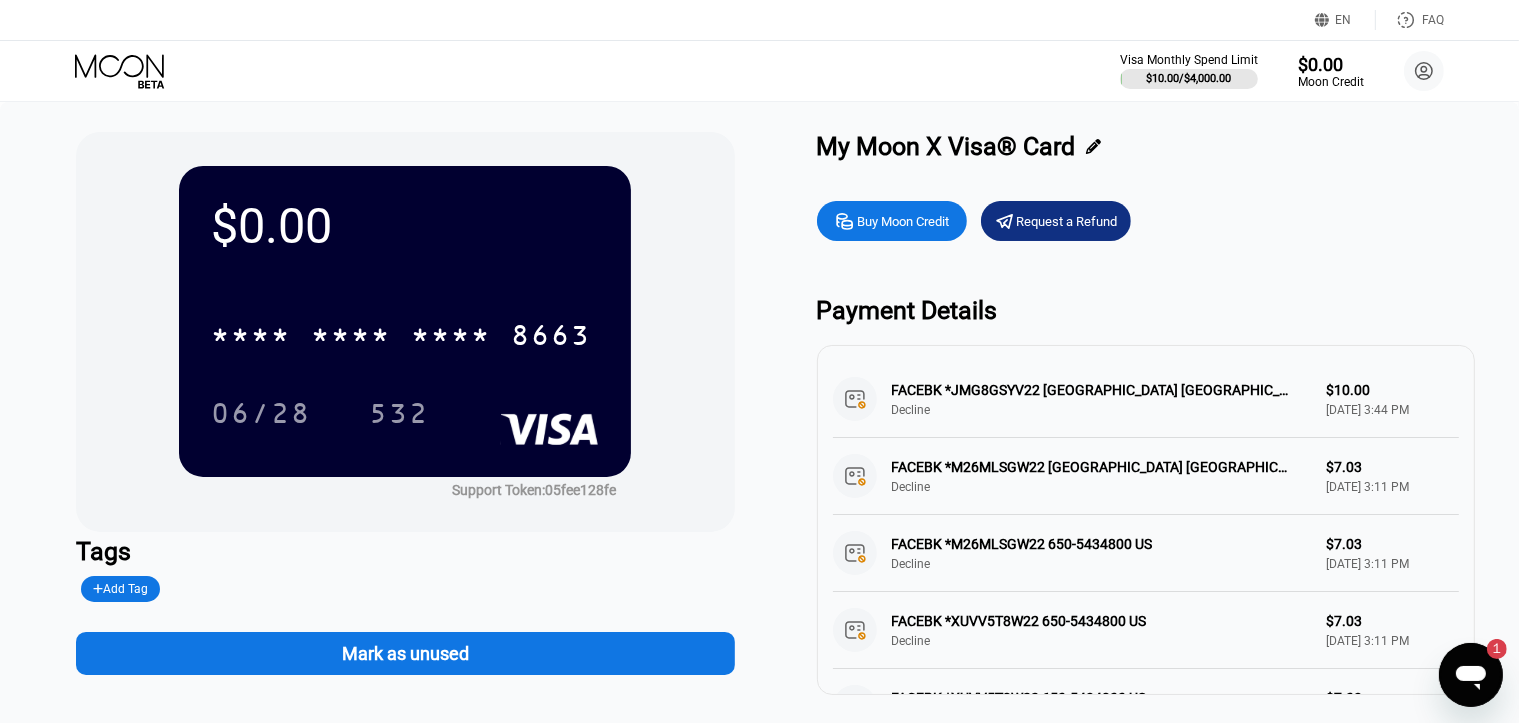 click 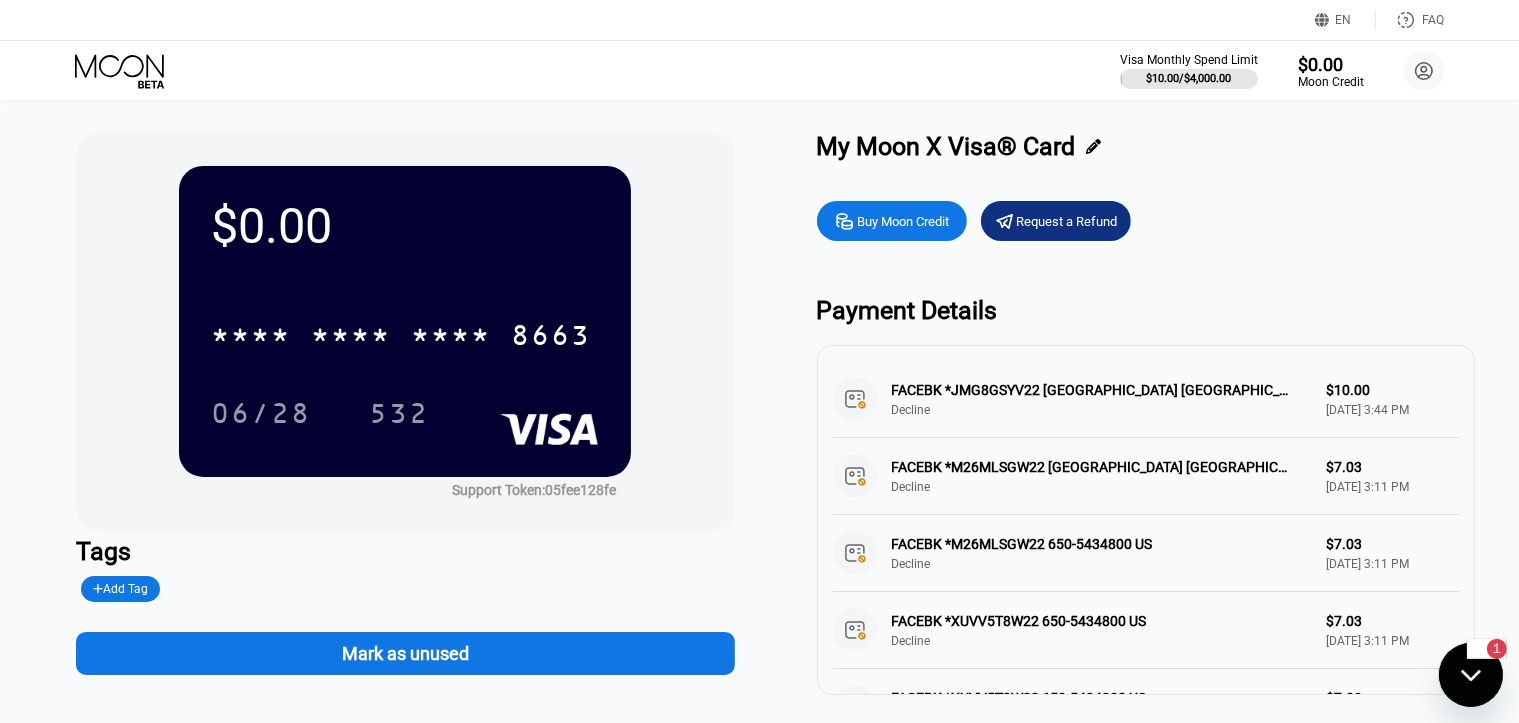 scroll, scrollTop: 0, scrollLeft: 0, axis: both 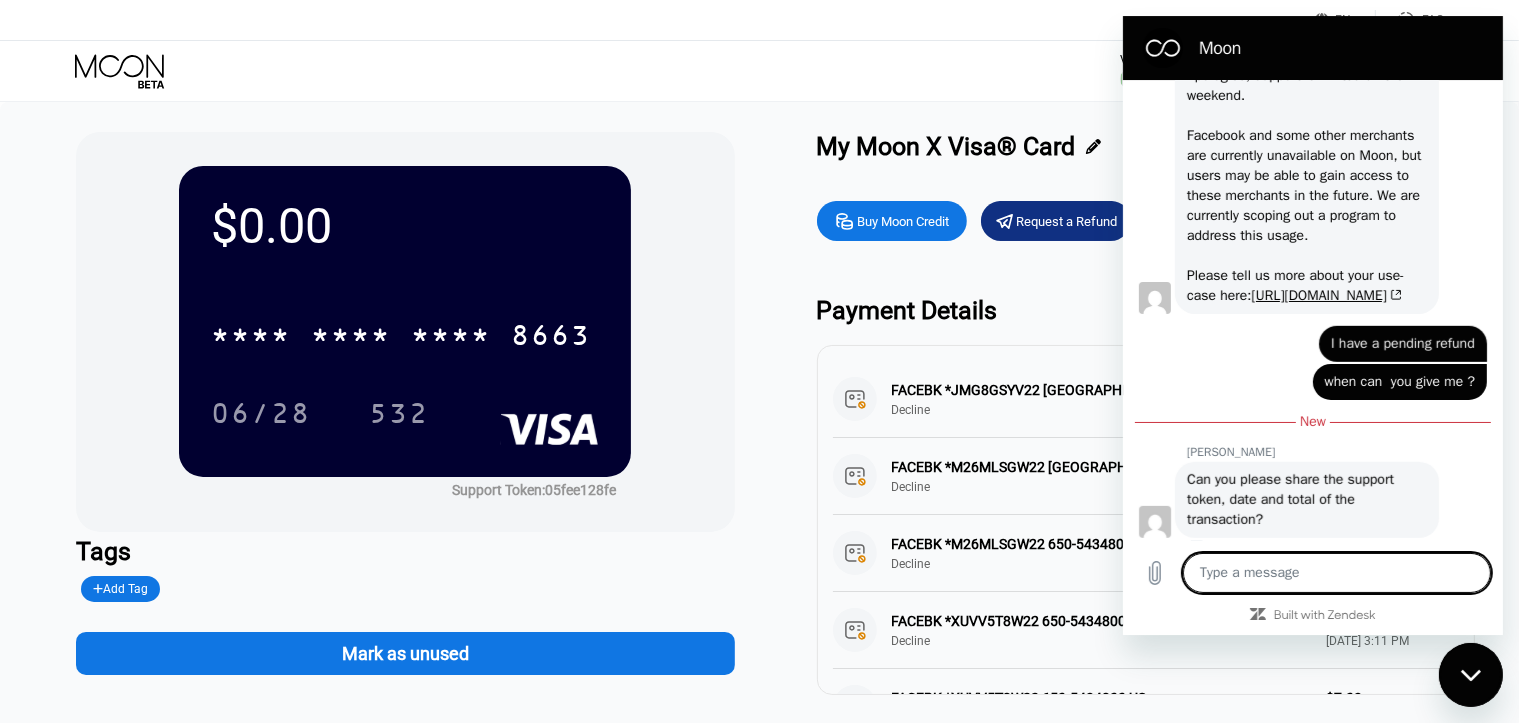 type on "x" 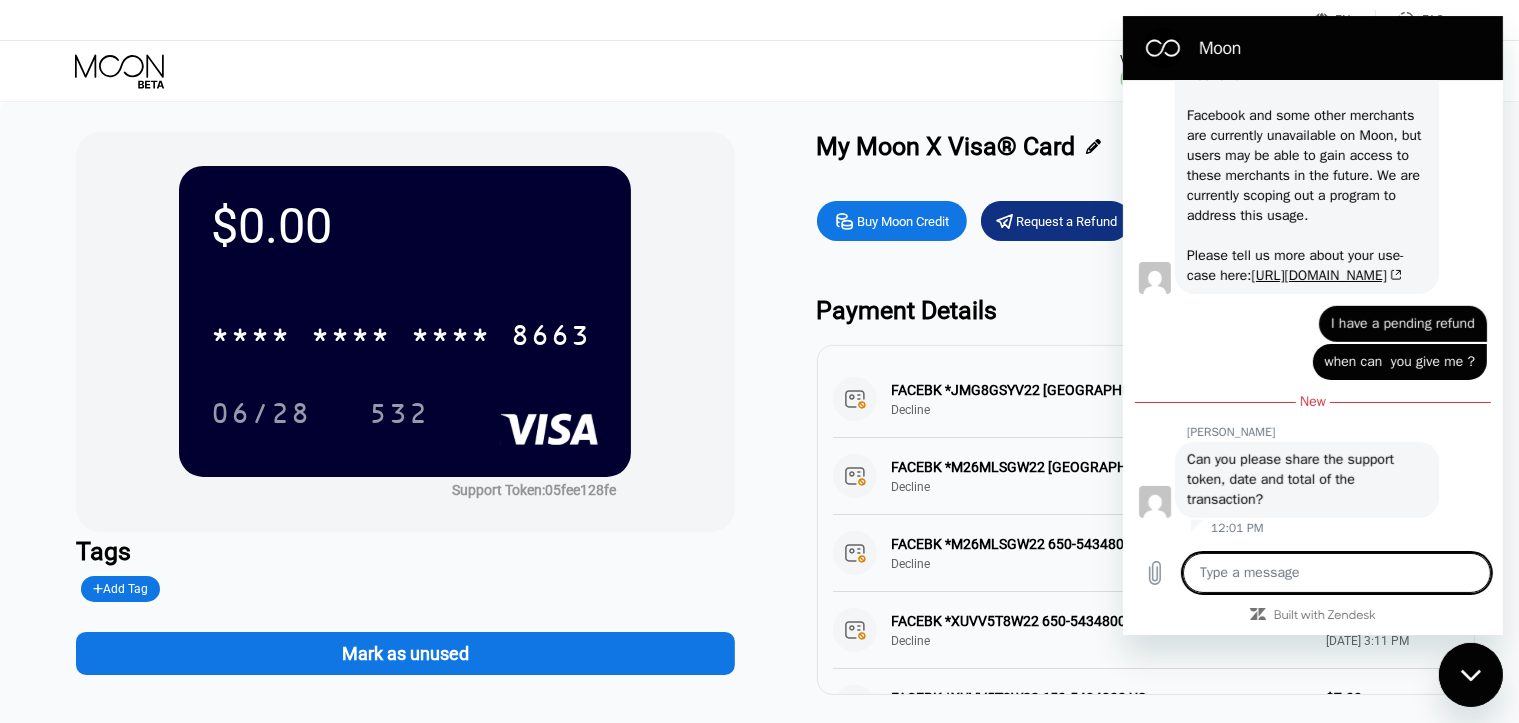 type on "w" 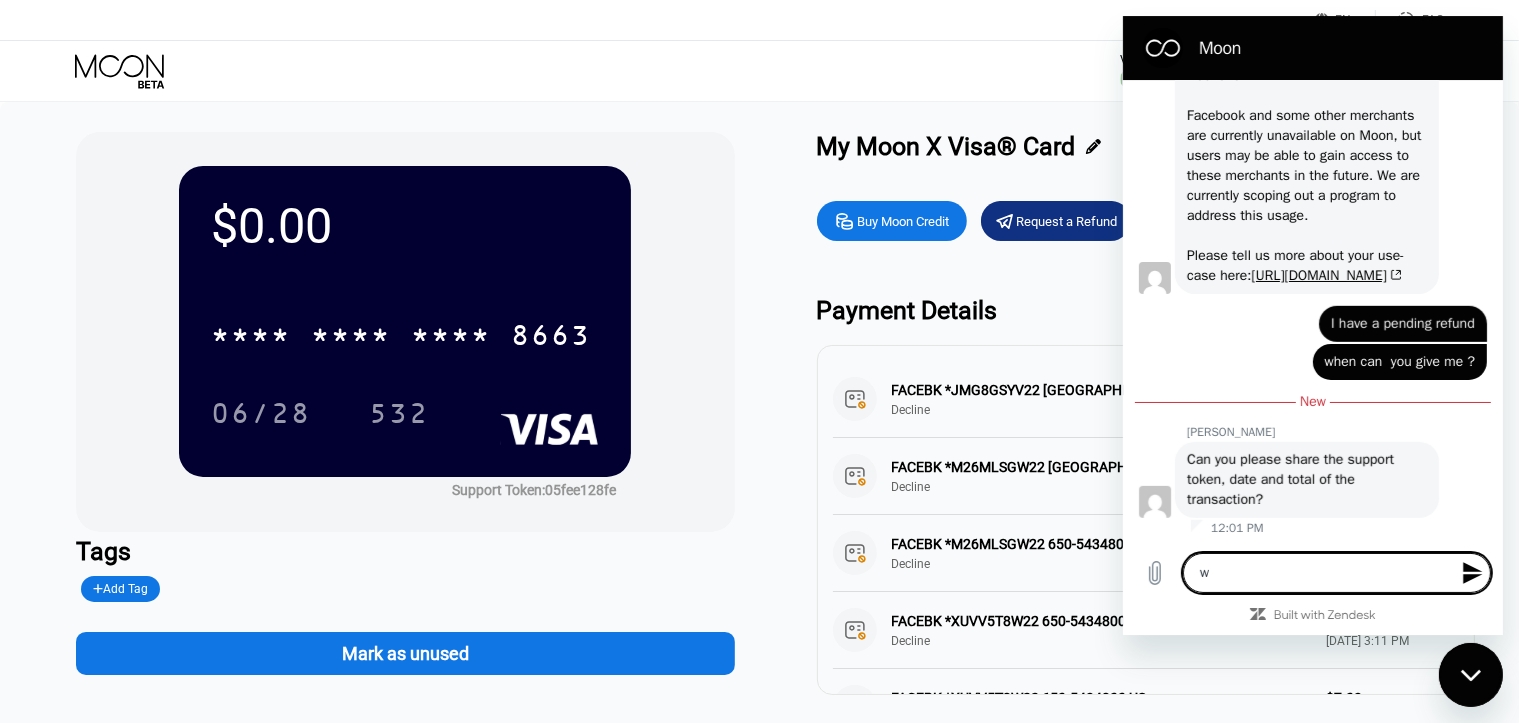 type on "wh" 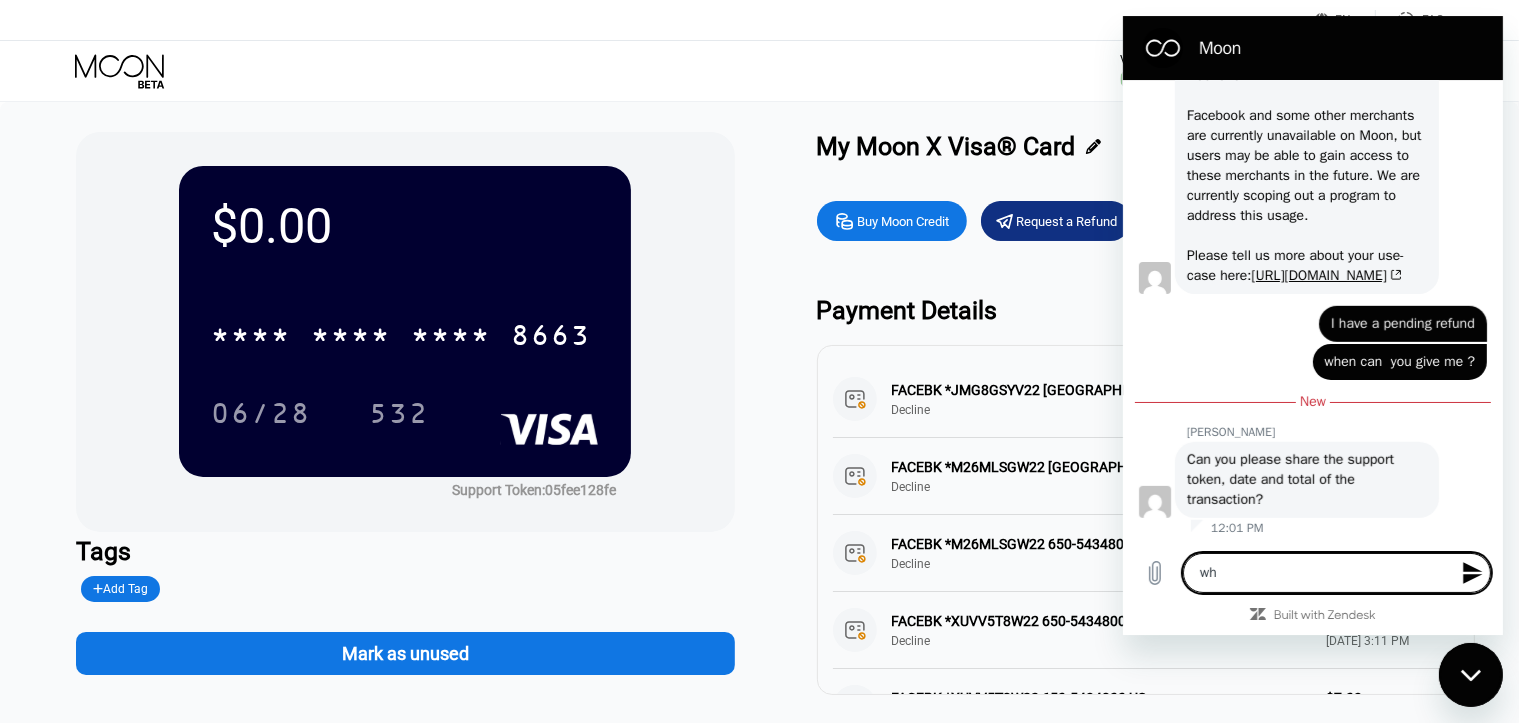 type on "whe" 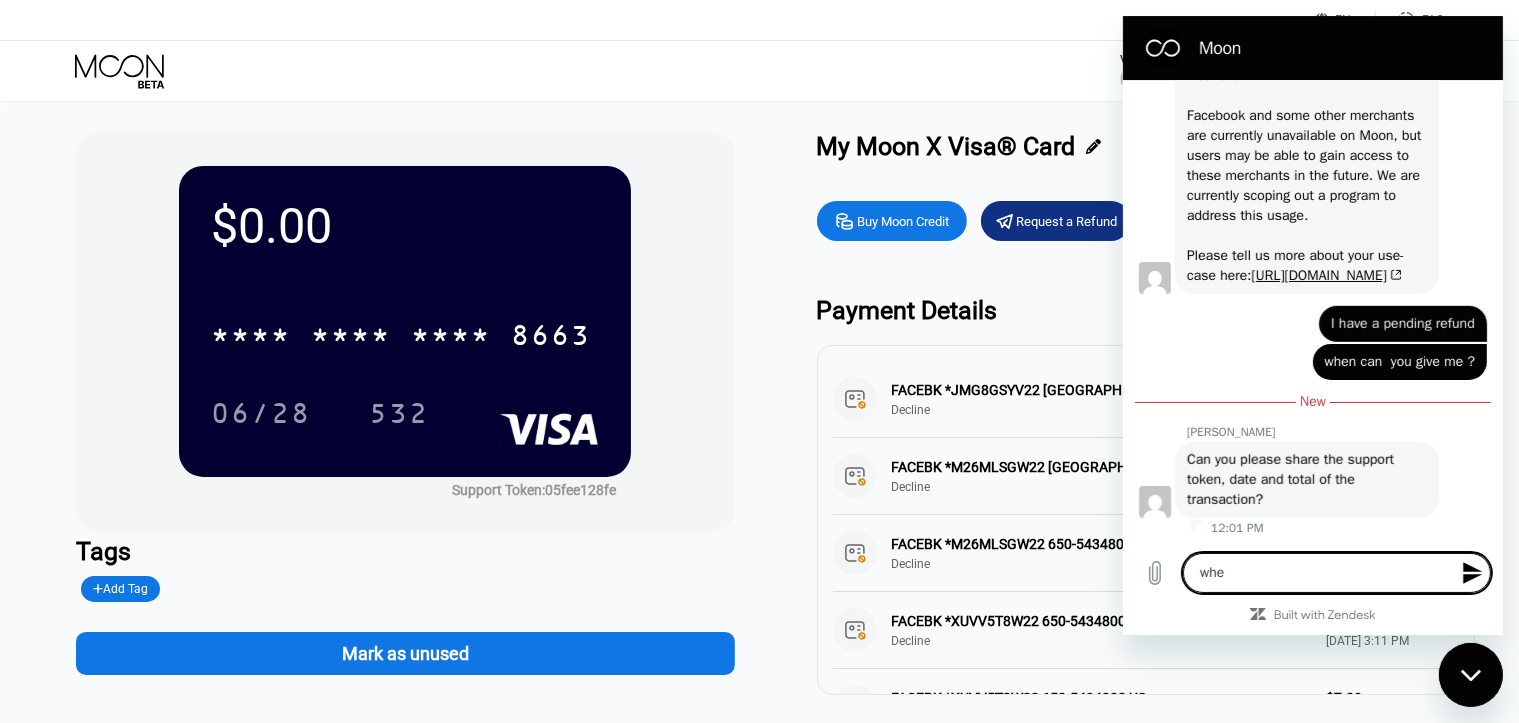 type on "wher" 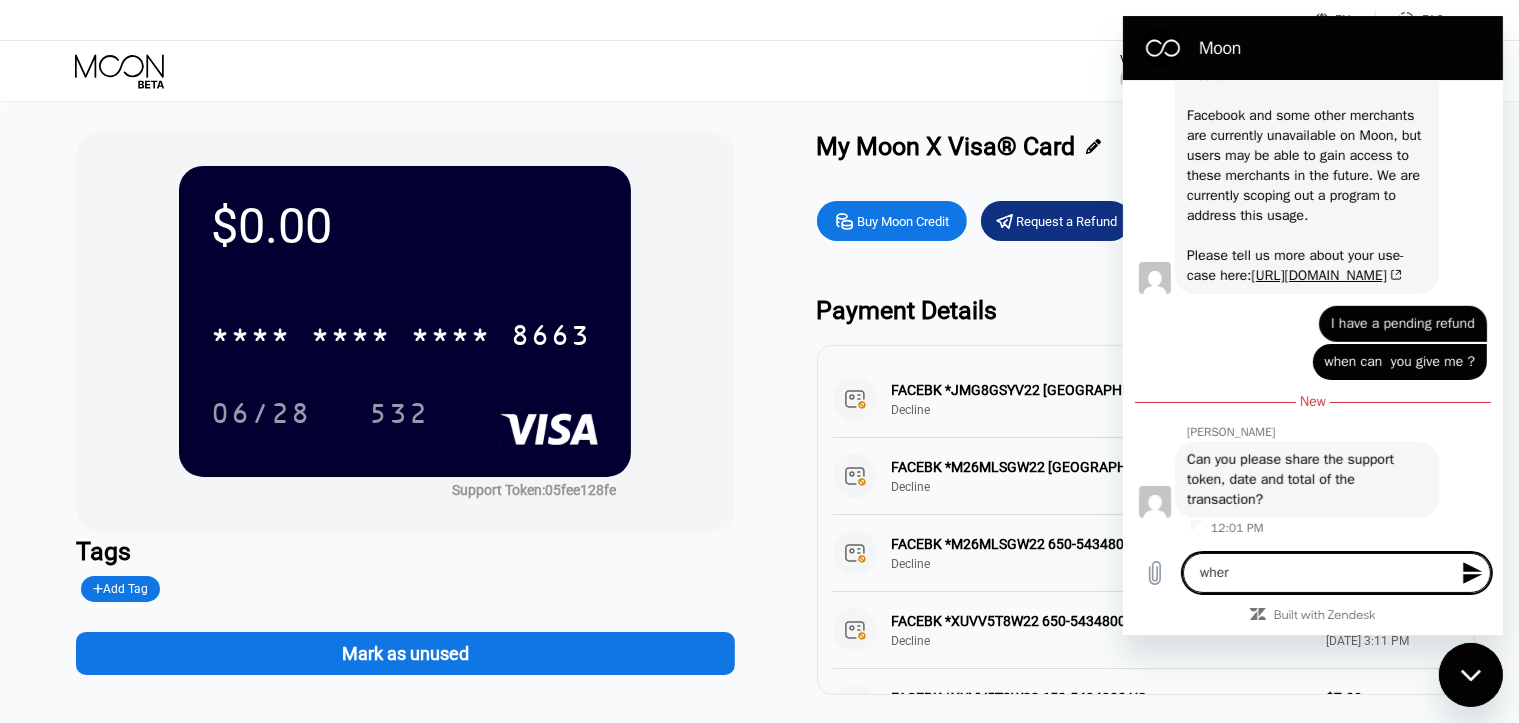type on "where" 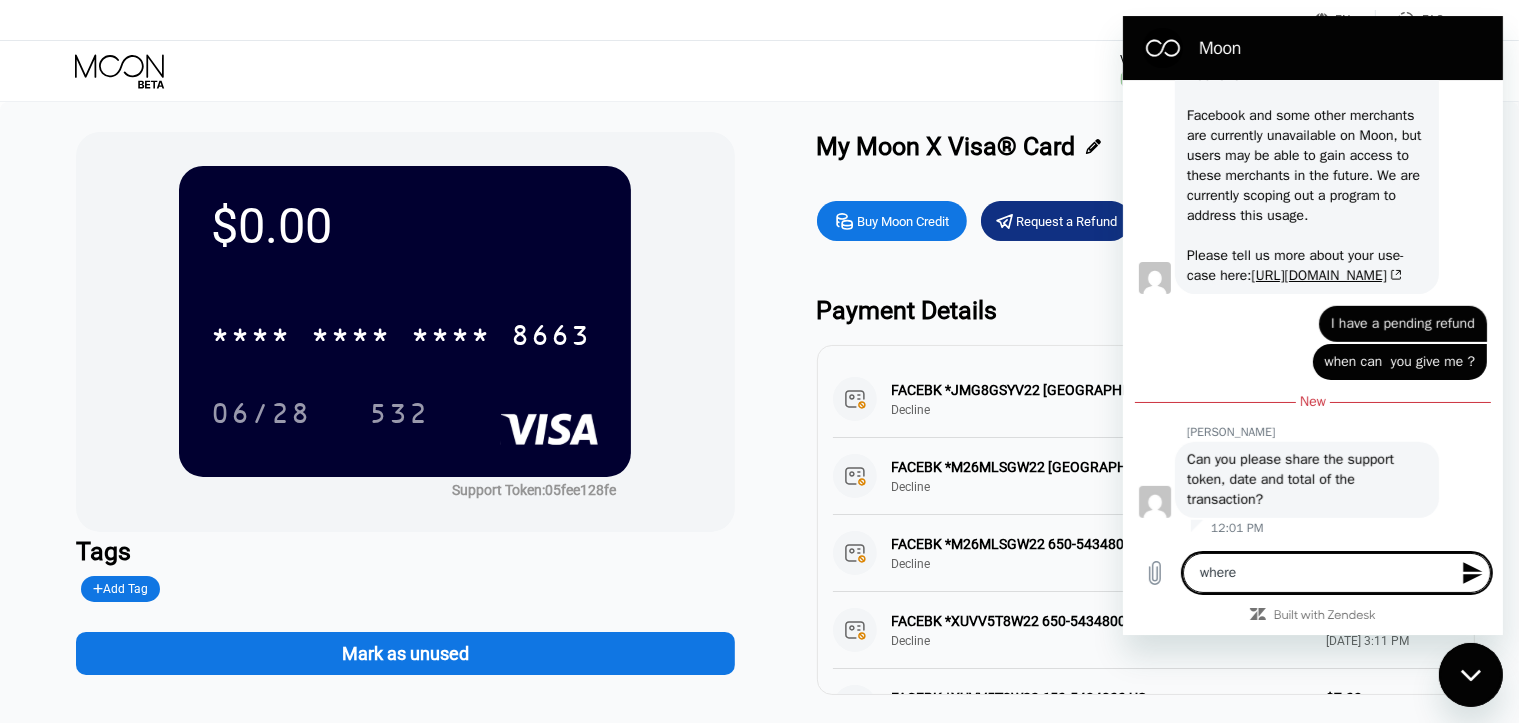 type on "where" 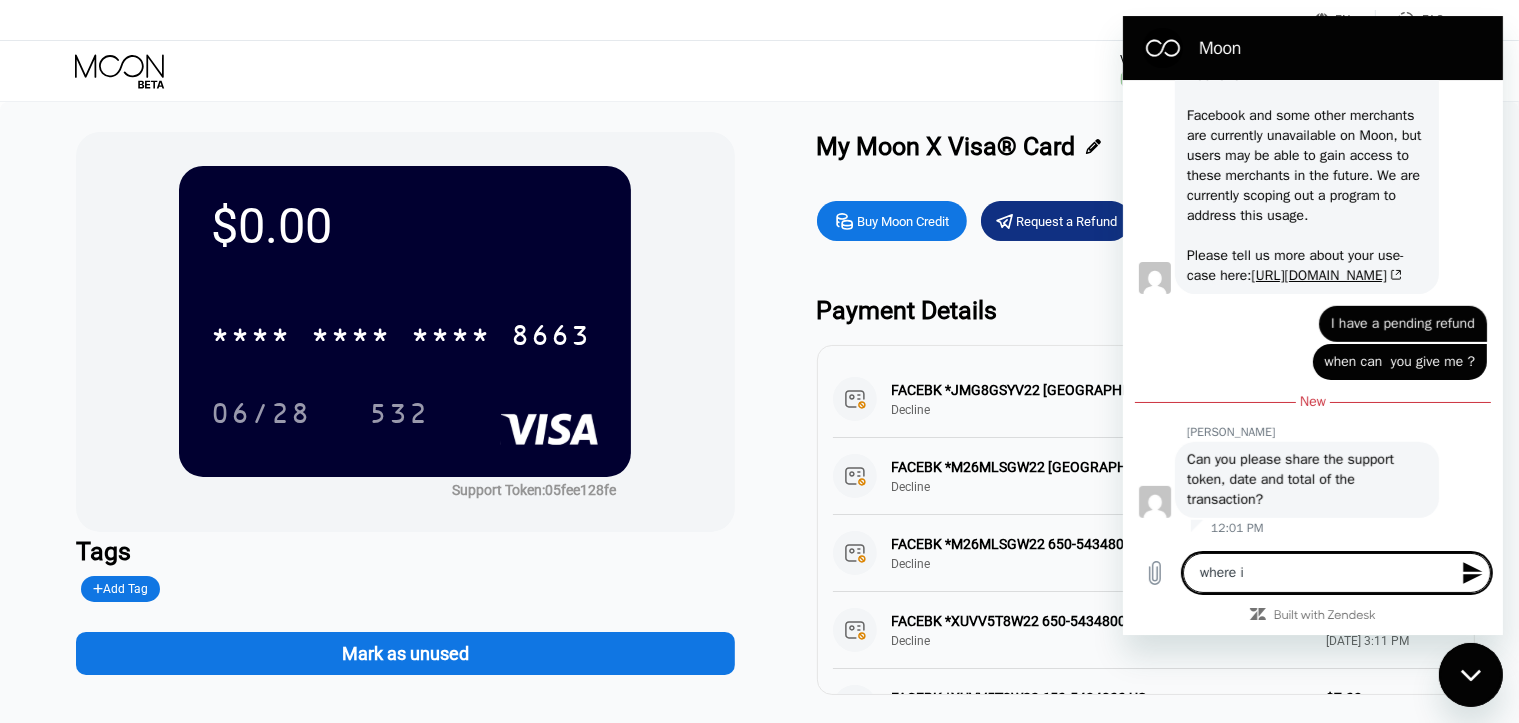 type on "where i" 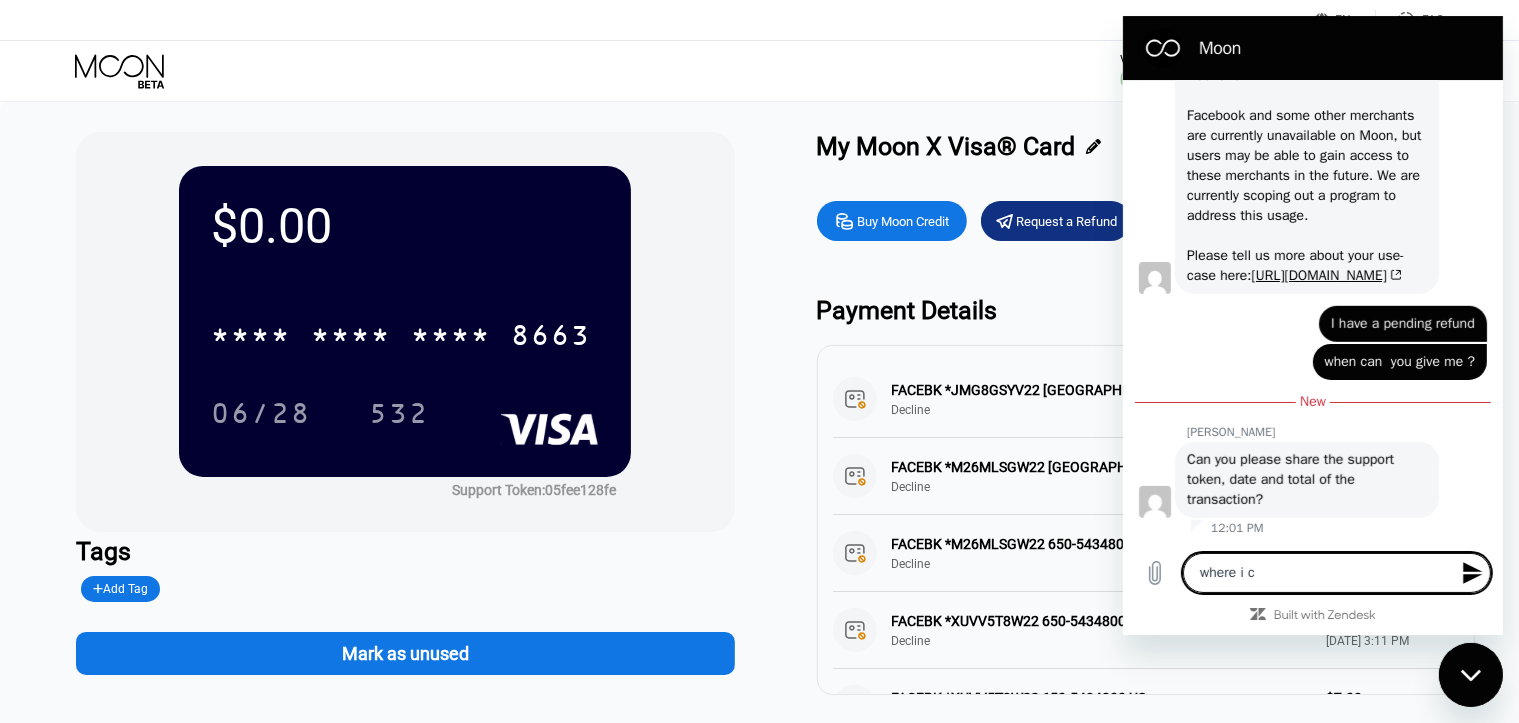 type on "where i ca" 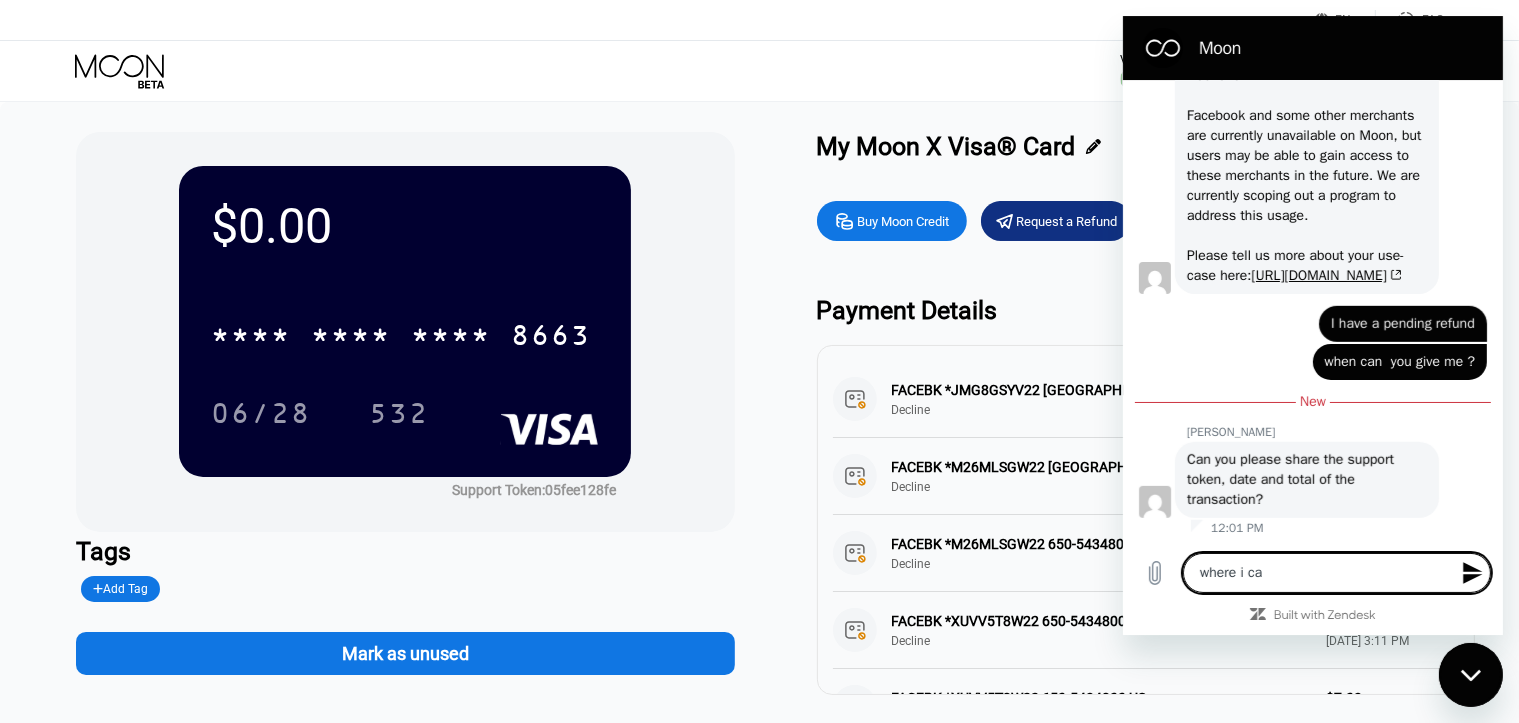 type on "where i can" 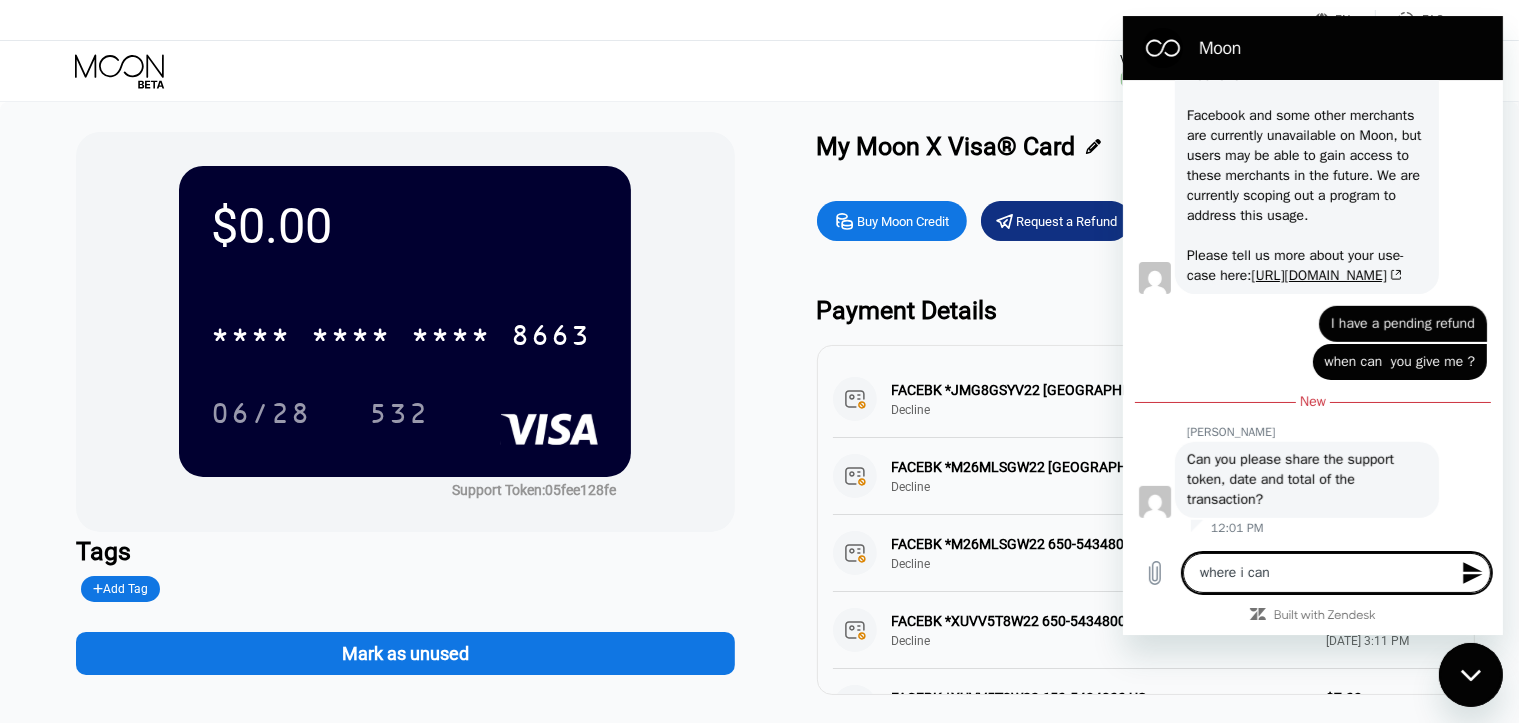 type on "where i can" 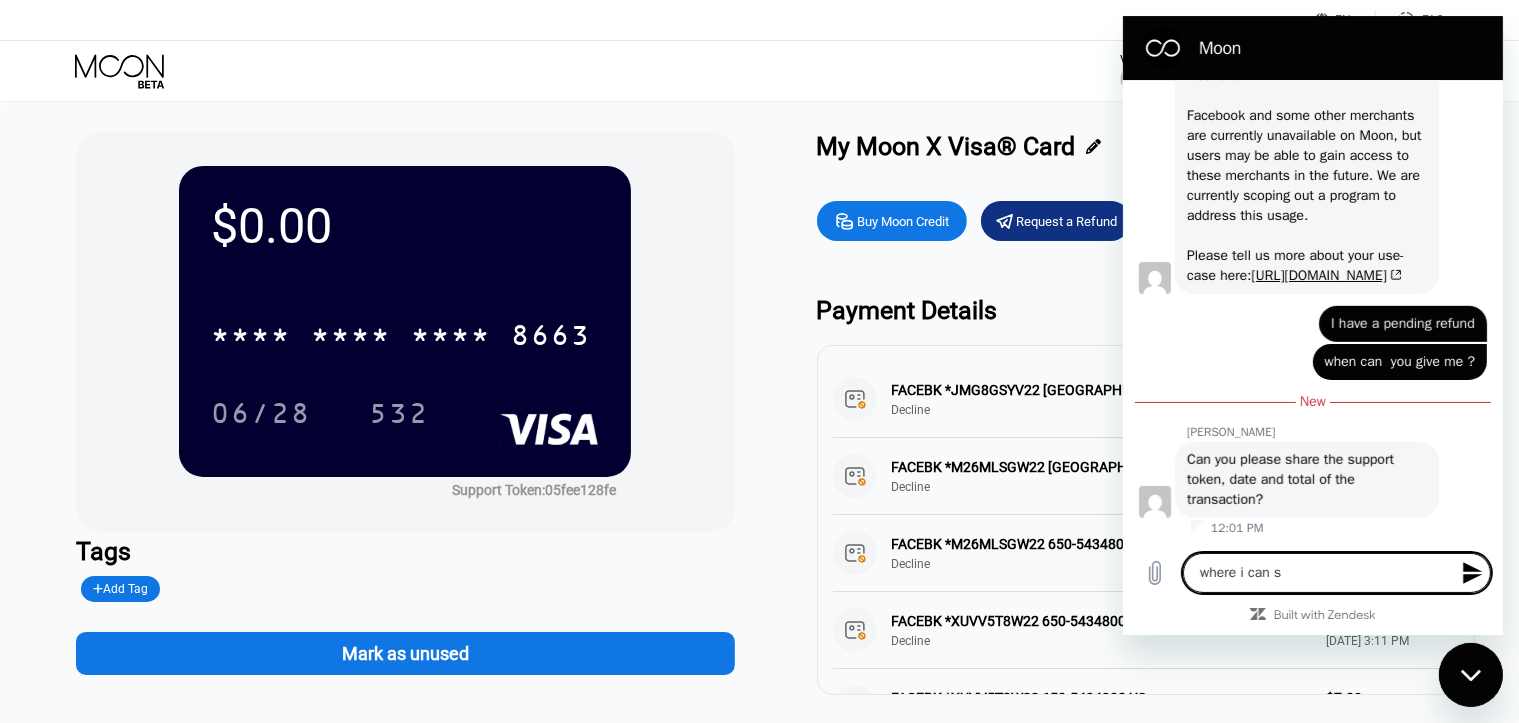 type on "where i can se" 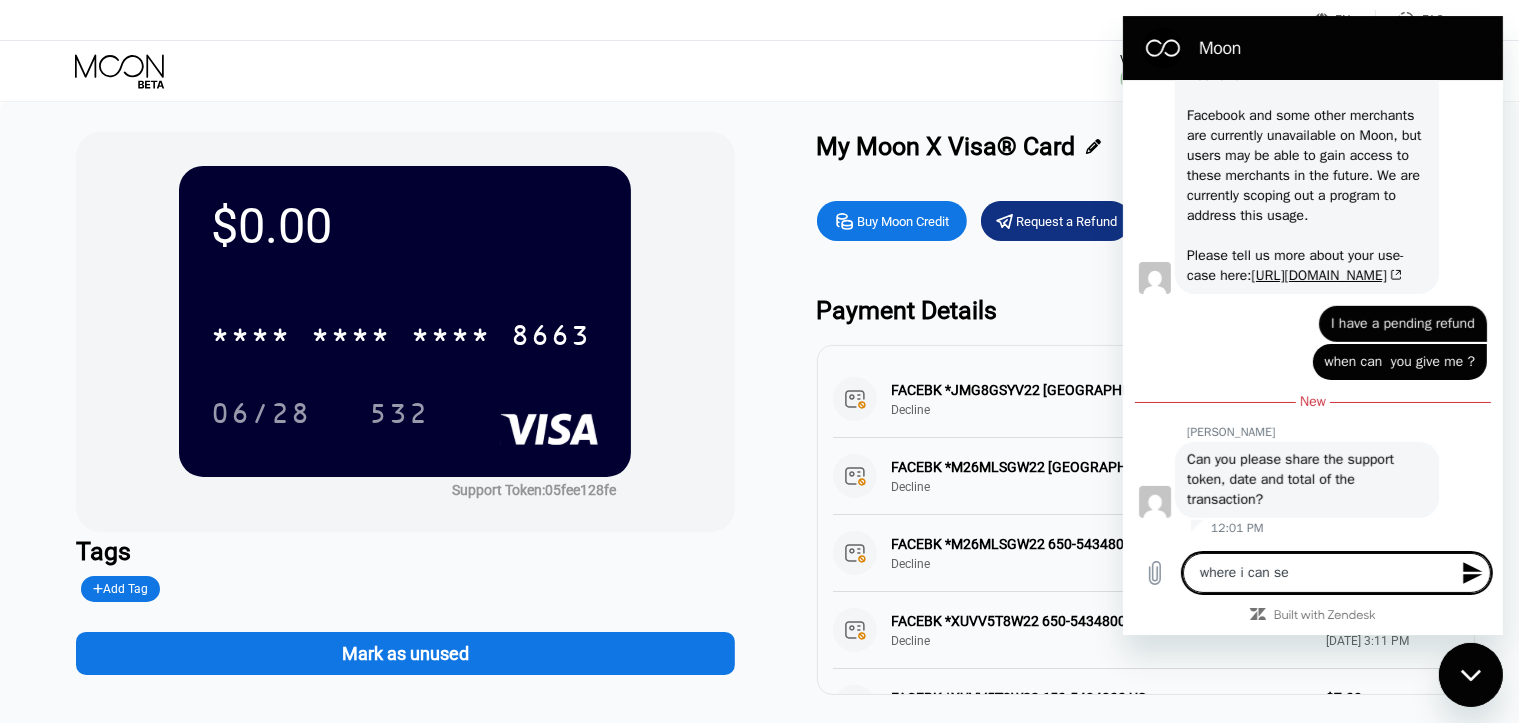 type on "where i can see" 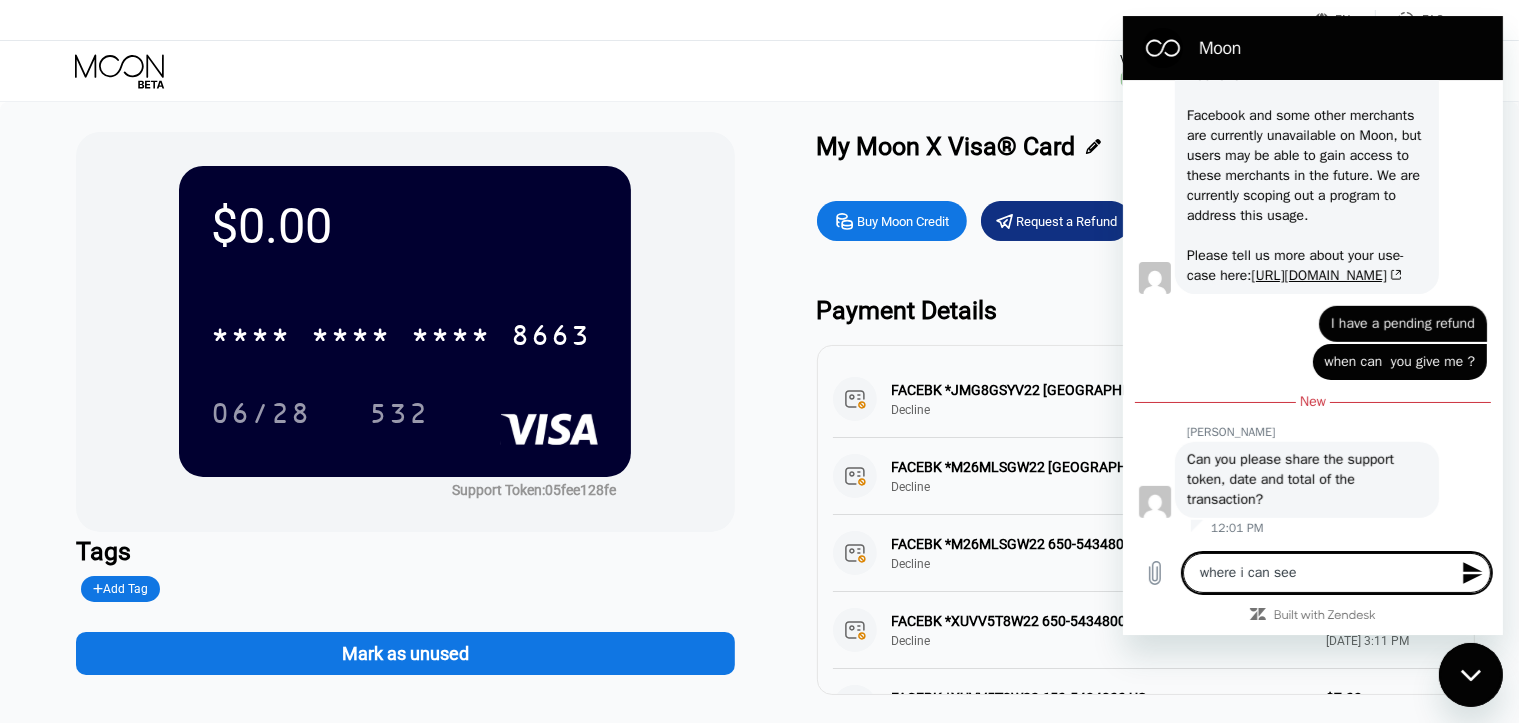 type on "where i can see" 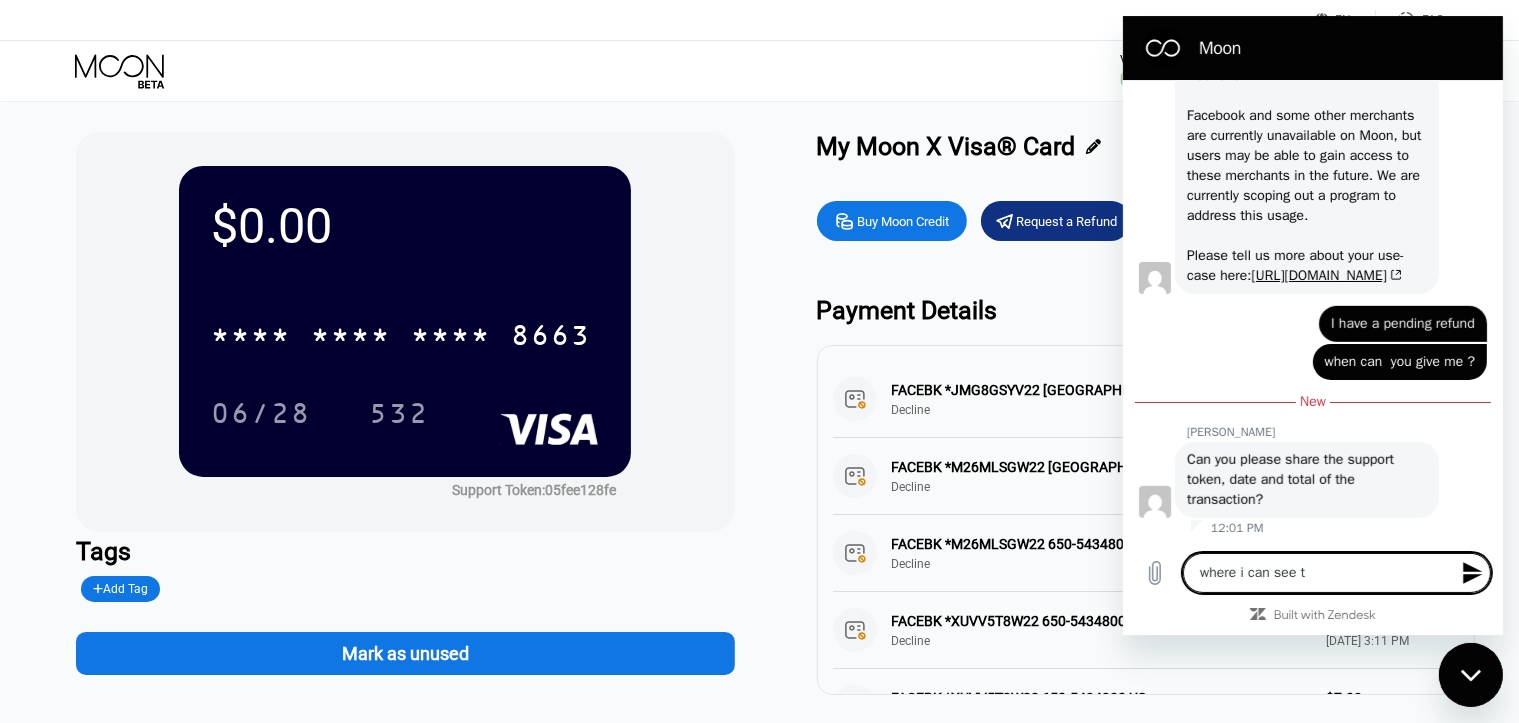 type on "where i can see th" 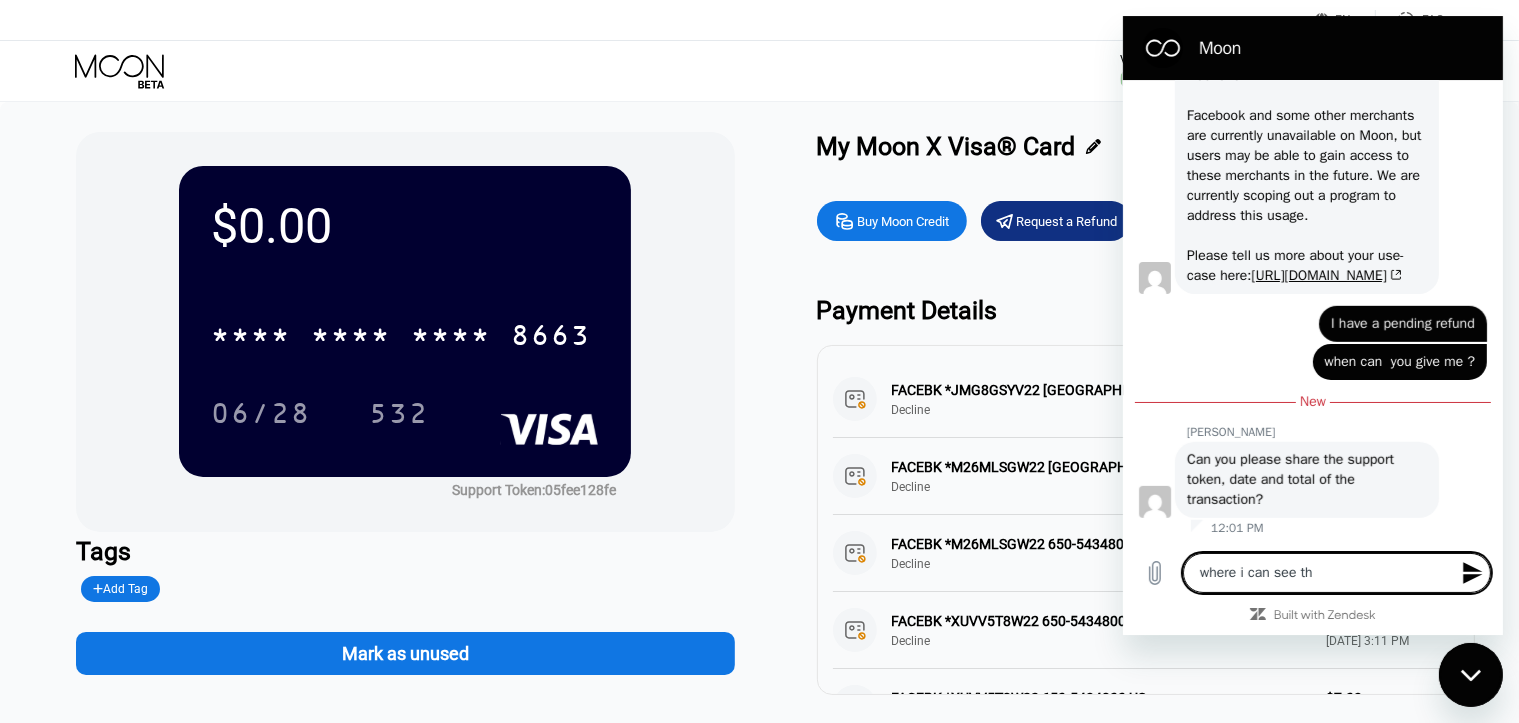 type on "where i can see thi" 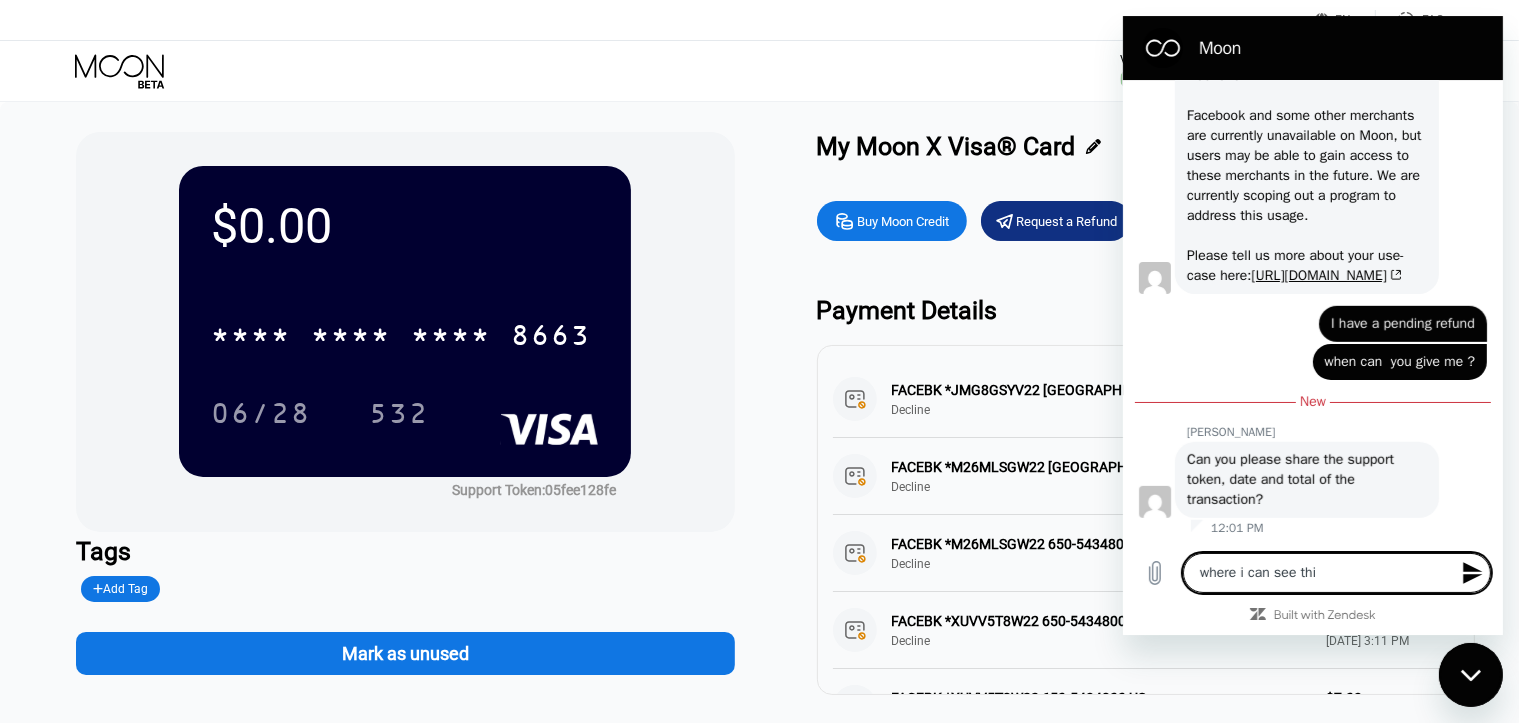 type on "where i can see this" 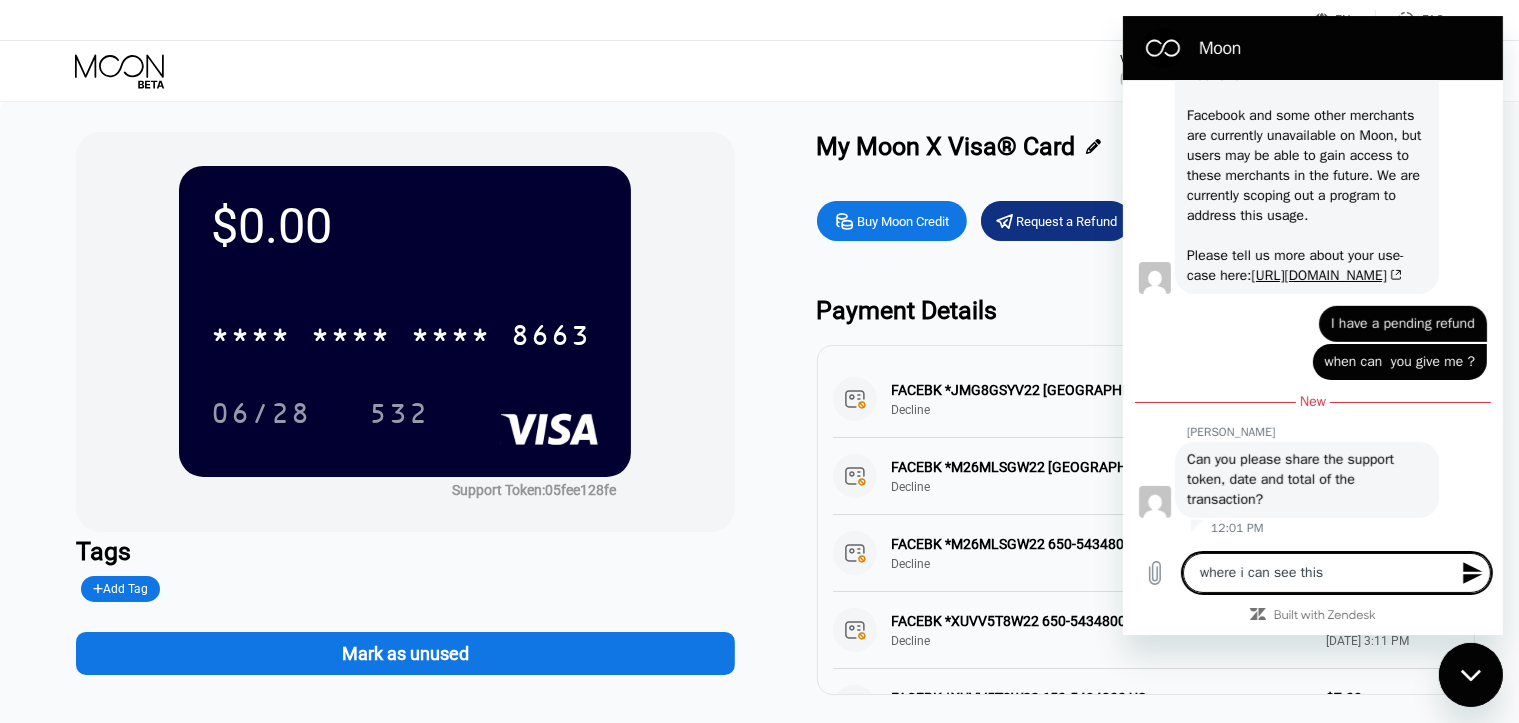 type on "where i can see this?" 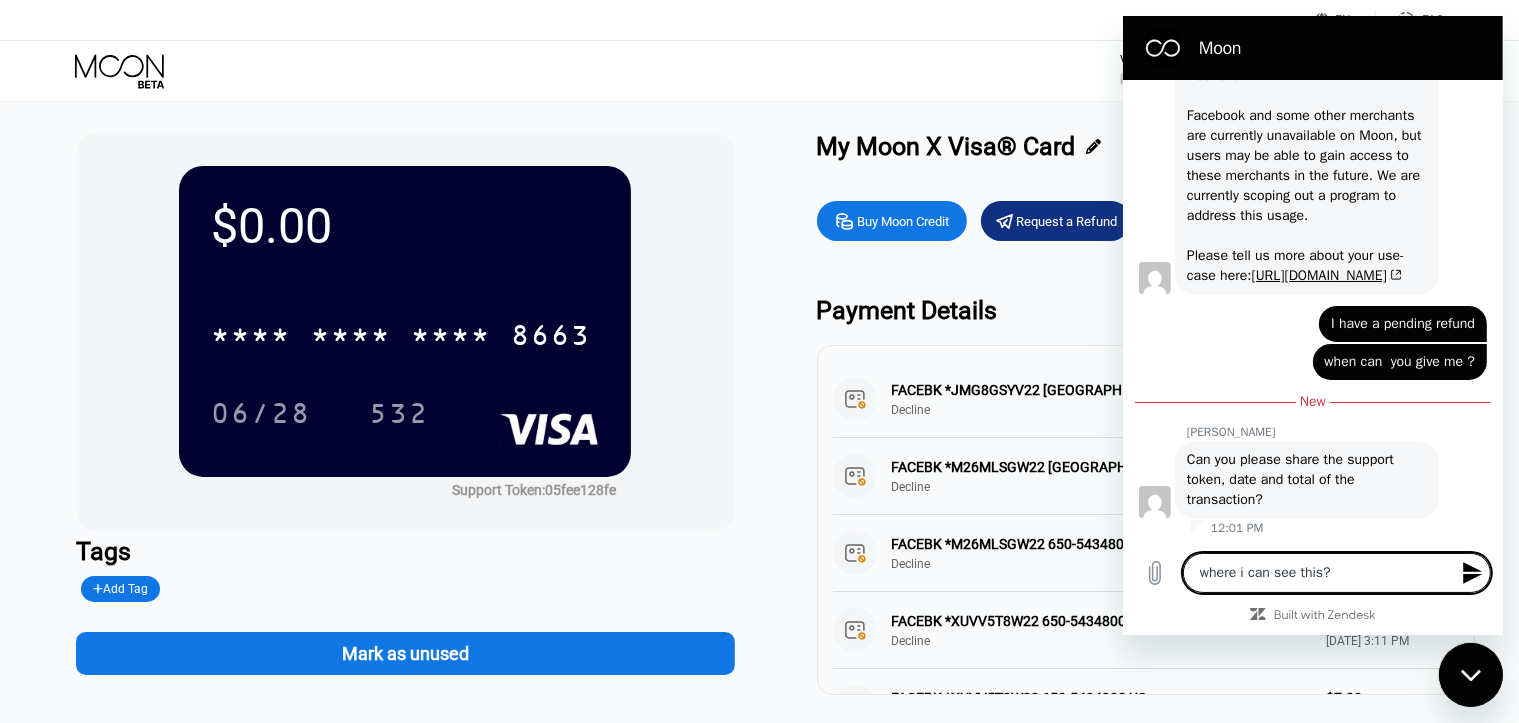 type 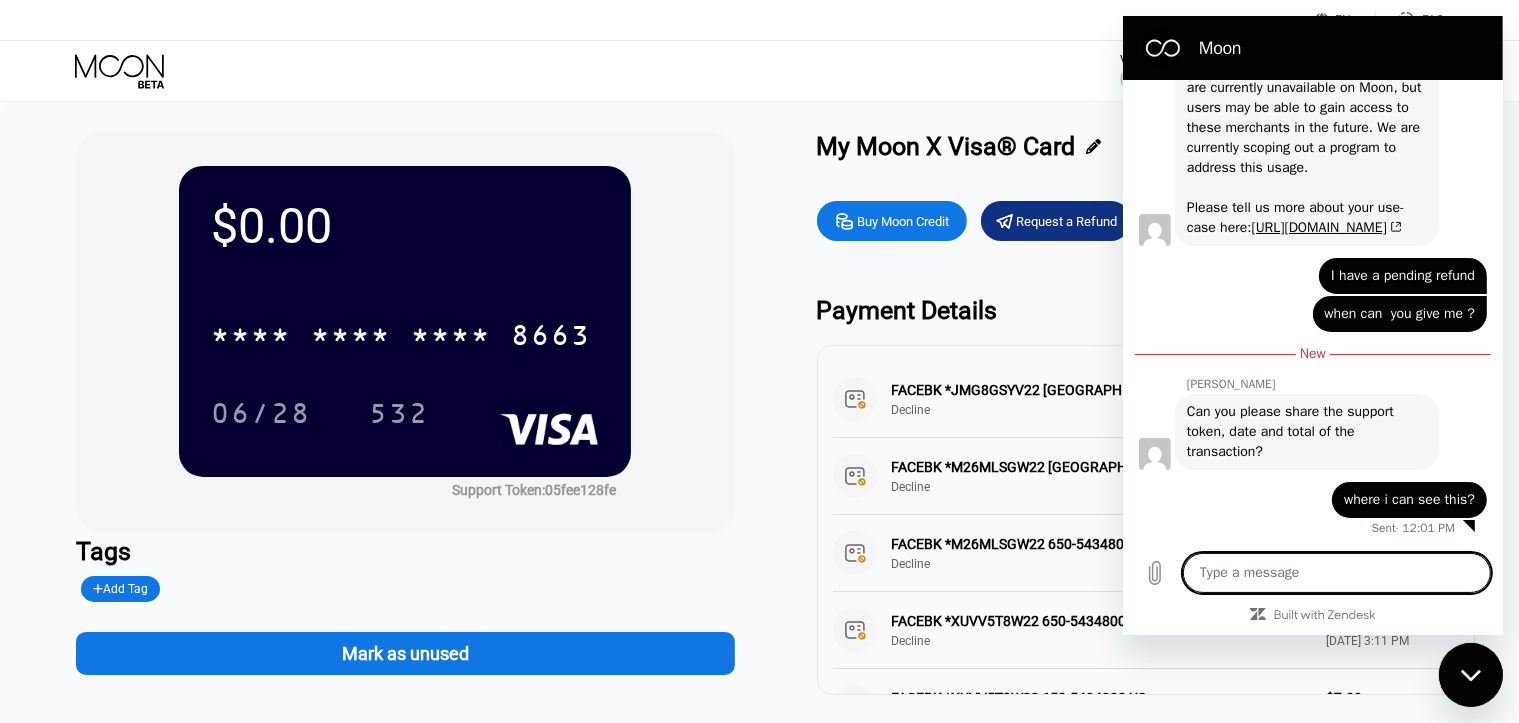 scroll, scrollTop: 1191, scrollLeft: 0, axis: vertical 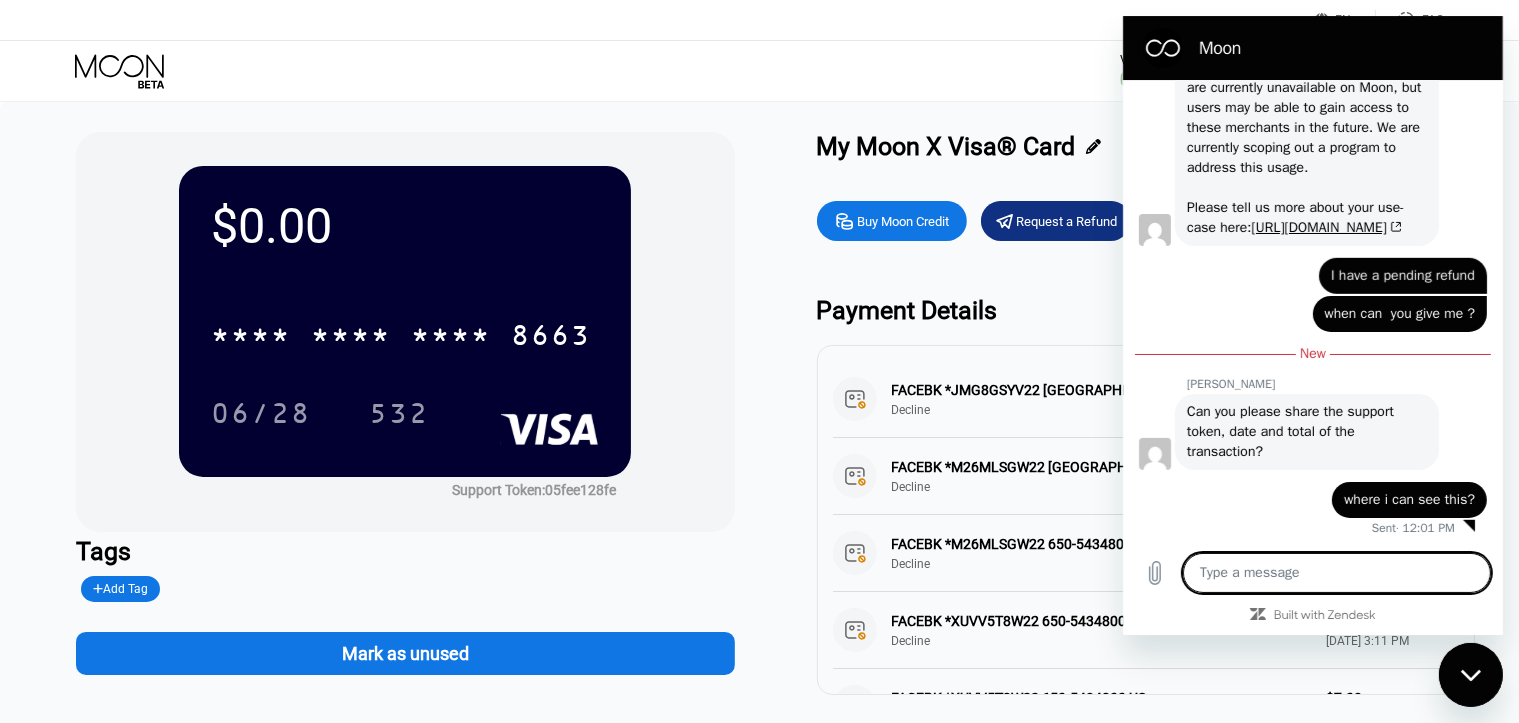 click 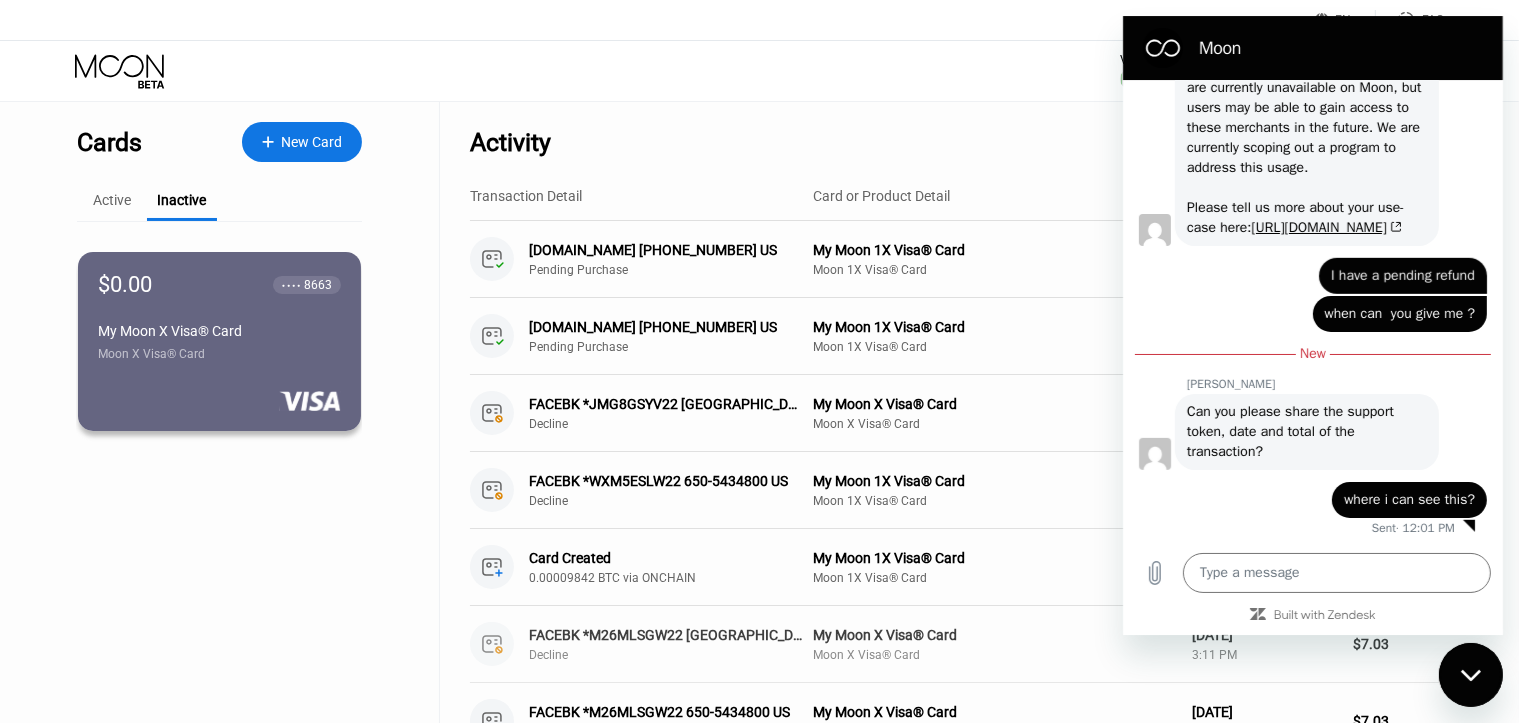 click 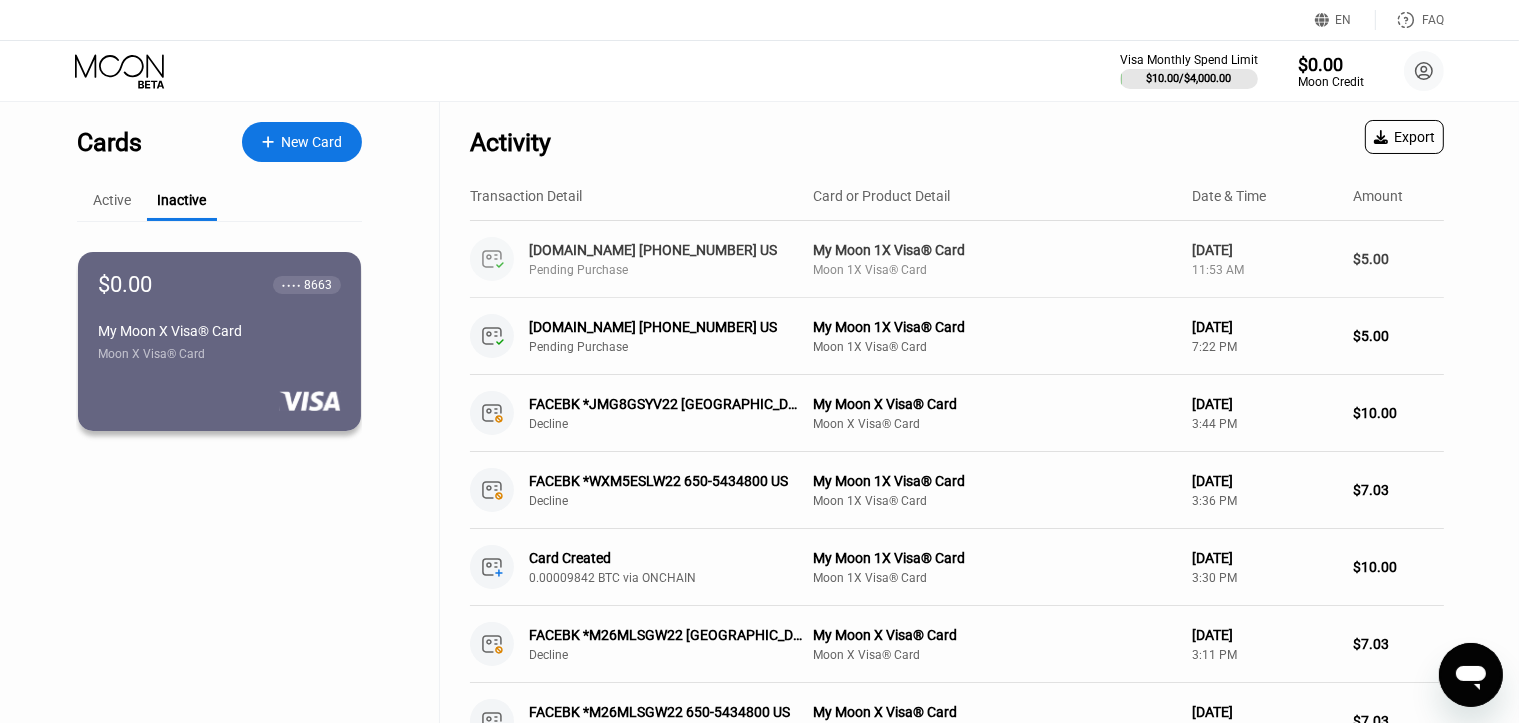 scroll, scrollTop: 1192, scrollLeft: 0, axis: vertical 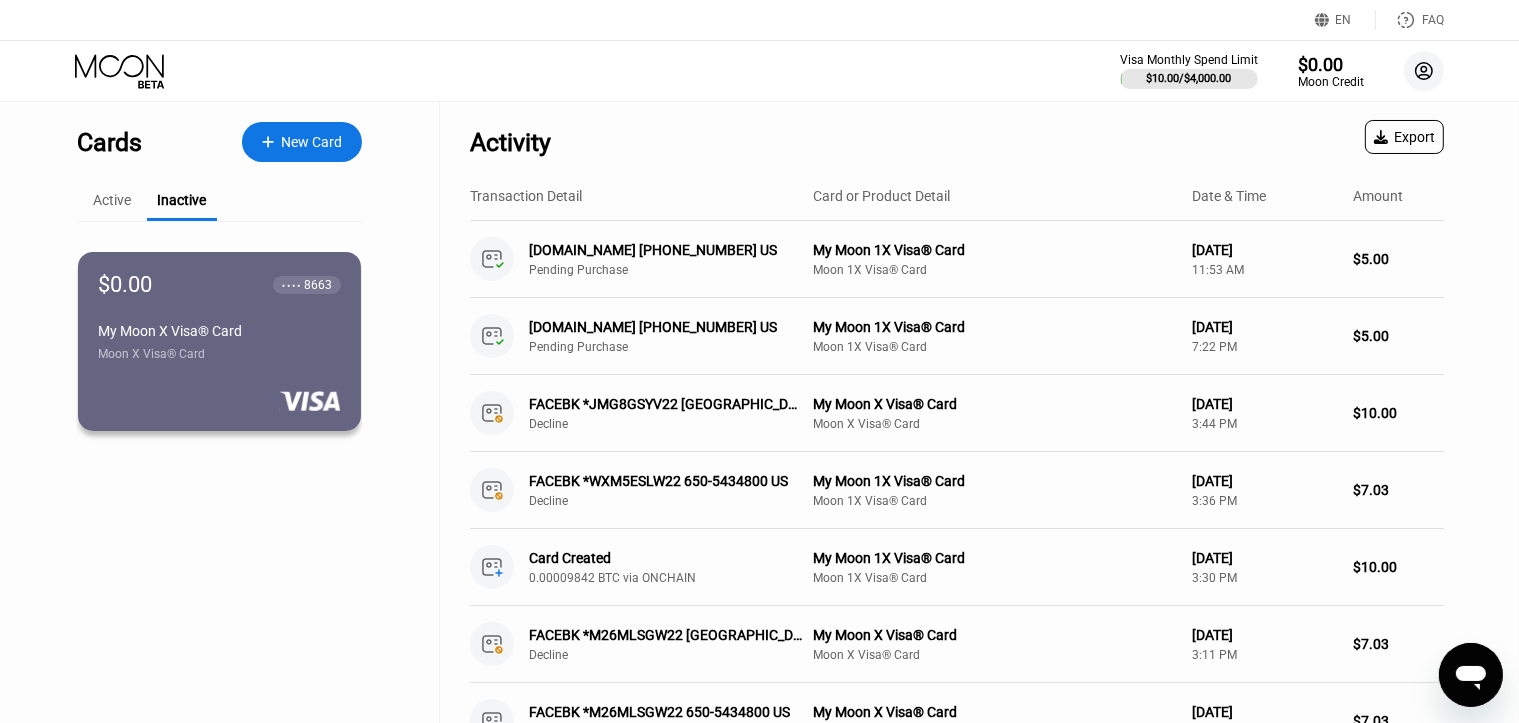 click 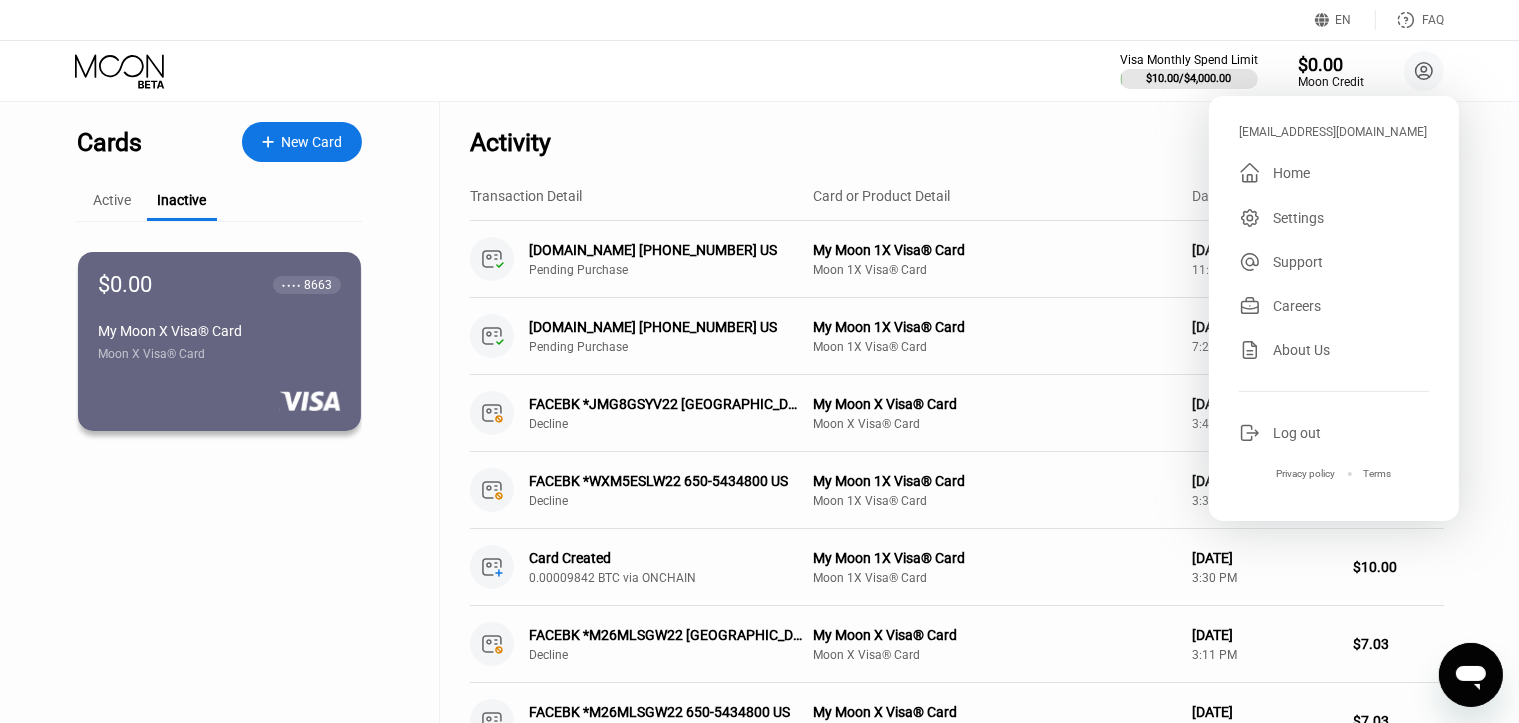 click on "Settings" at bounding box center [1298, 218] 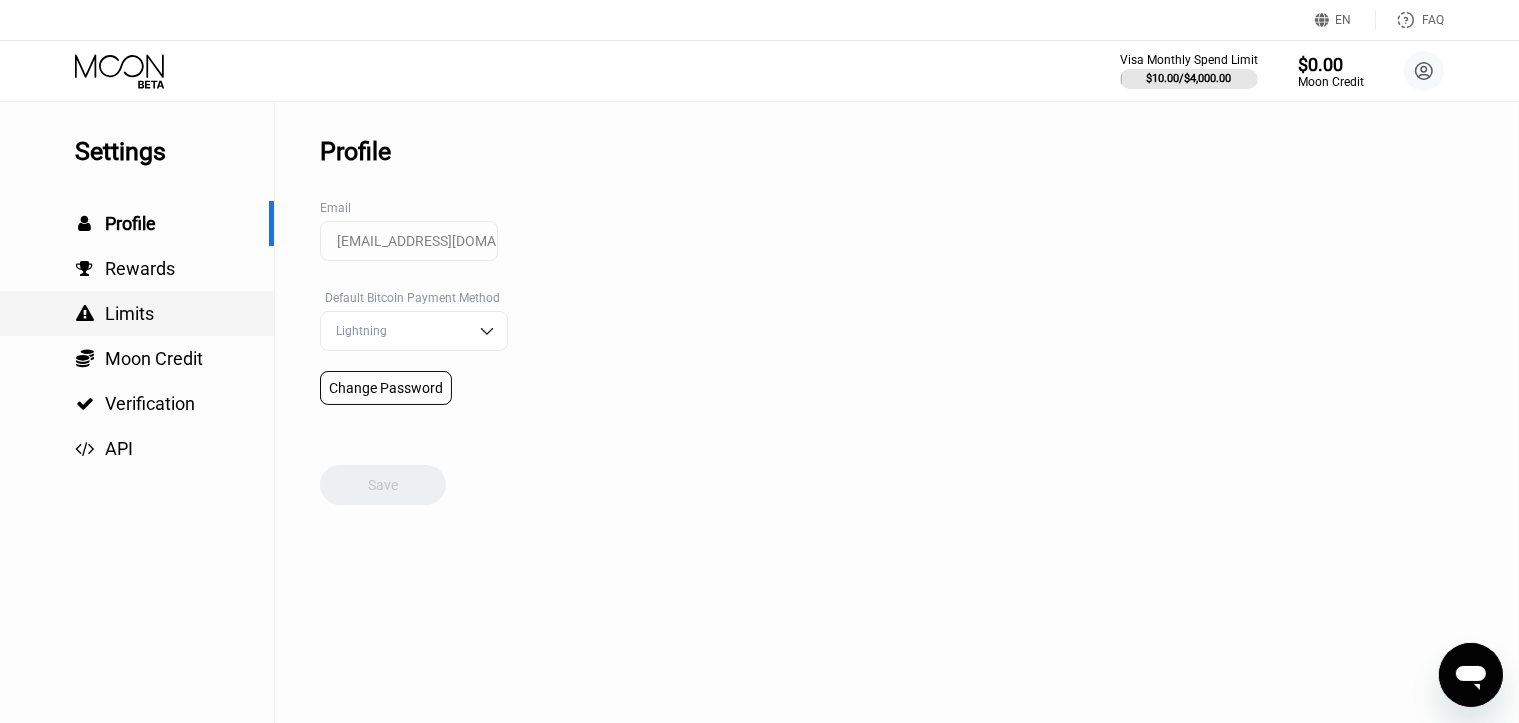 click on "Limits" at bounding box center [129, 313] 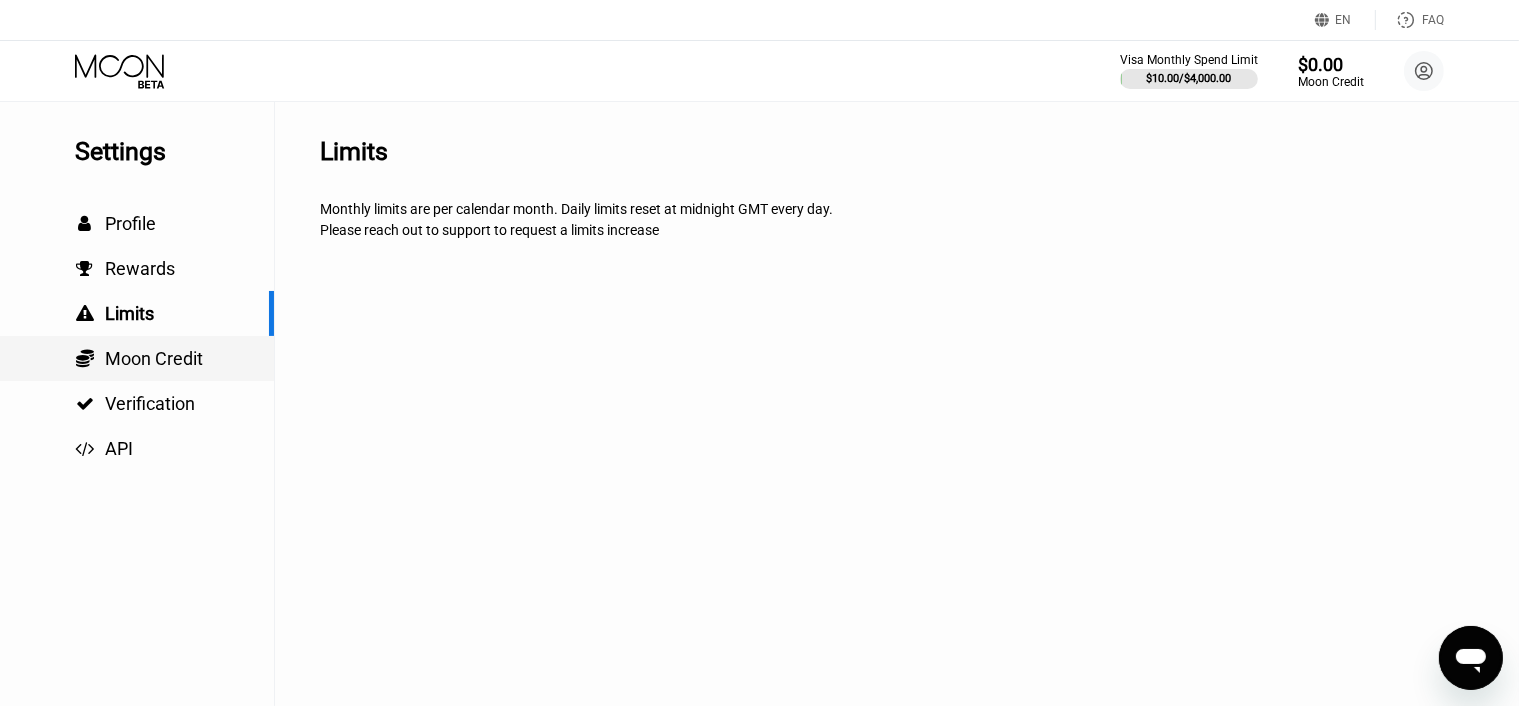 click on "Moon Credit" at bounding box center (154, 358) 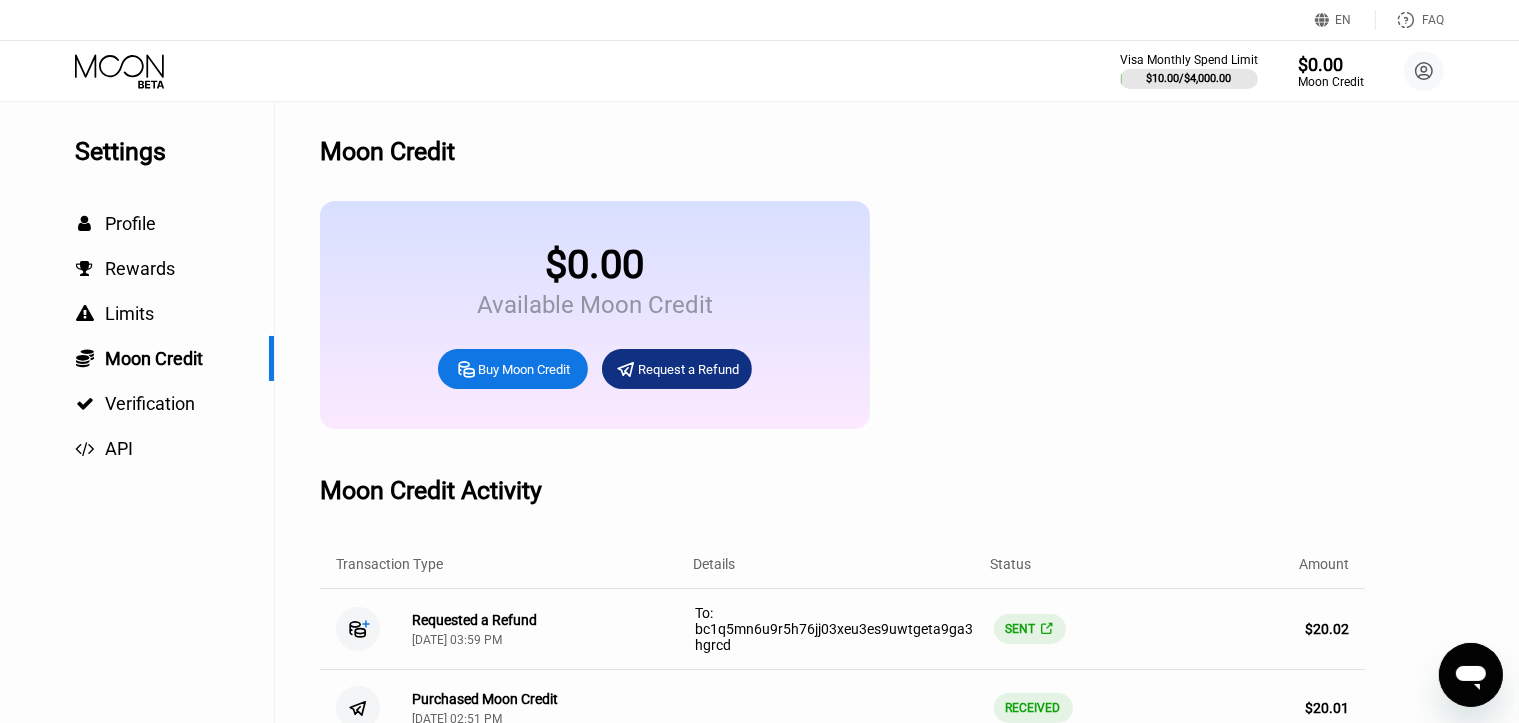 scroll, scrollTop: 200, scrollLeft: 0, axis: vertical 